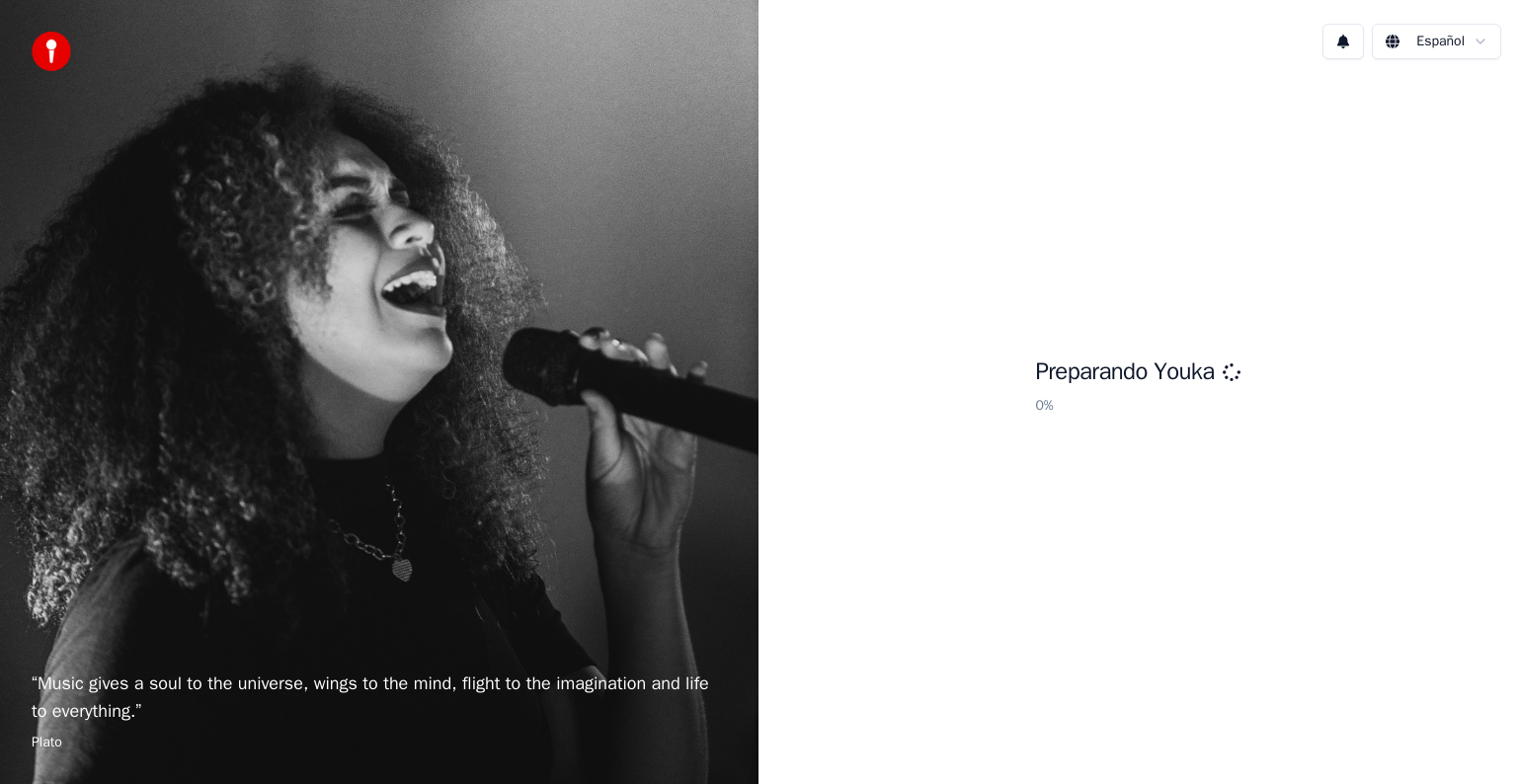 scroll, scrollTop: 0, scrollLeft: 0, axis: both 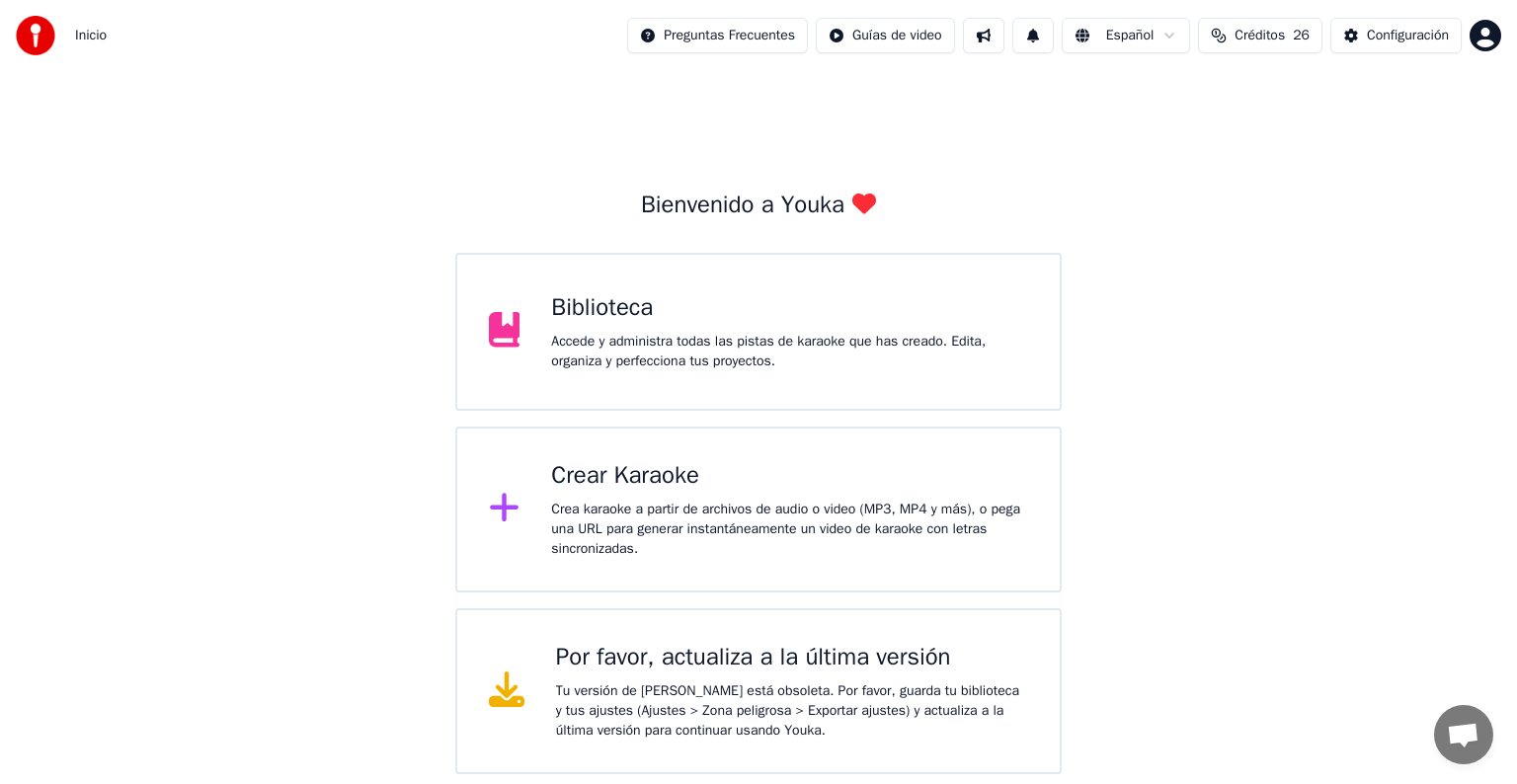 click on "Crear Karaoke" at bounding box center (789, 476) 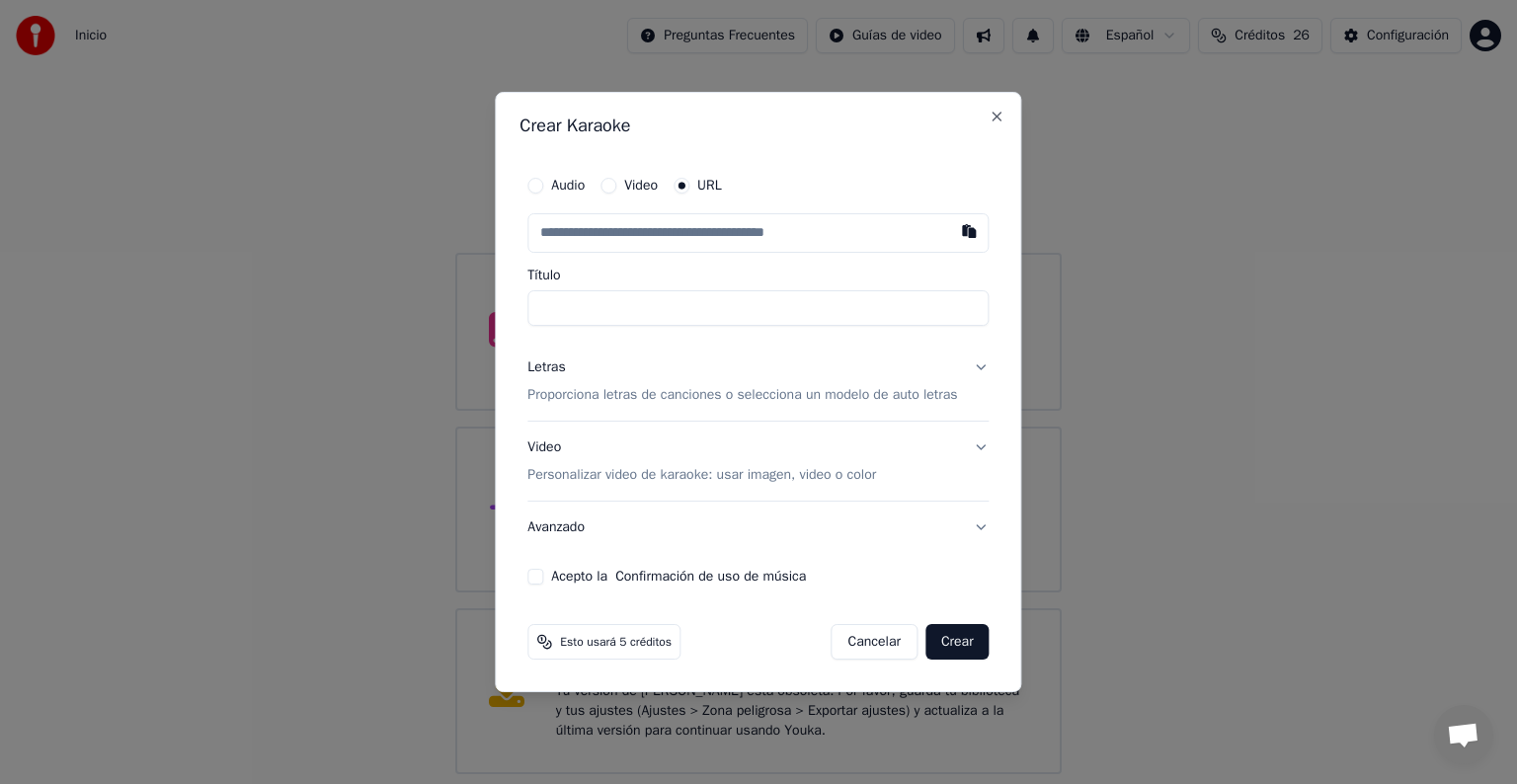 click on "Audio Video URL" at bounding box center (758, 209) 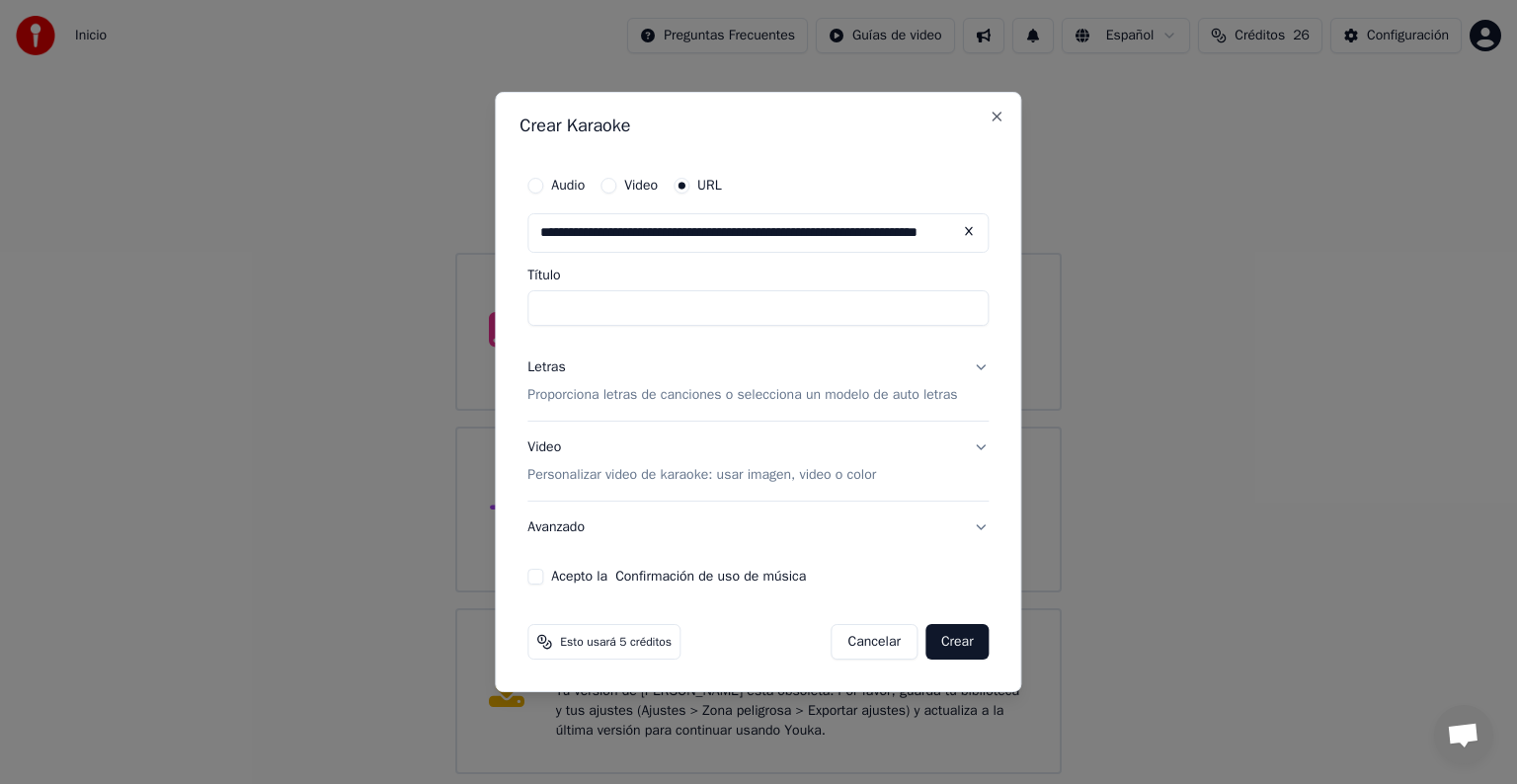 scroll, scrollTop: 0, scrollLeft: 79, axis: horizontal 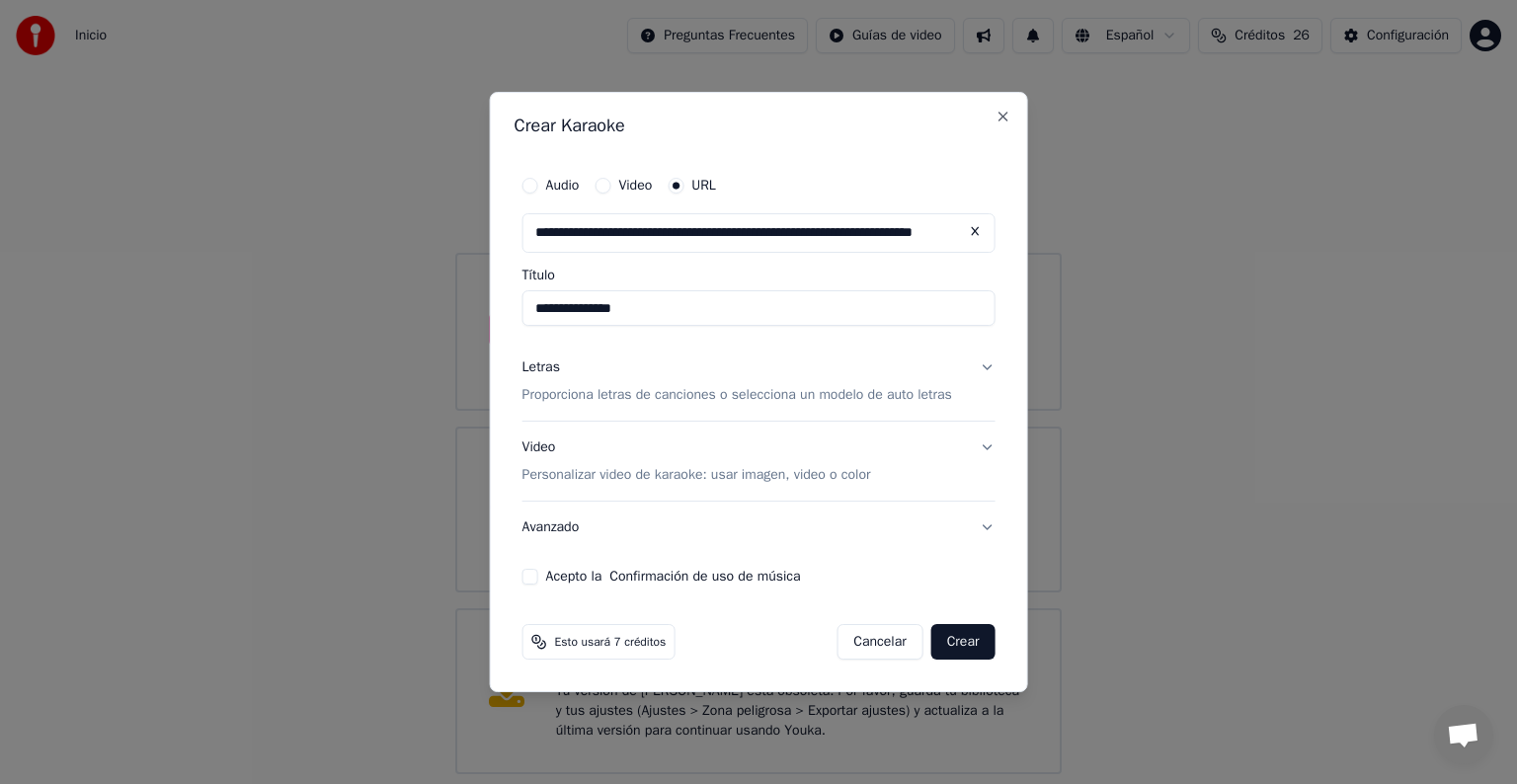type on "**********" 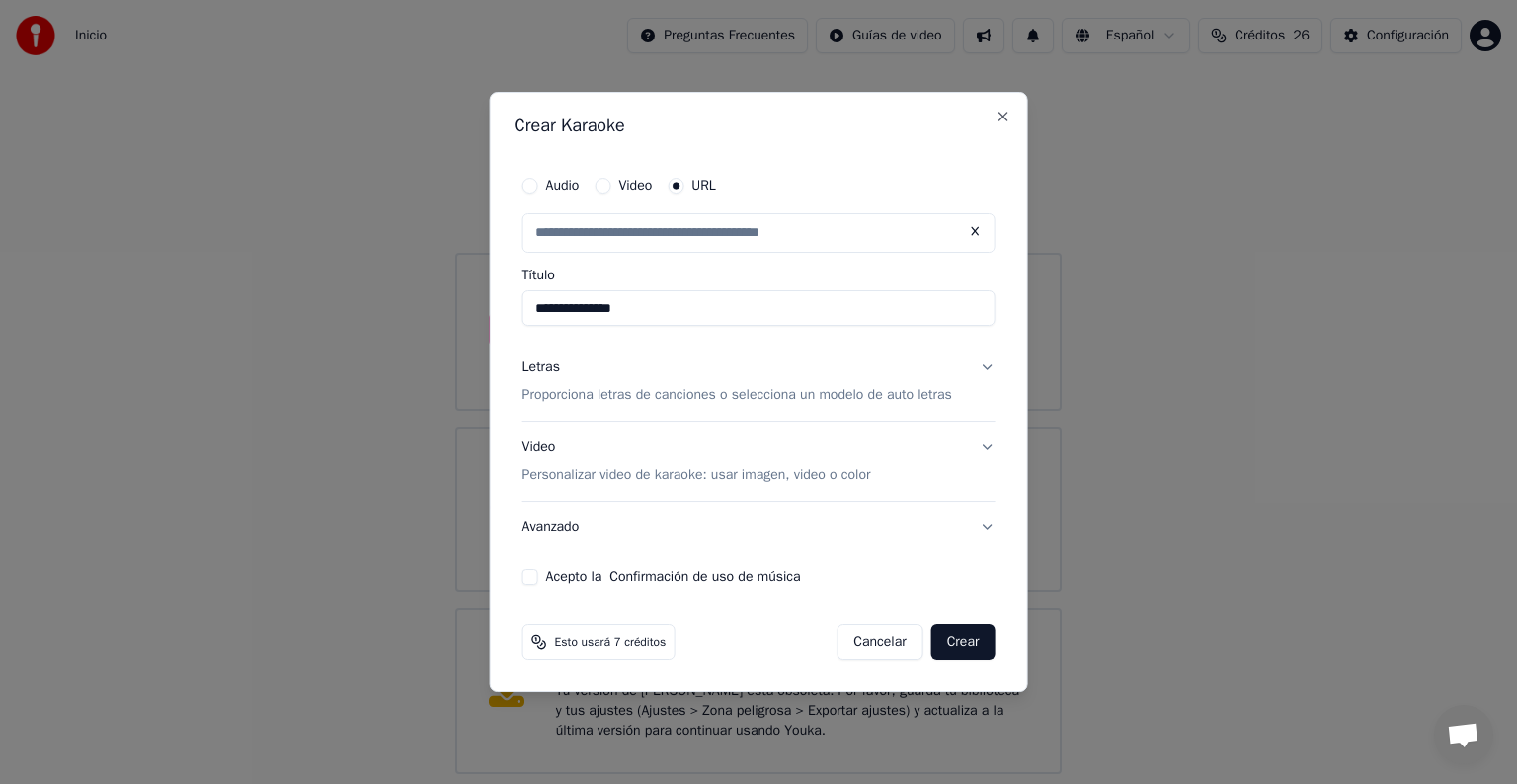 scroll, scrollTop: 0, scrollLeft: 0, axis: both 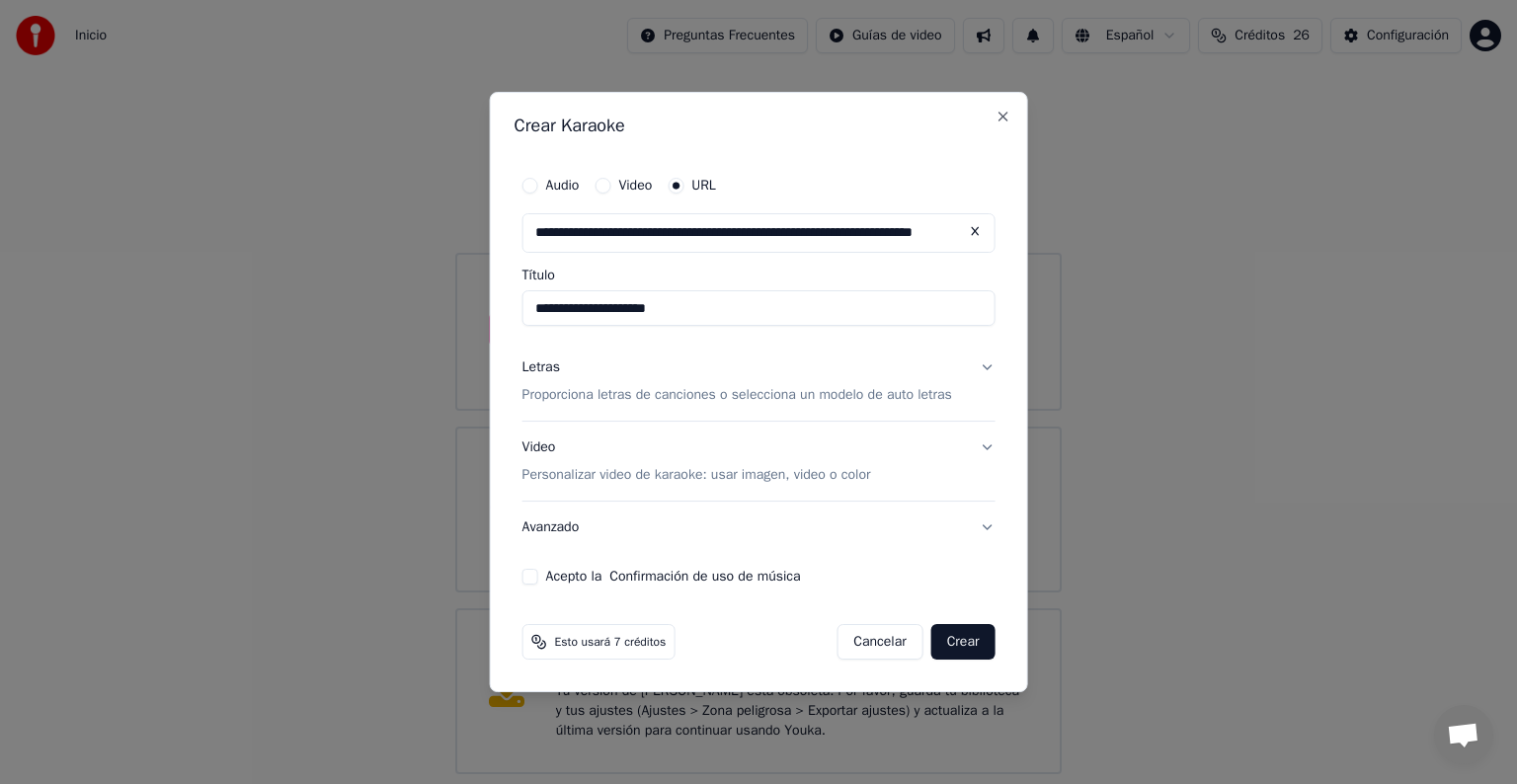 type on "**********" 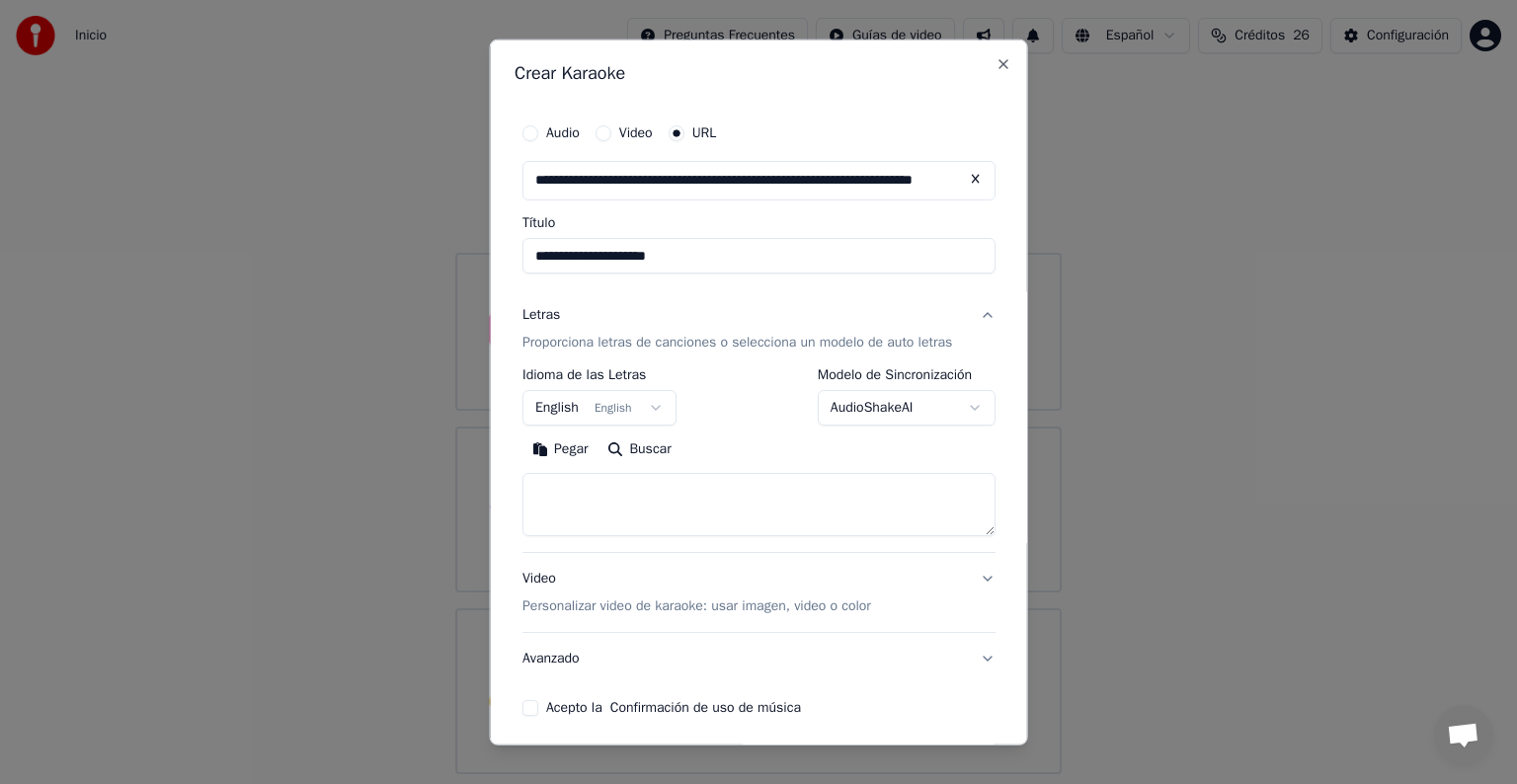 click on "English English" at bounding box center (599, 408) 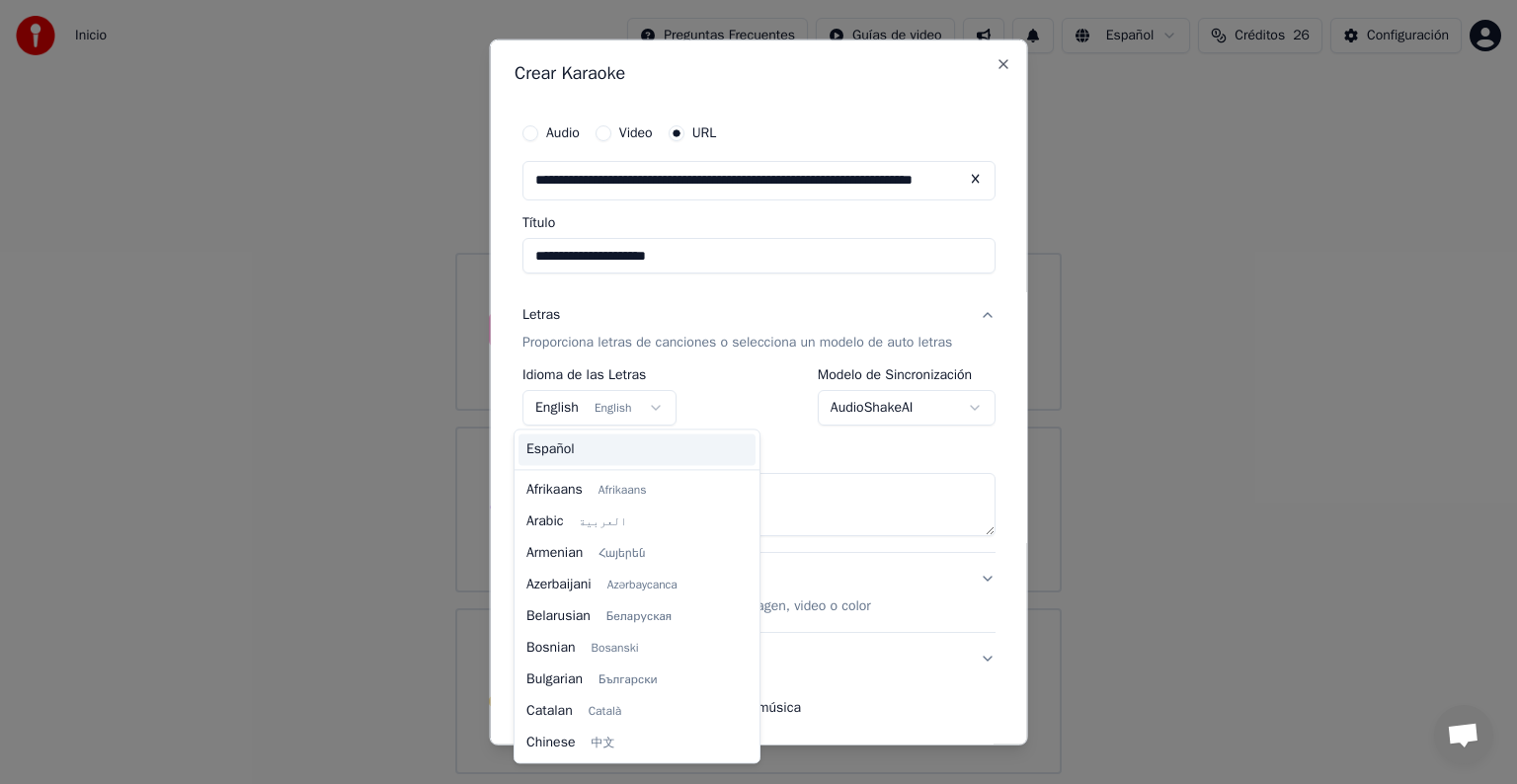 scroll, scrollTop: 158, scrollLeft: 0, axis: vertical 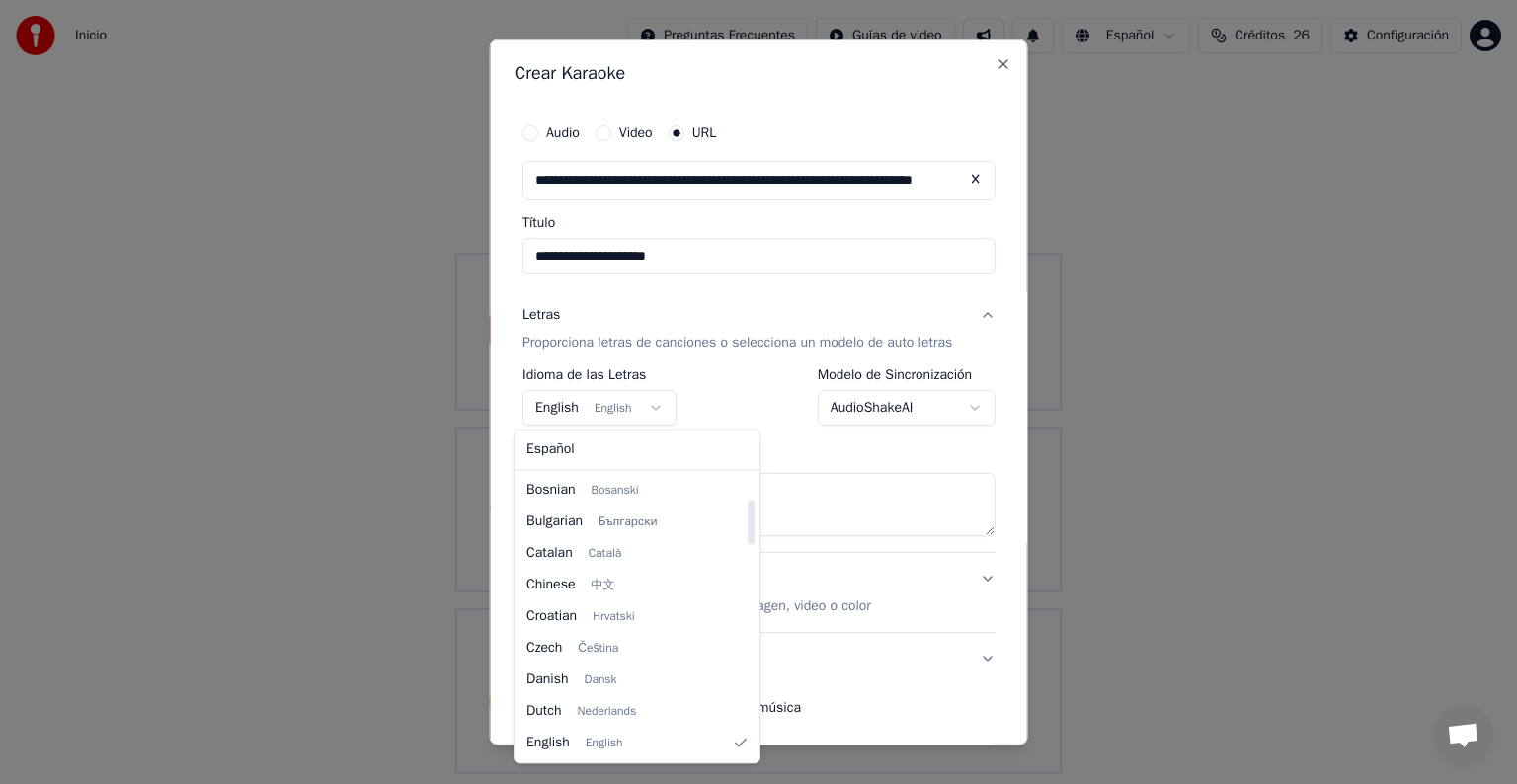 select on "**" 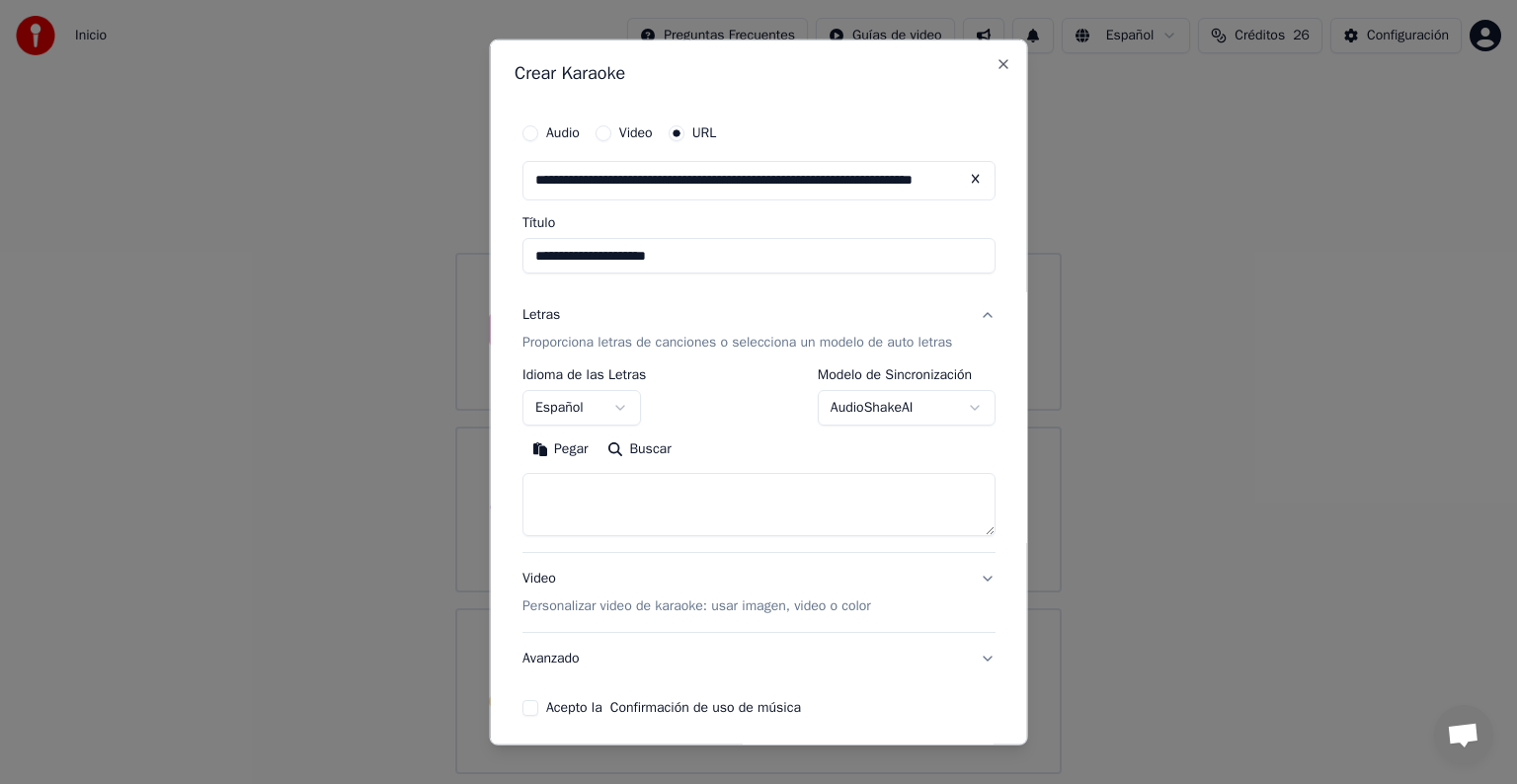 click on "Pegar" at bounding box center [560, 449] 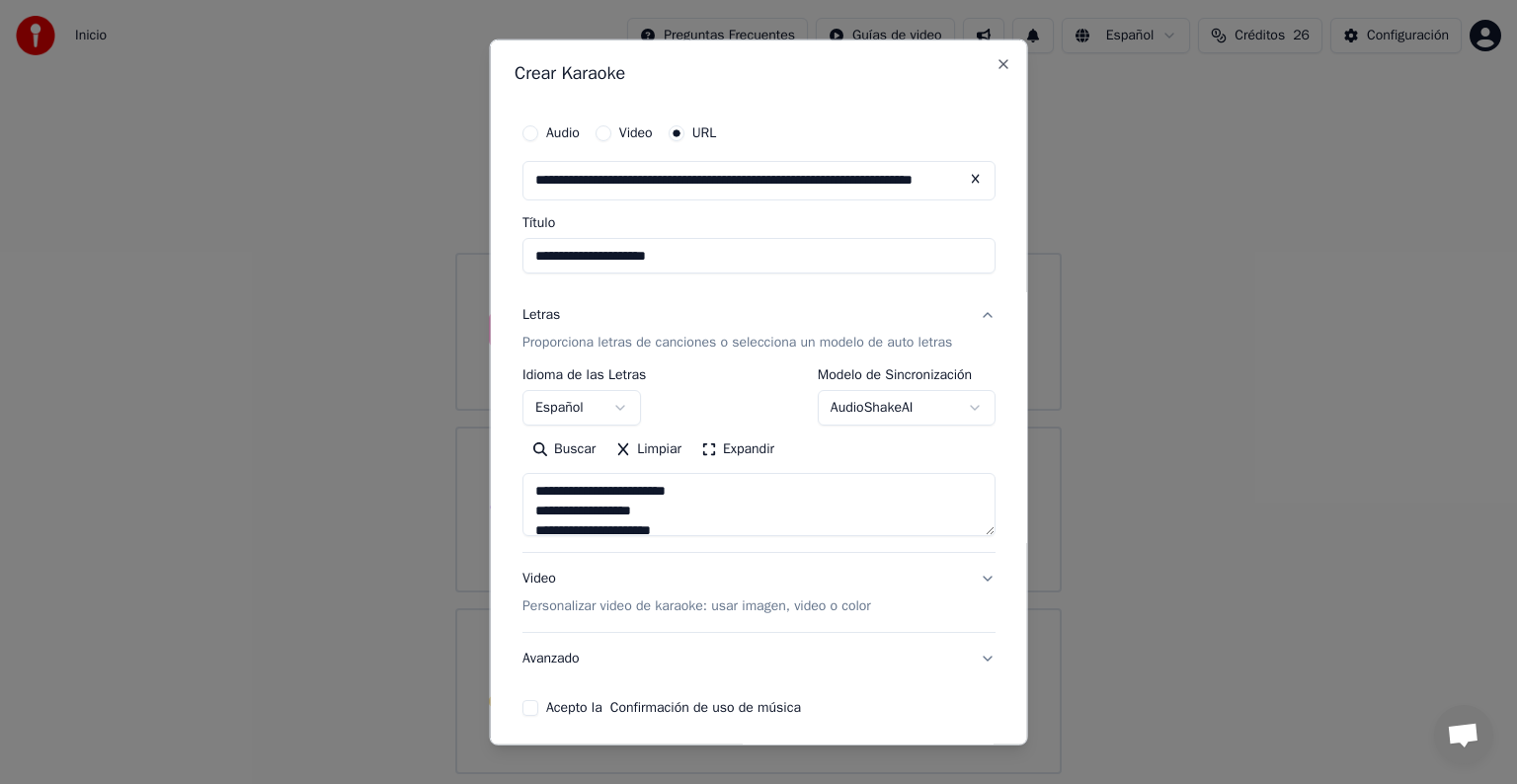 scroll, scrollTop: 165, scrollLeft: 0, axis: vertical 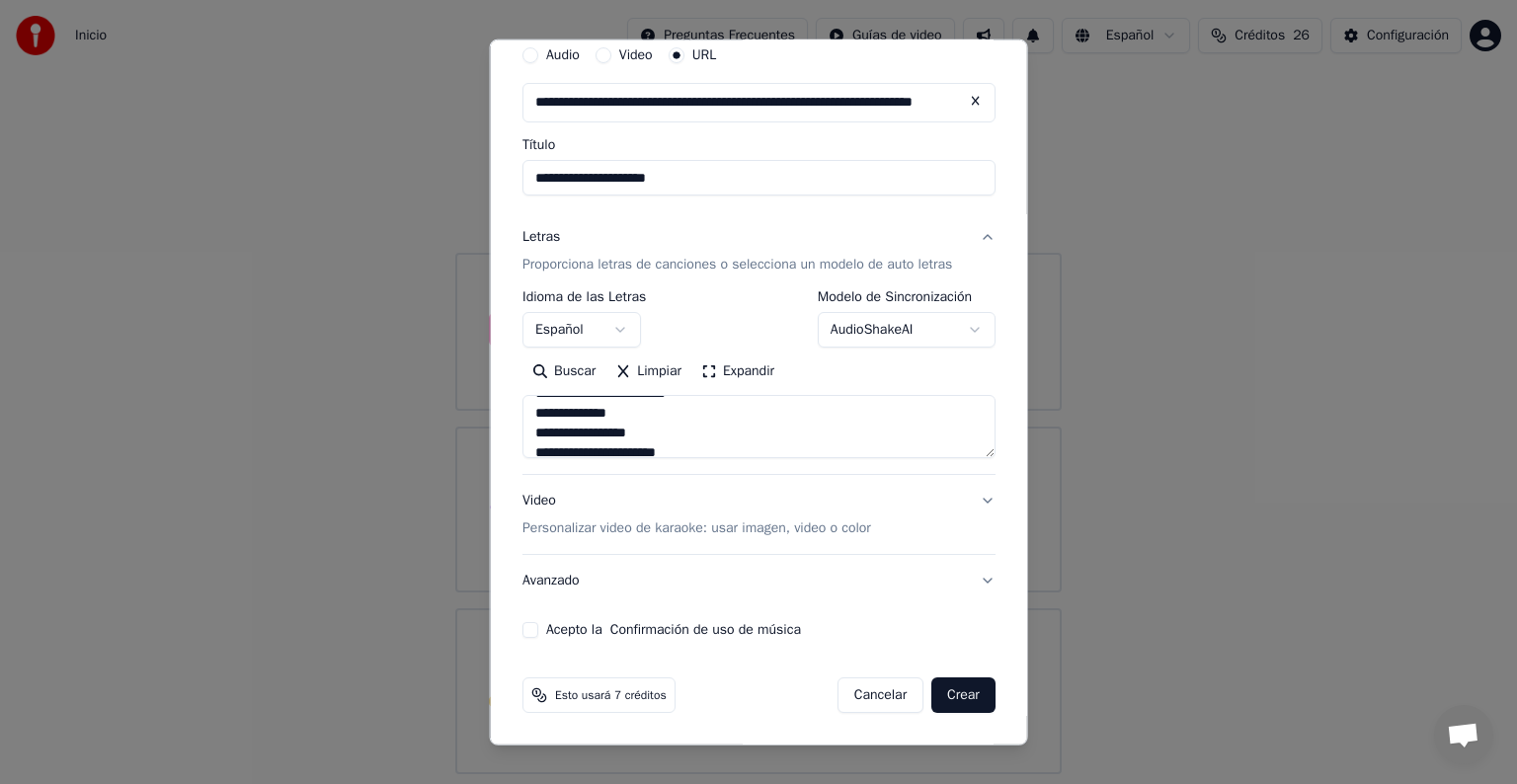 click on "Acepto la   Confirmación de uso de música" at bounding box center (530, 630) 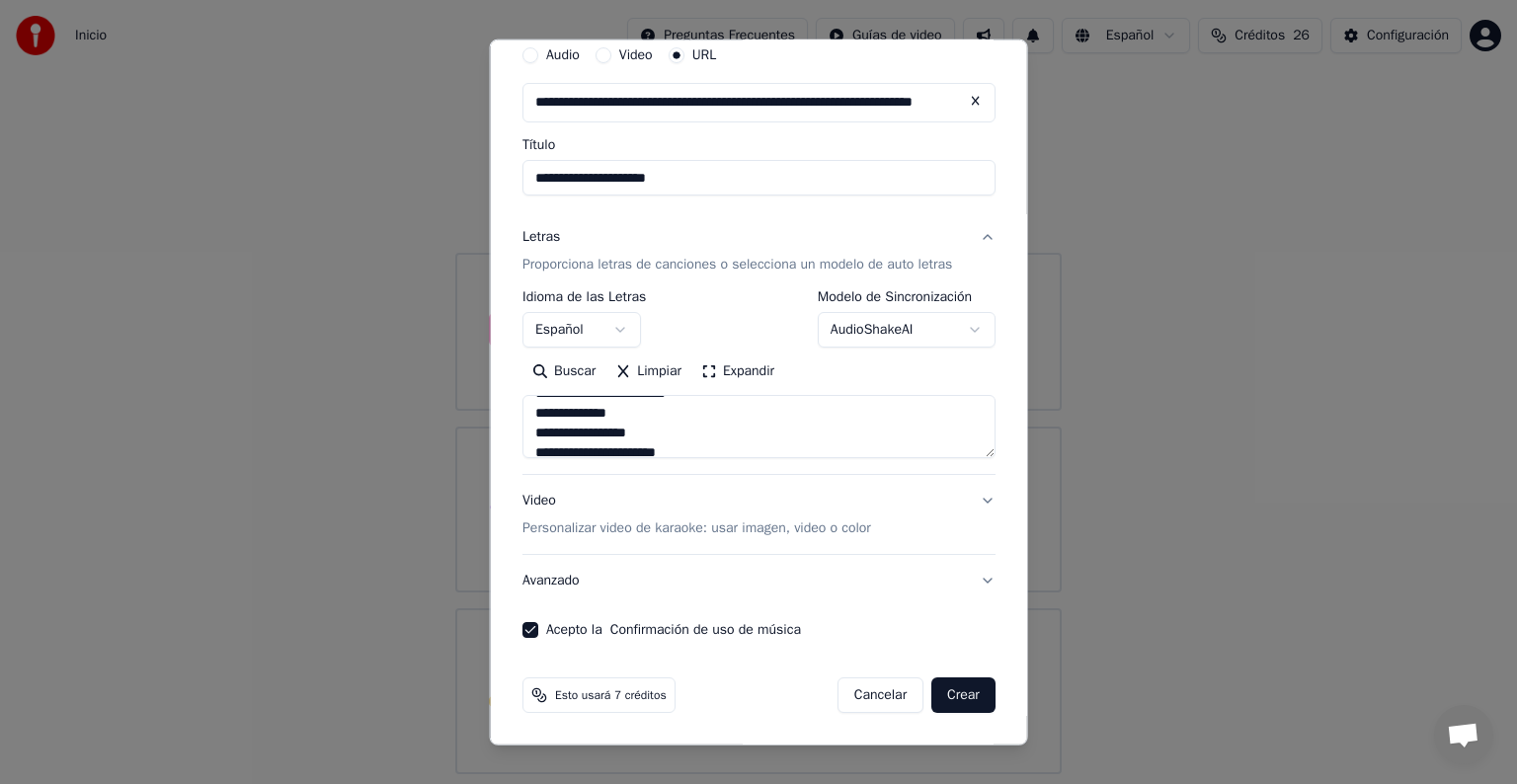 click on "Video Personalizar video de karaoke: usar imagen, video o color" at bounding box center [758, 514] 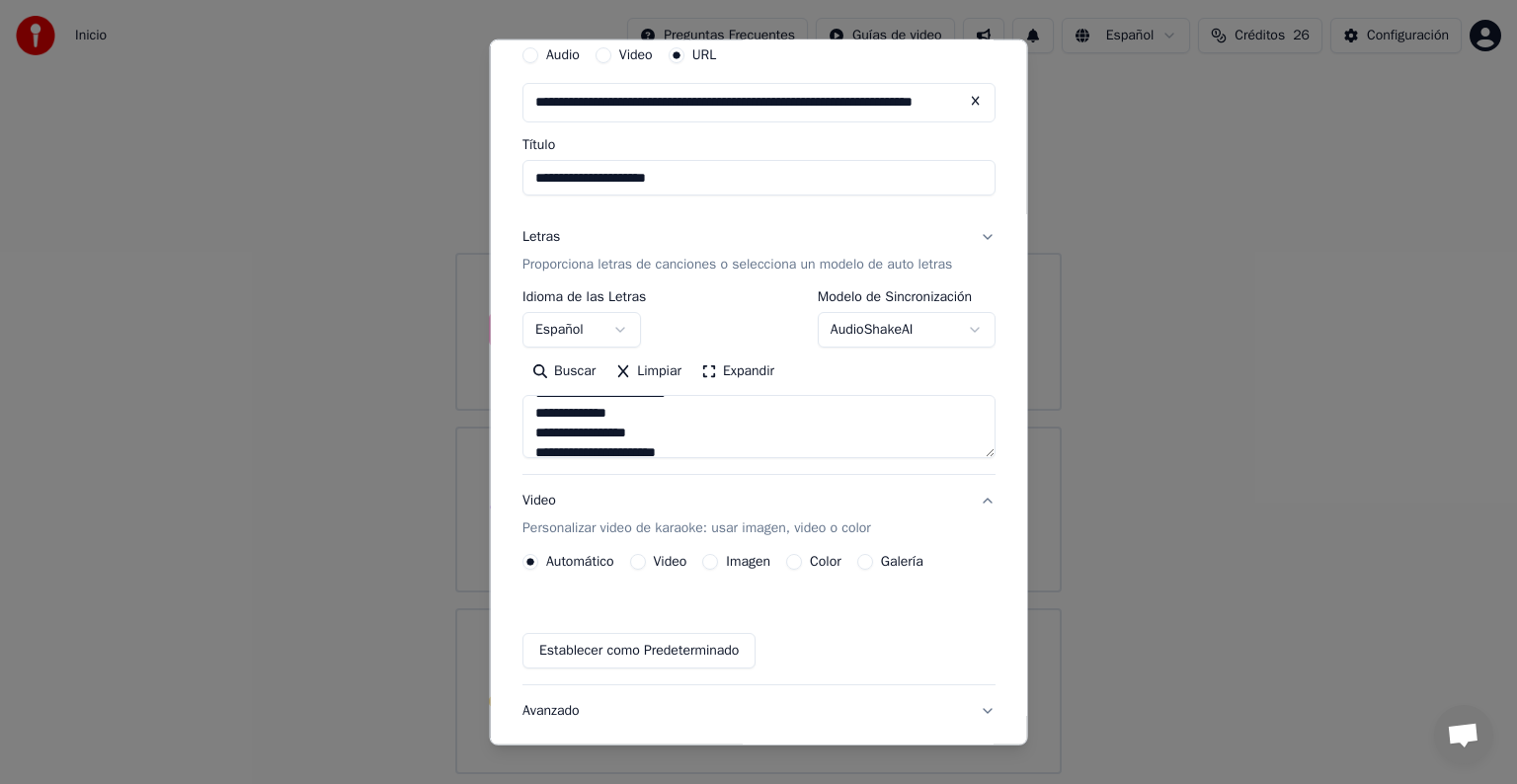 type on "**********" 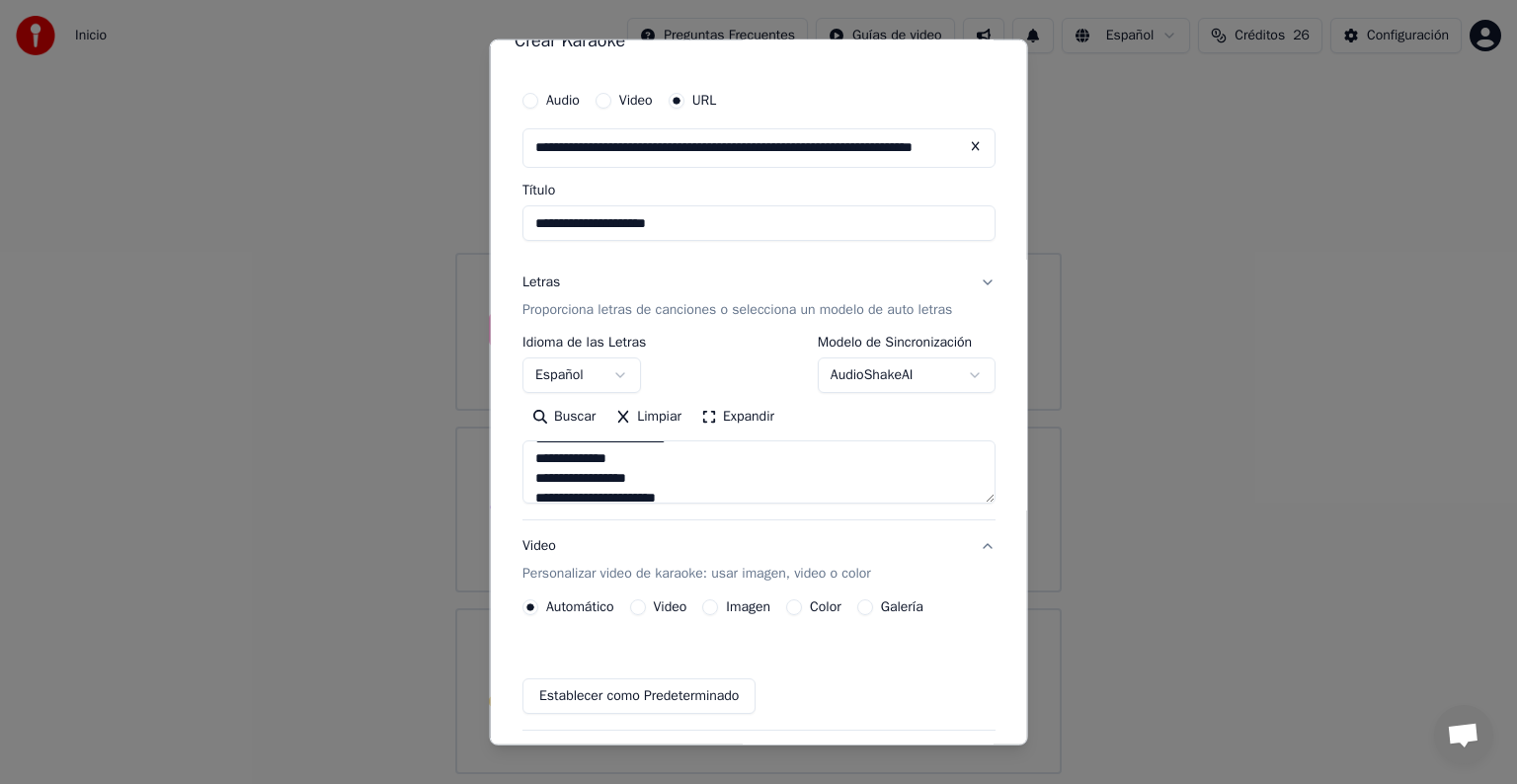 scroll, scrollTop: 25, scrollLeft: 0, axis: vertical 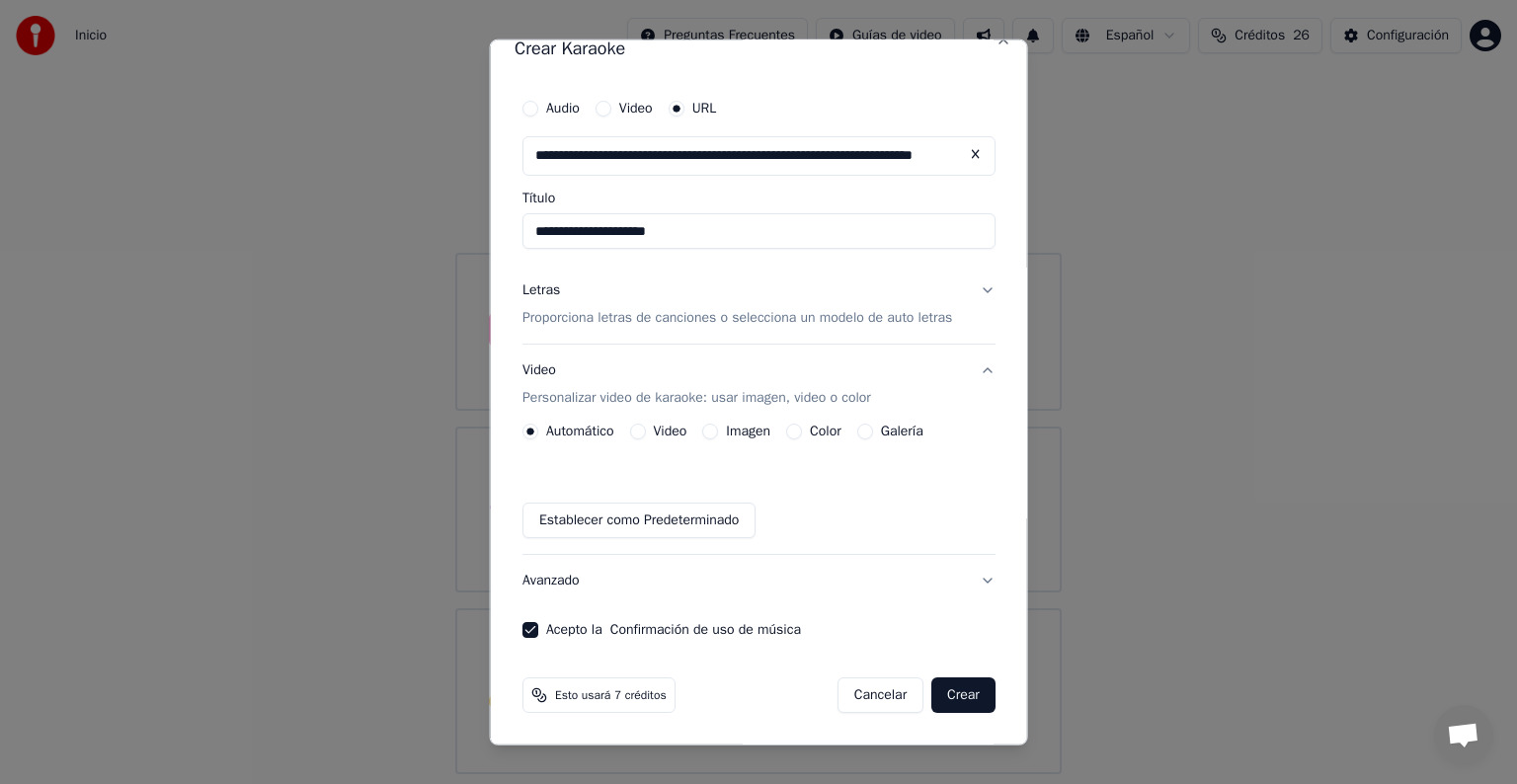 click on "Imagen" at bounding box center [736, 431] 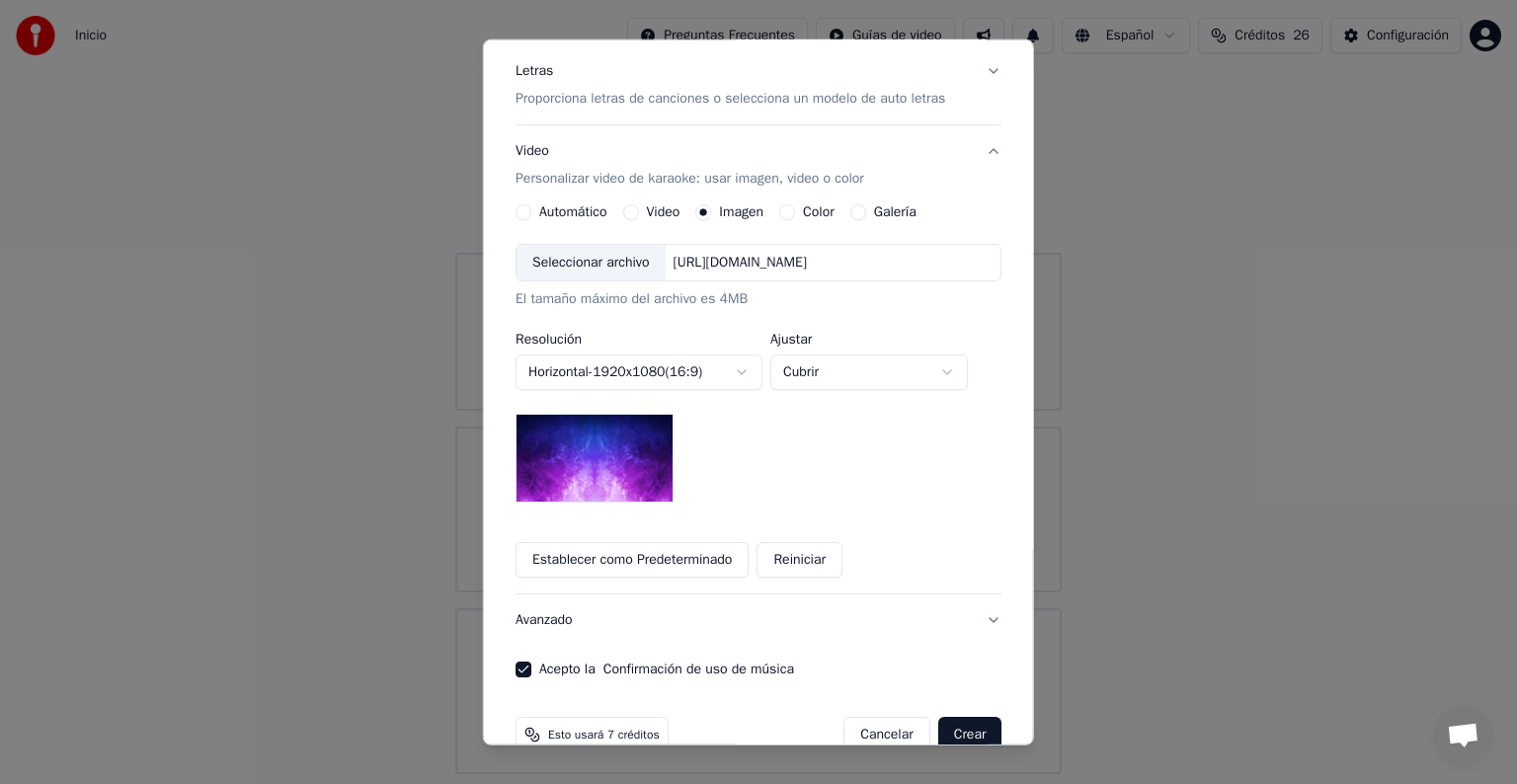 scroll, scrollTop: 283, scrollLeft: 0, axis: vertical 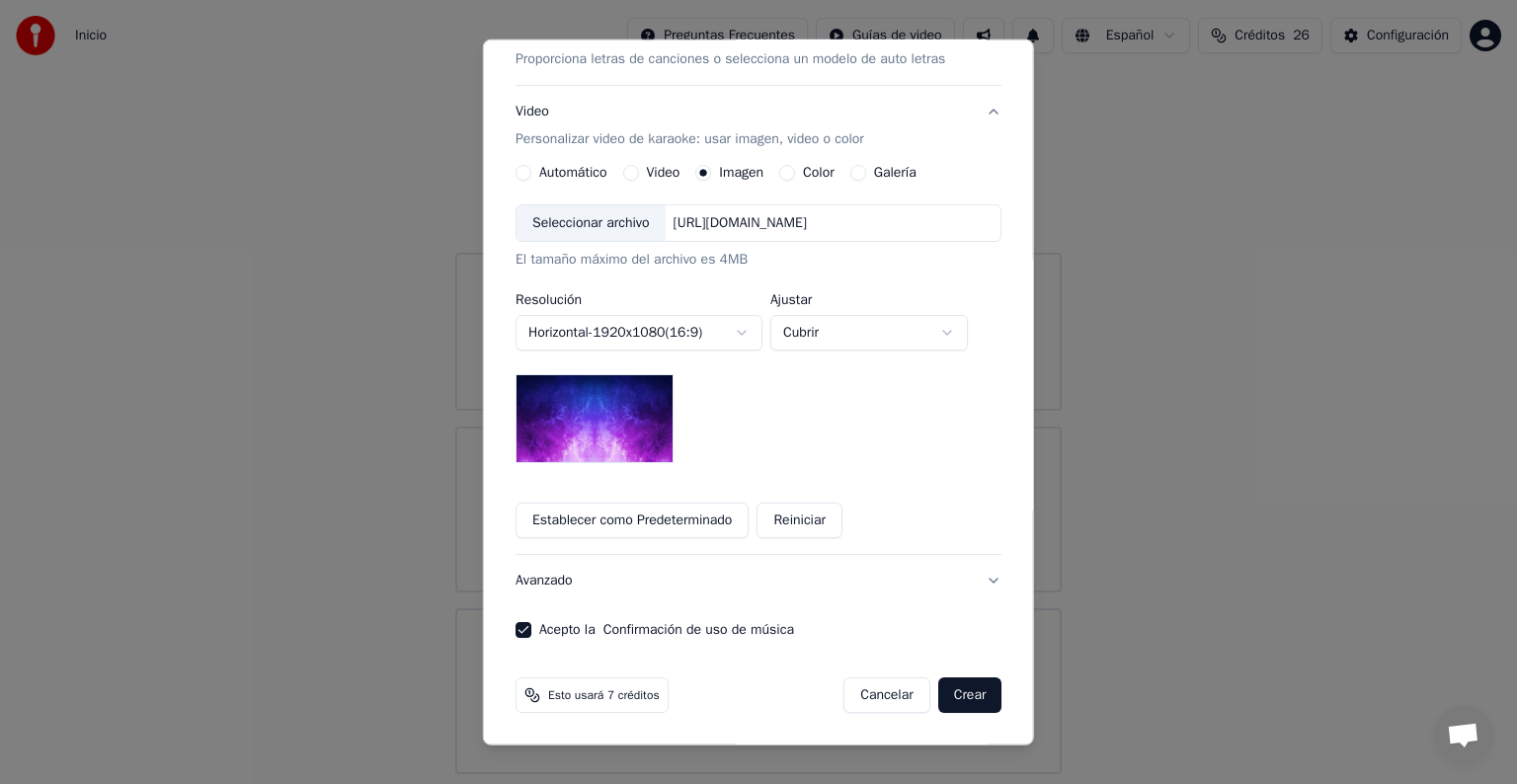 click on "Crear" at bounding box center (970, 695) 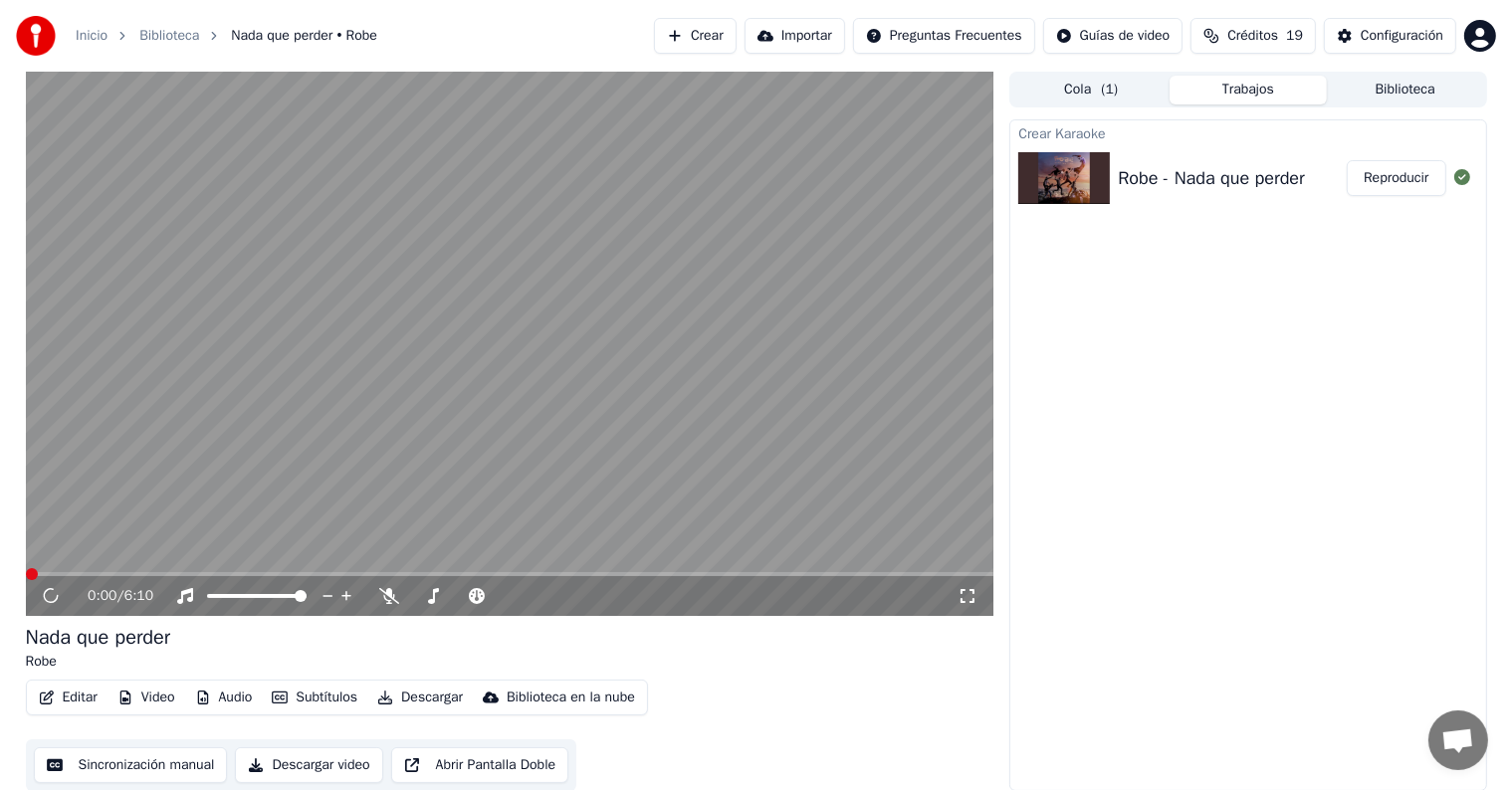 click on "Crear" at bounding box center [695, 36] 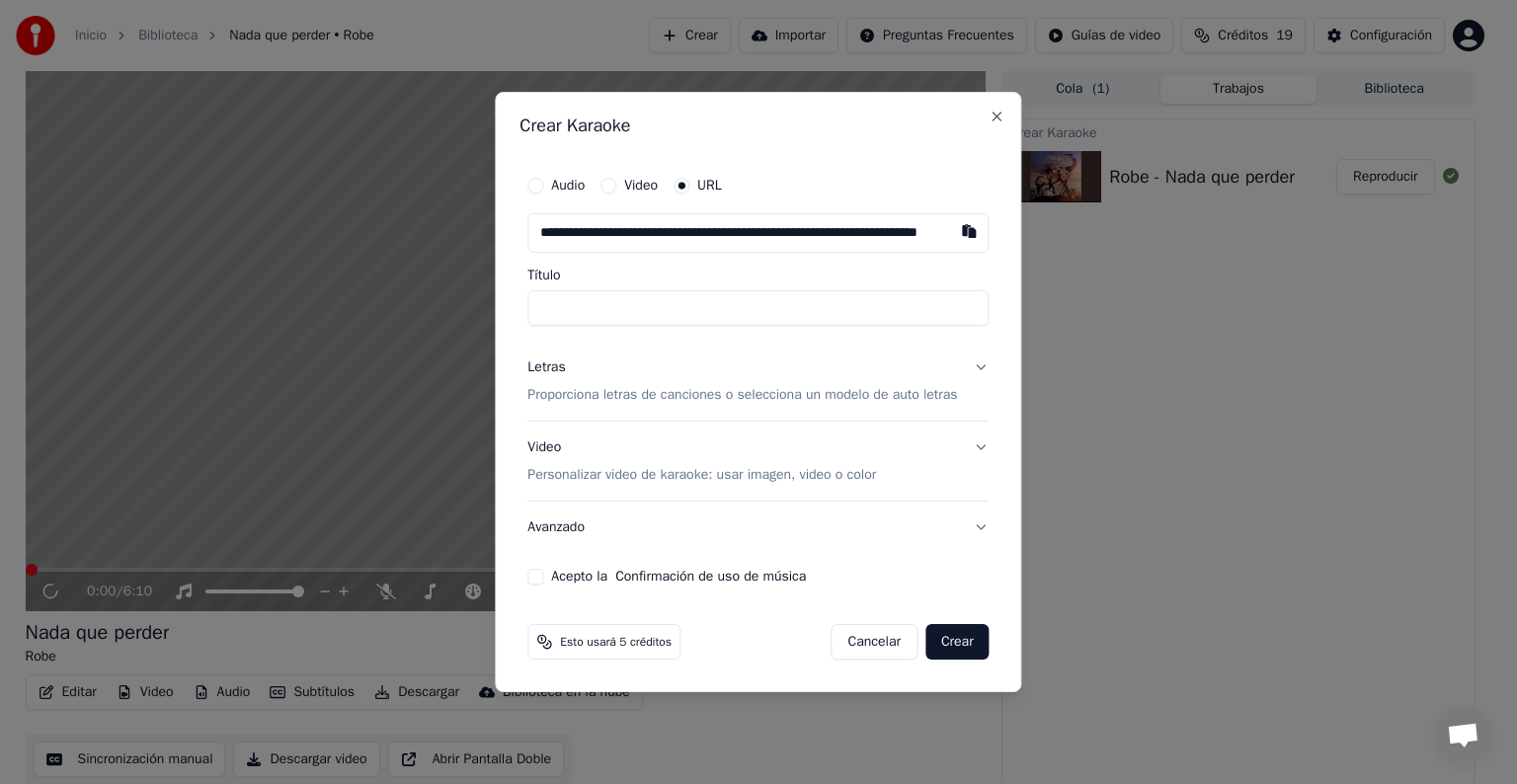 scroll, scrollTop: 0, scrollLeft: 96, axis: horizontal 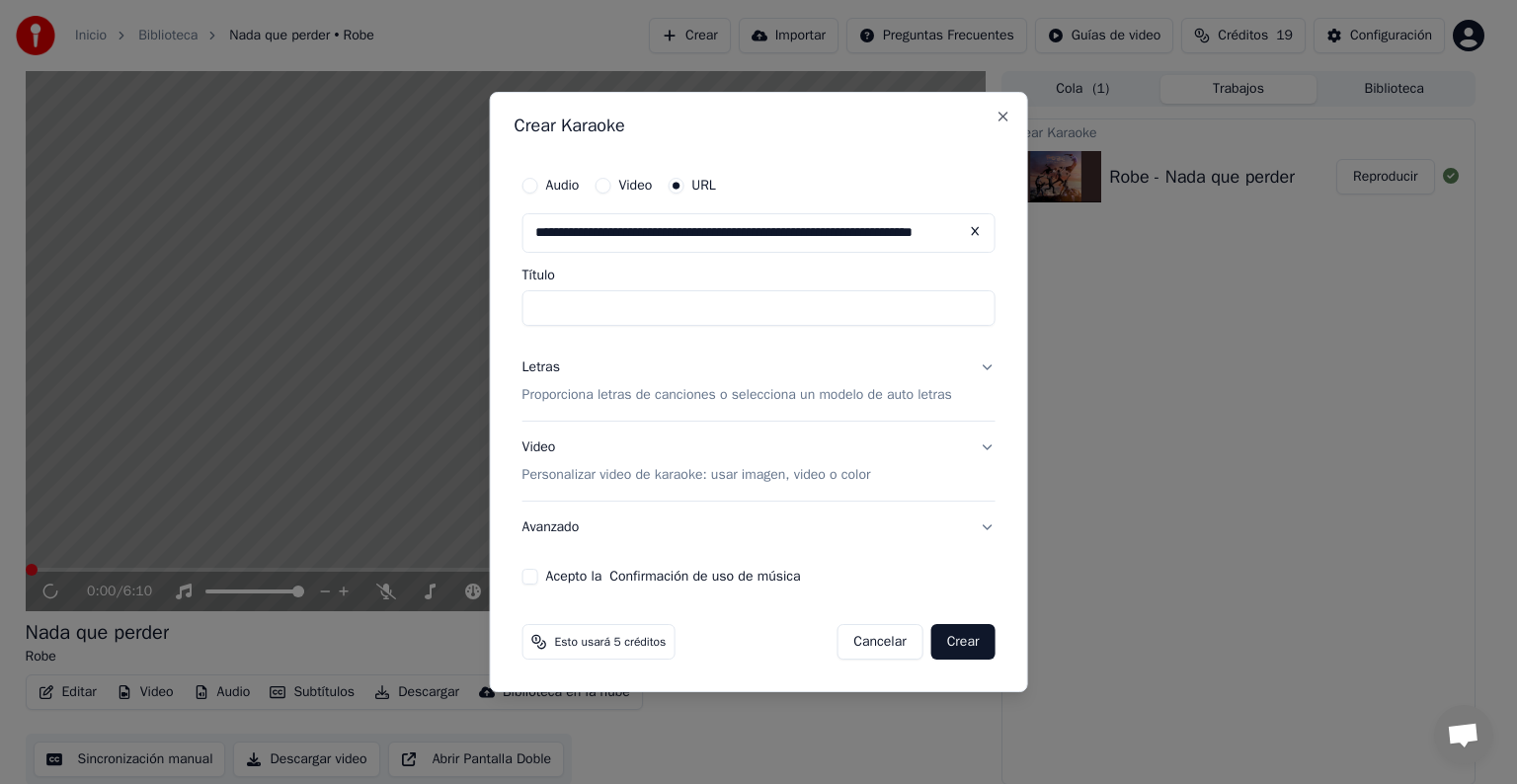 type on "**********" 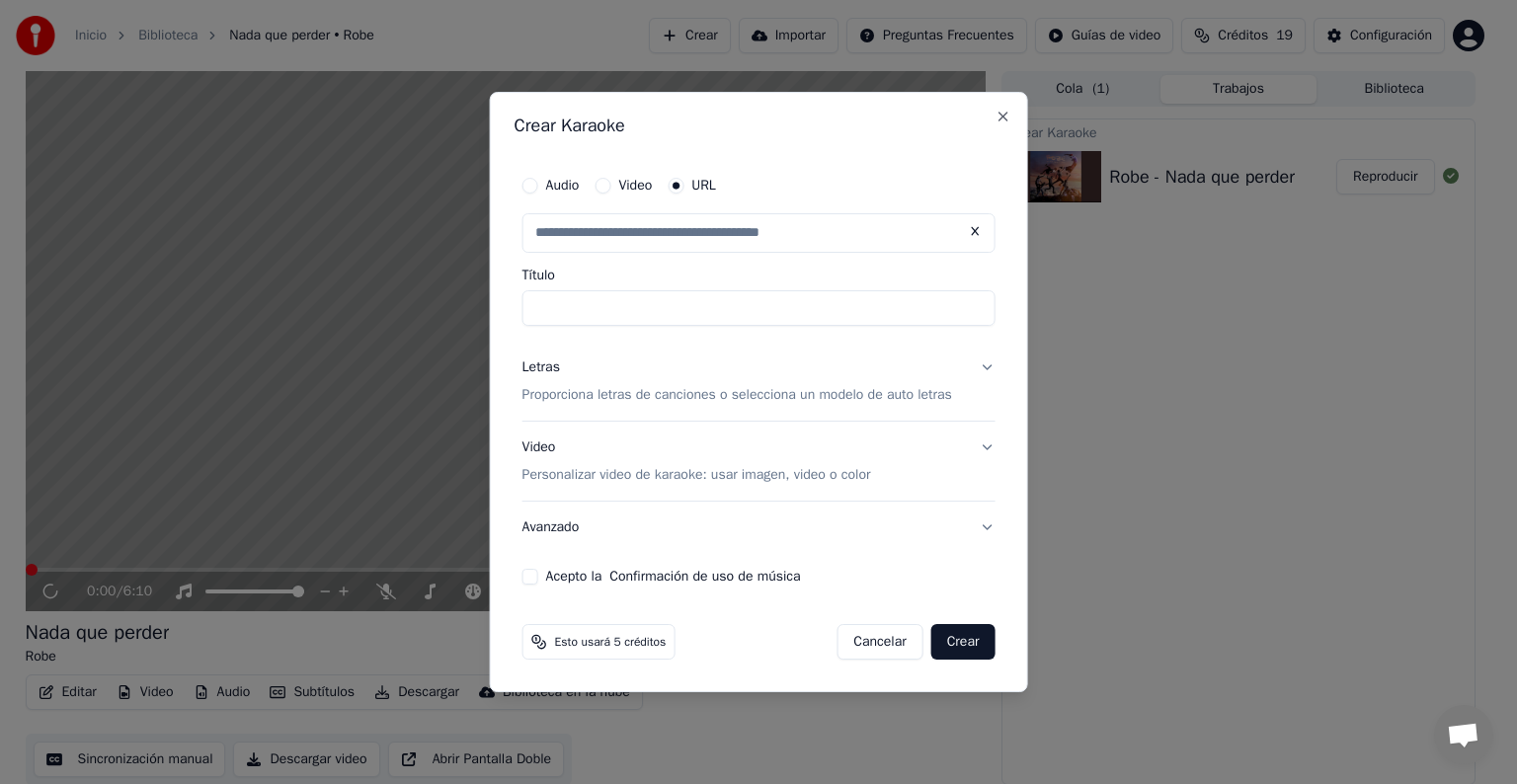 click on "Título" at bounding box center (758, 308) 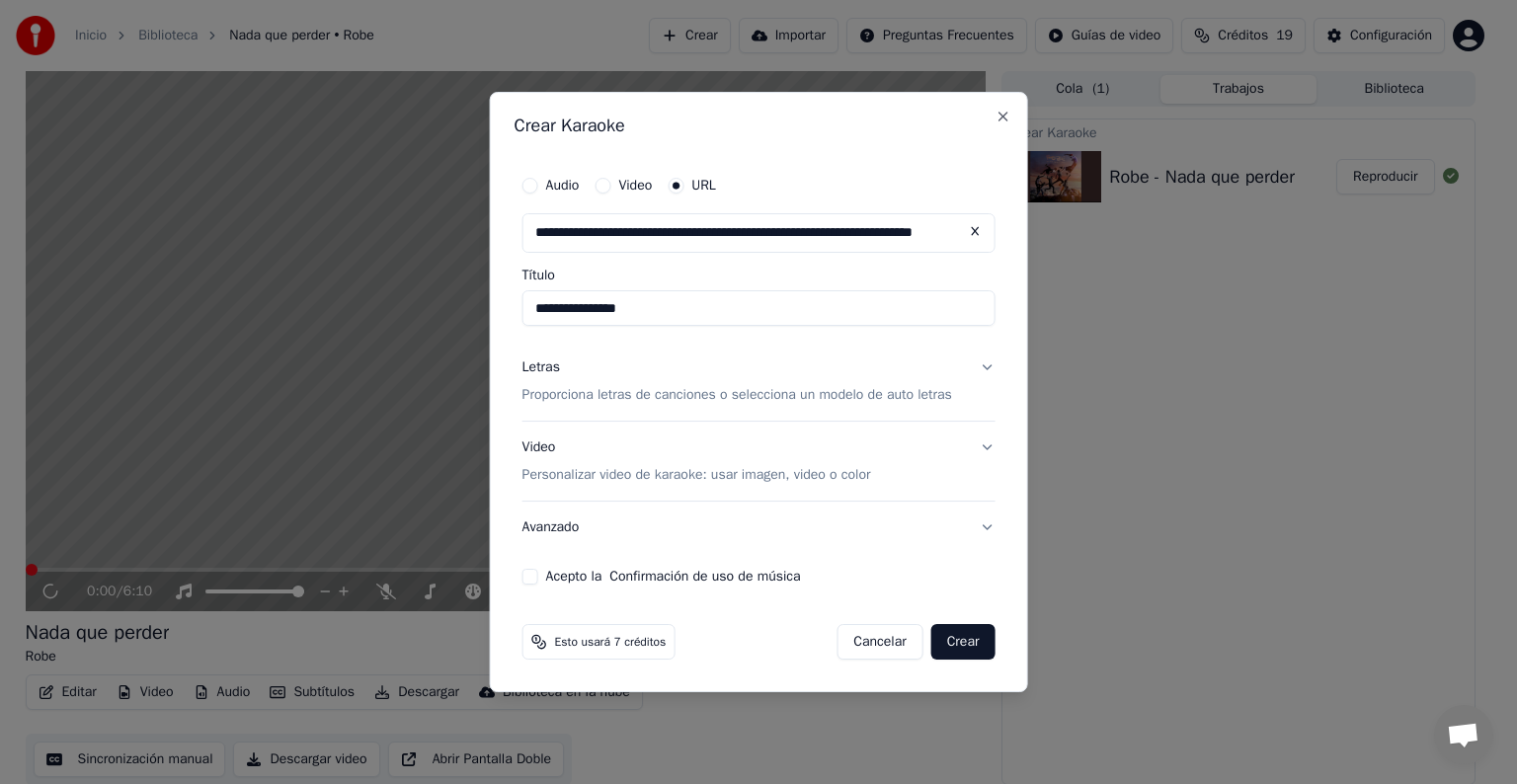 click on "**********" at bounding box center (758, 308) 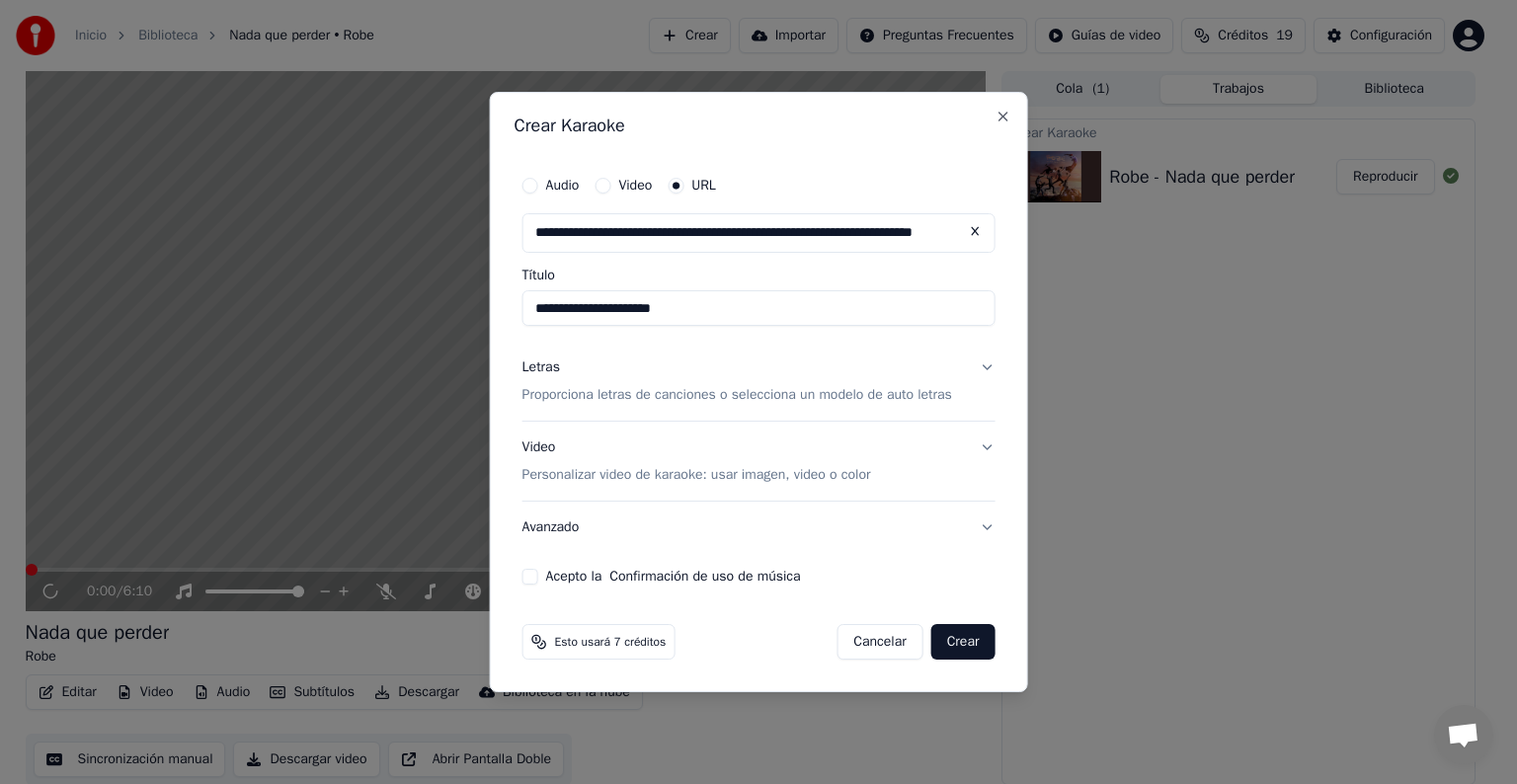 type on "**********" 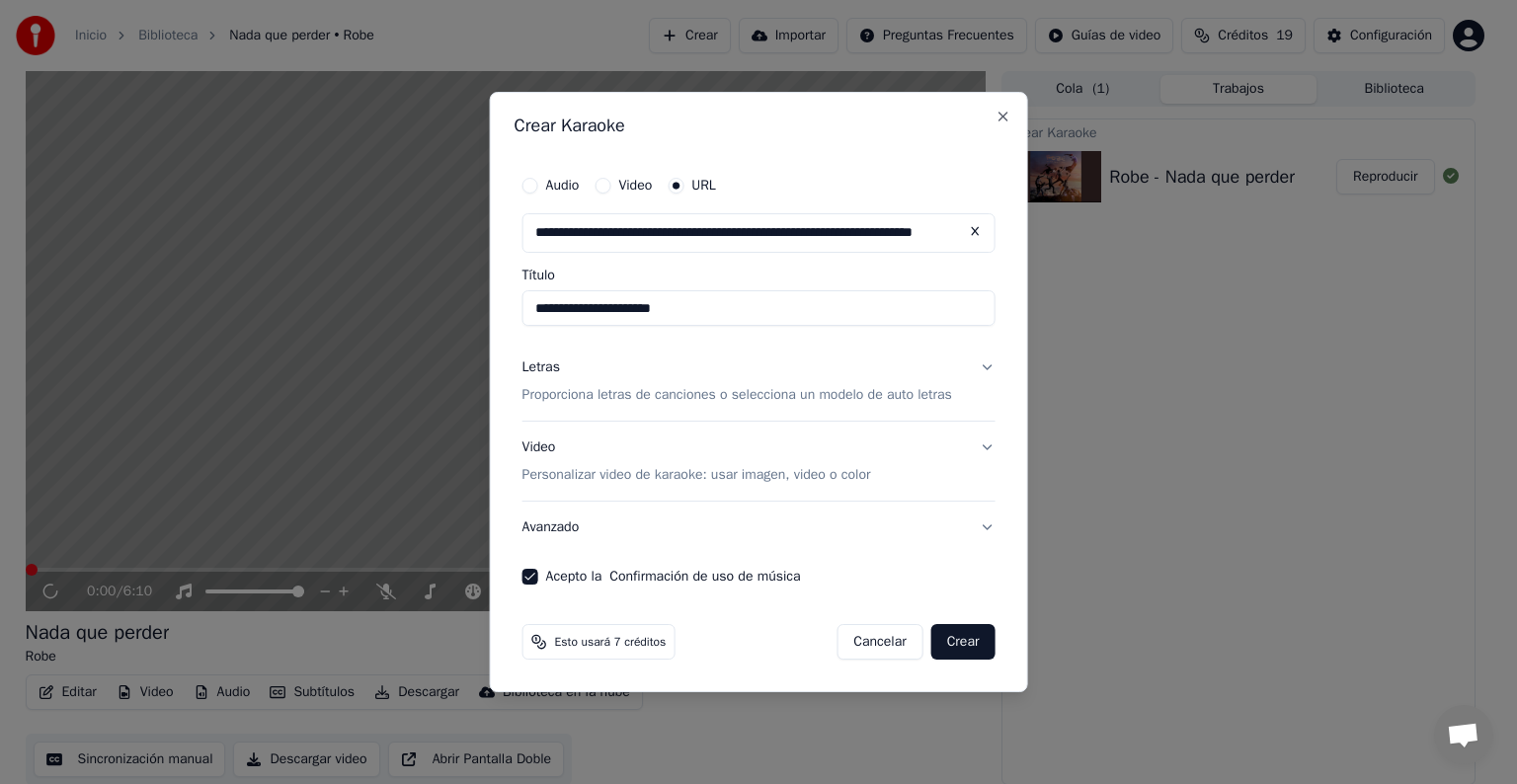 click on "Video Personalizar video de karaoke: usar imagen, video o color" at bounding box center [758, 461] 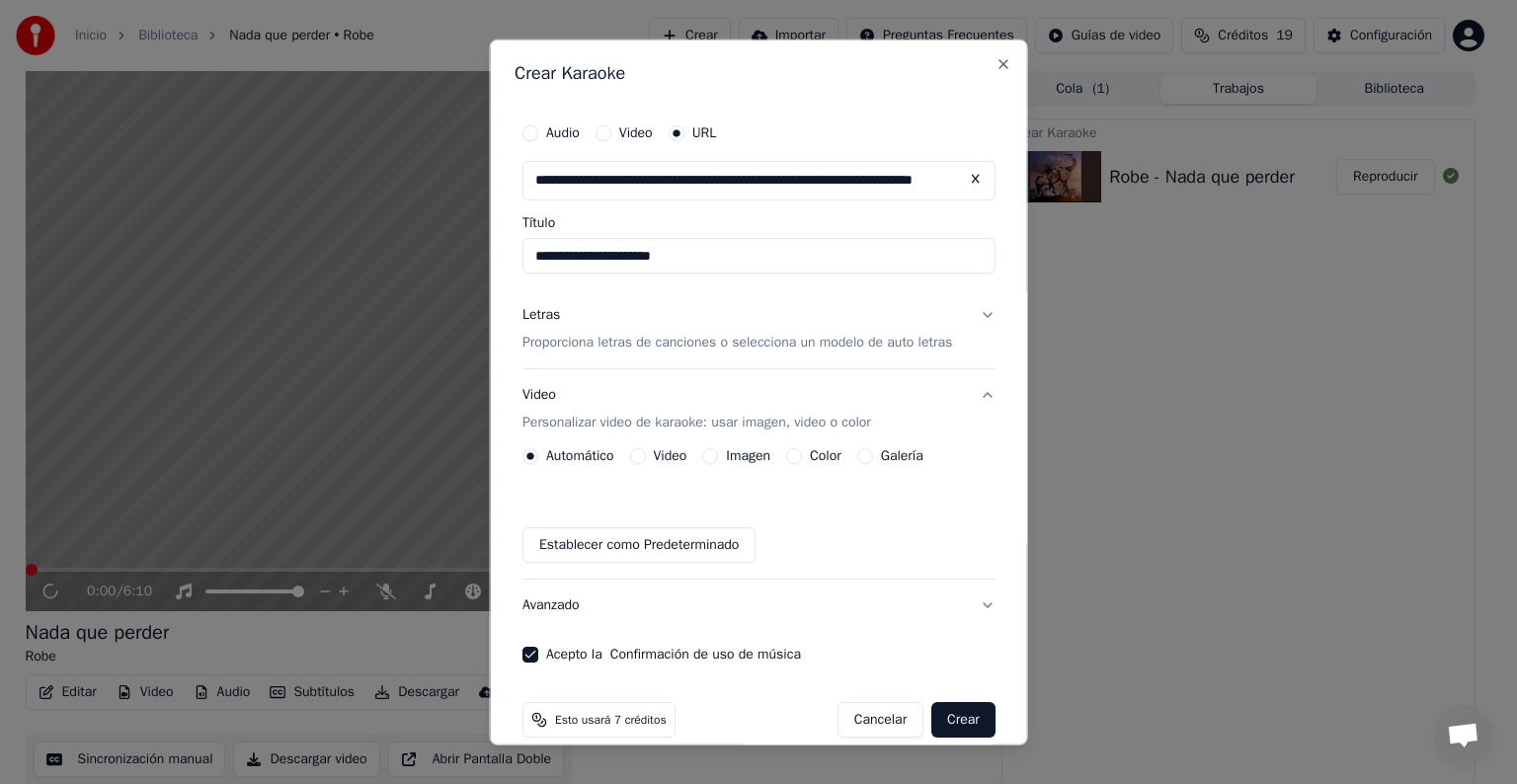 click on "Imagen" at bounding box center (710, 456) 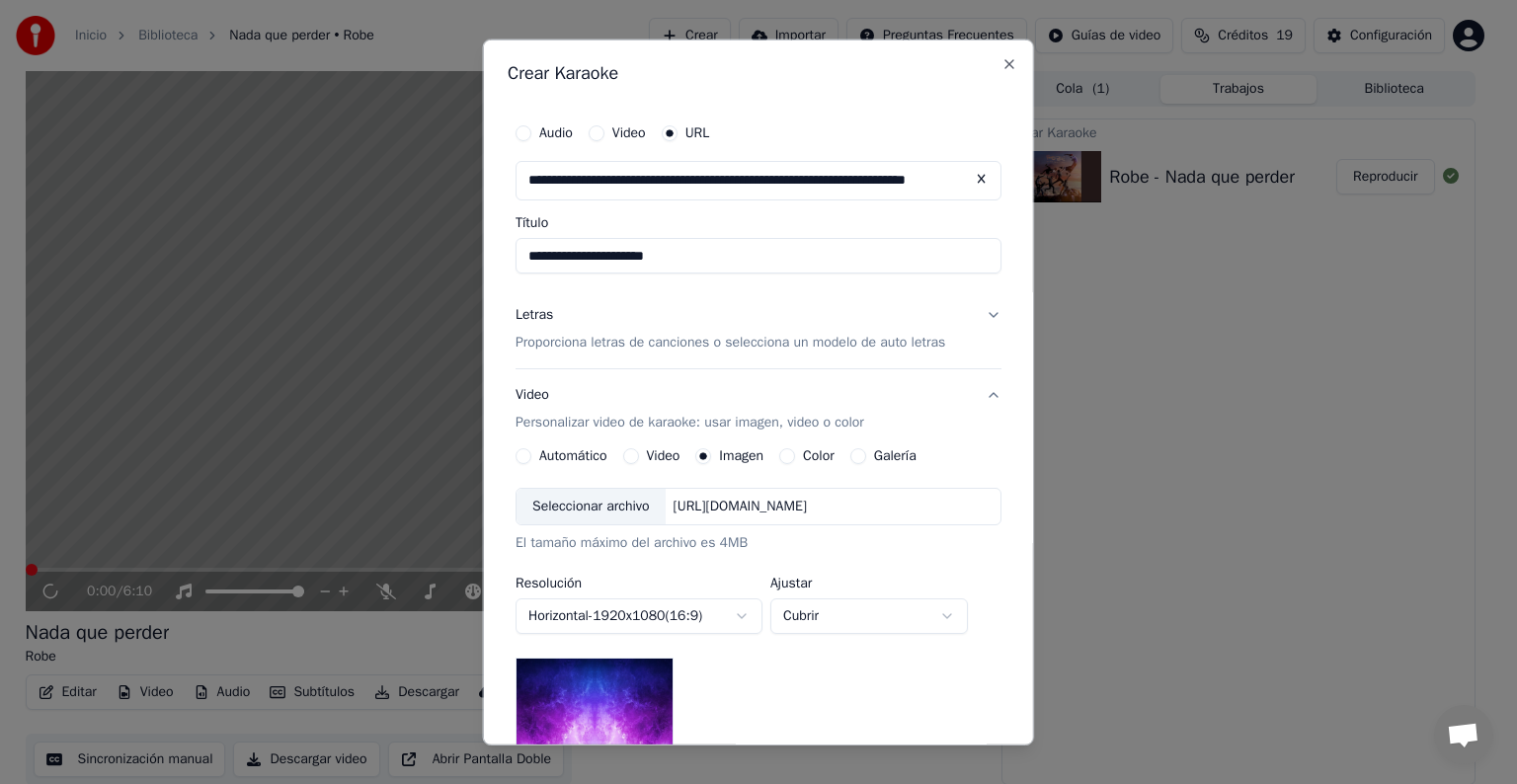 click on "Letras Proporciona letras de canciones o selecciona un modelo de auto letras" at bounding box center (758, 329) 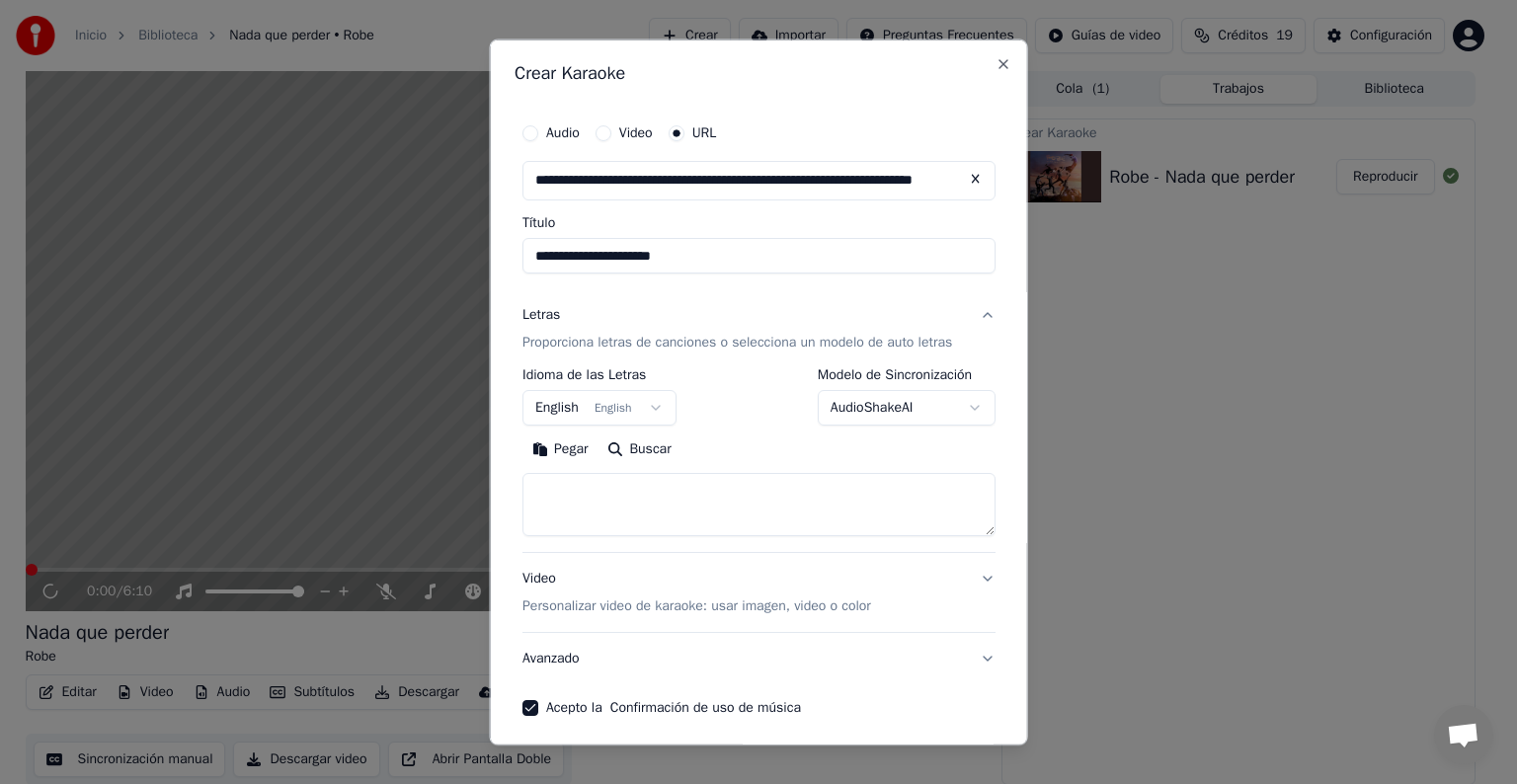 click on "English English" at bounding box center (599, 408) 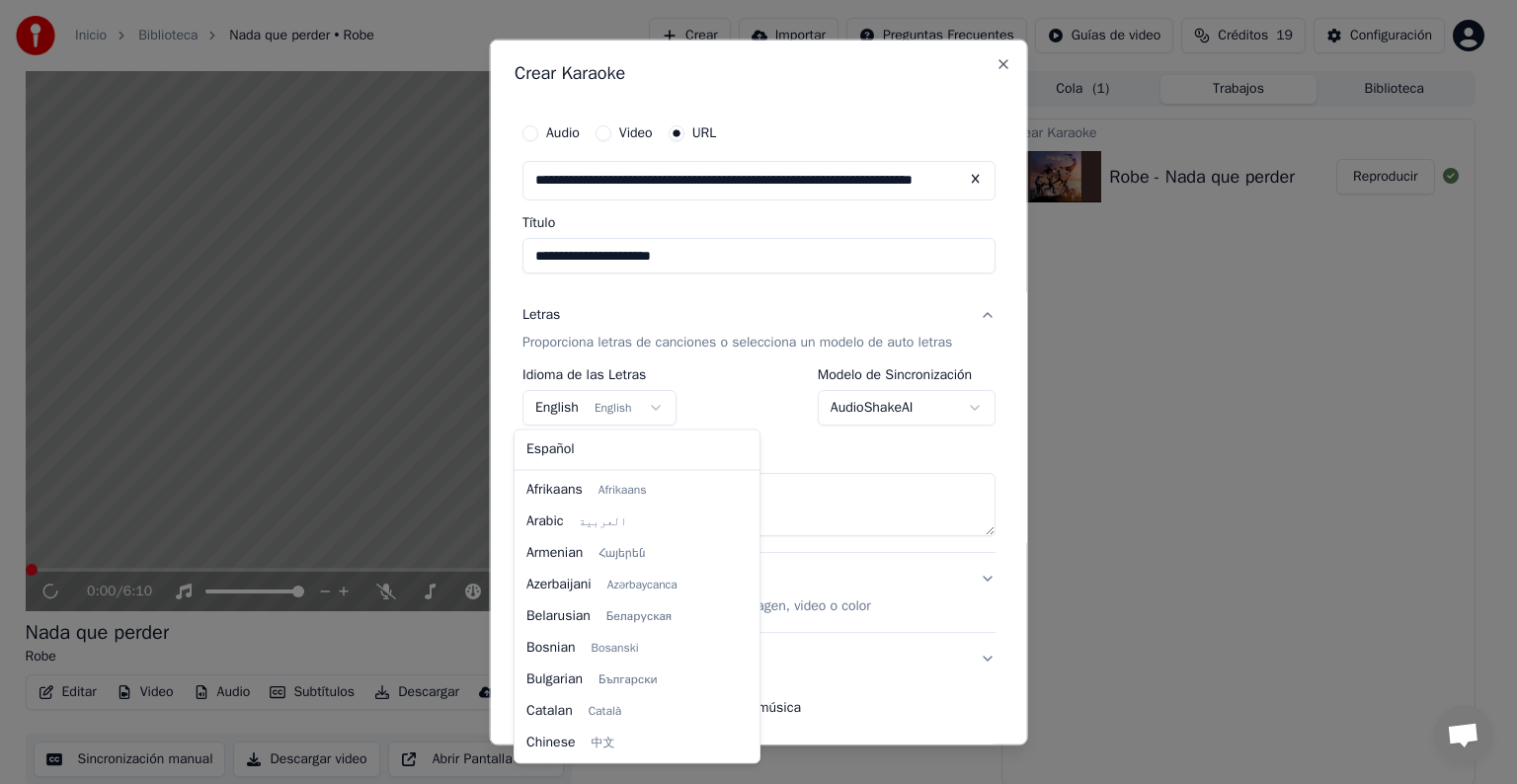 scroll, scrollTop: 158, scrollLeft: 0, axis: vertical 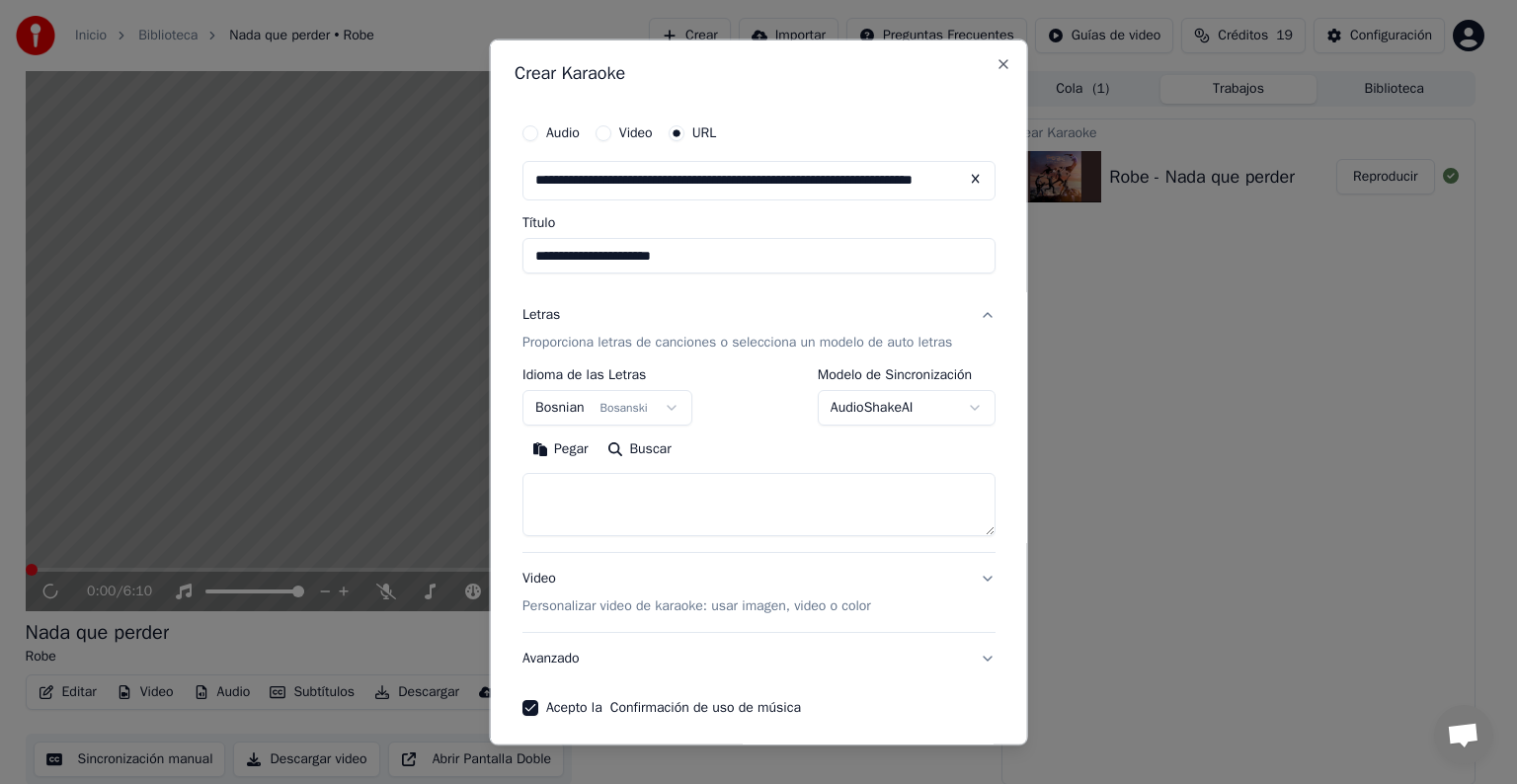 click on "Bosnian Bosanski" at bounding box center (607, 408) 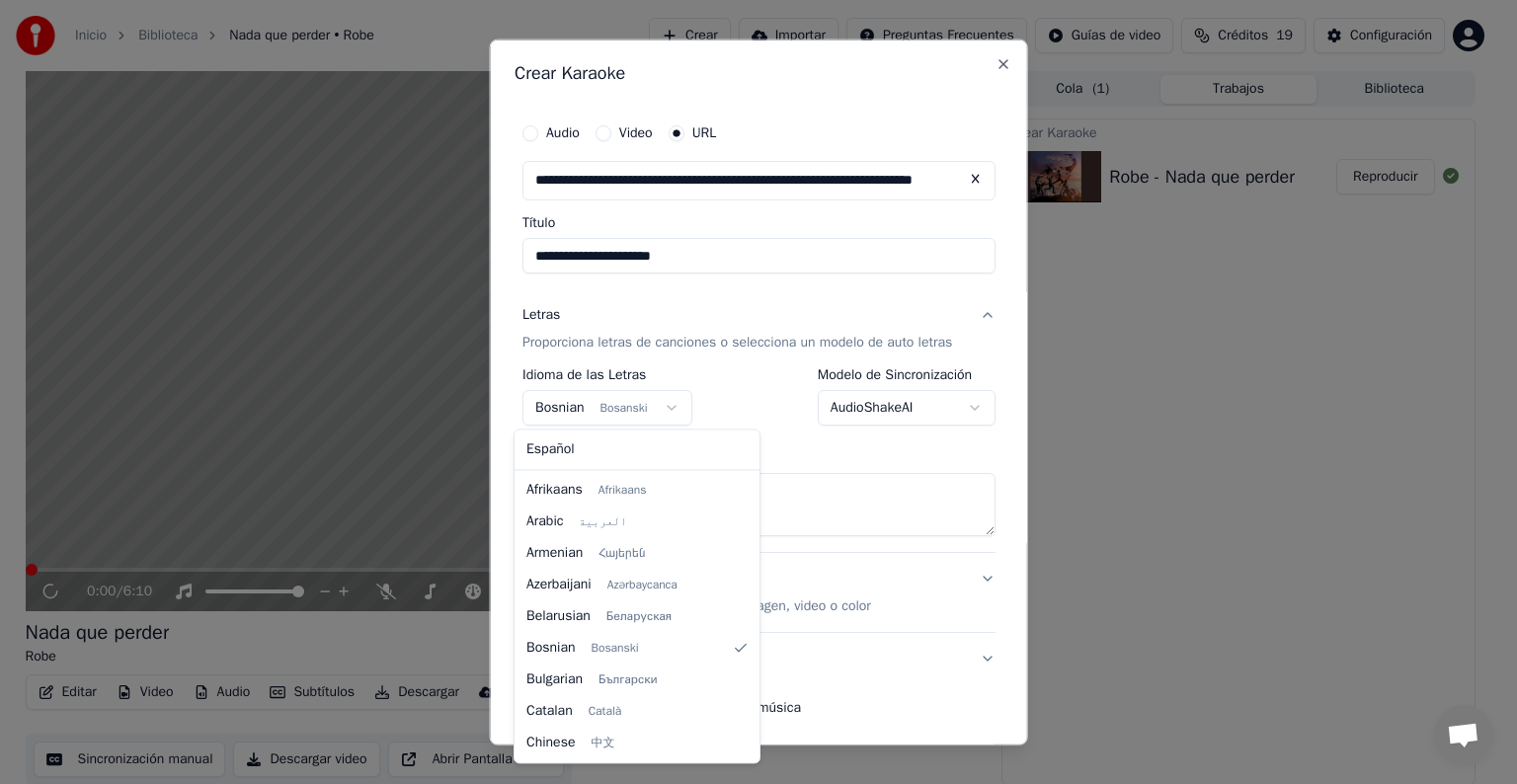 select on "**" 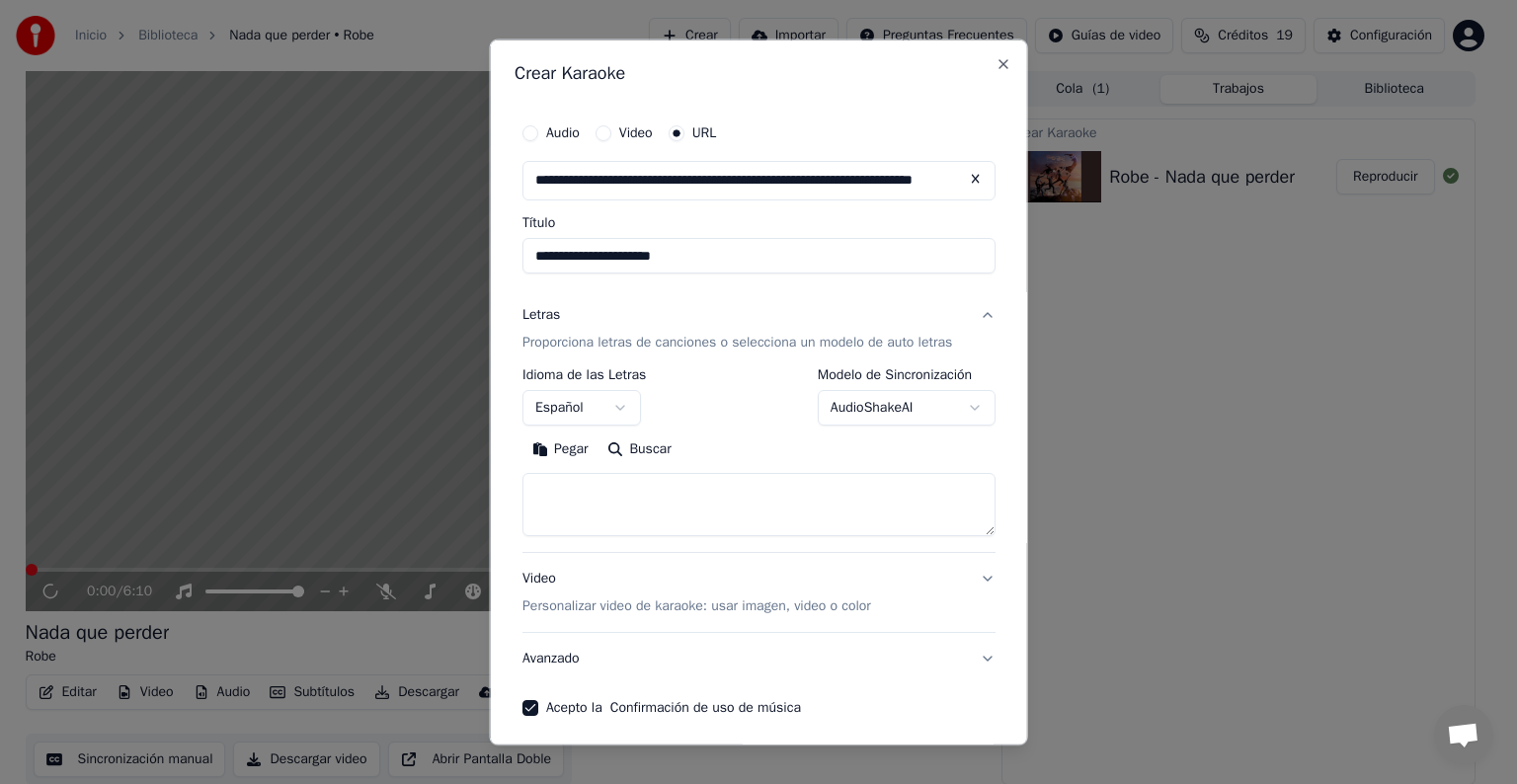 click at bounding box center (758, 505) 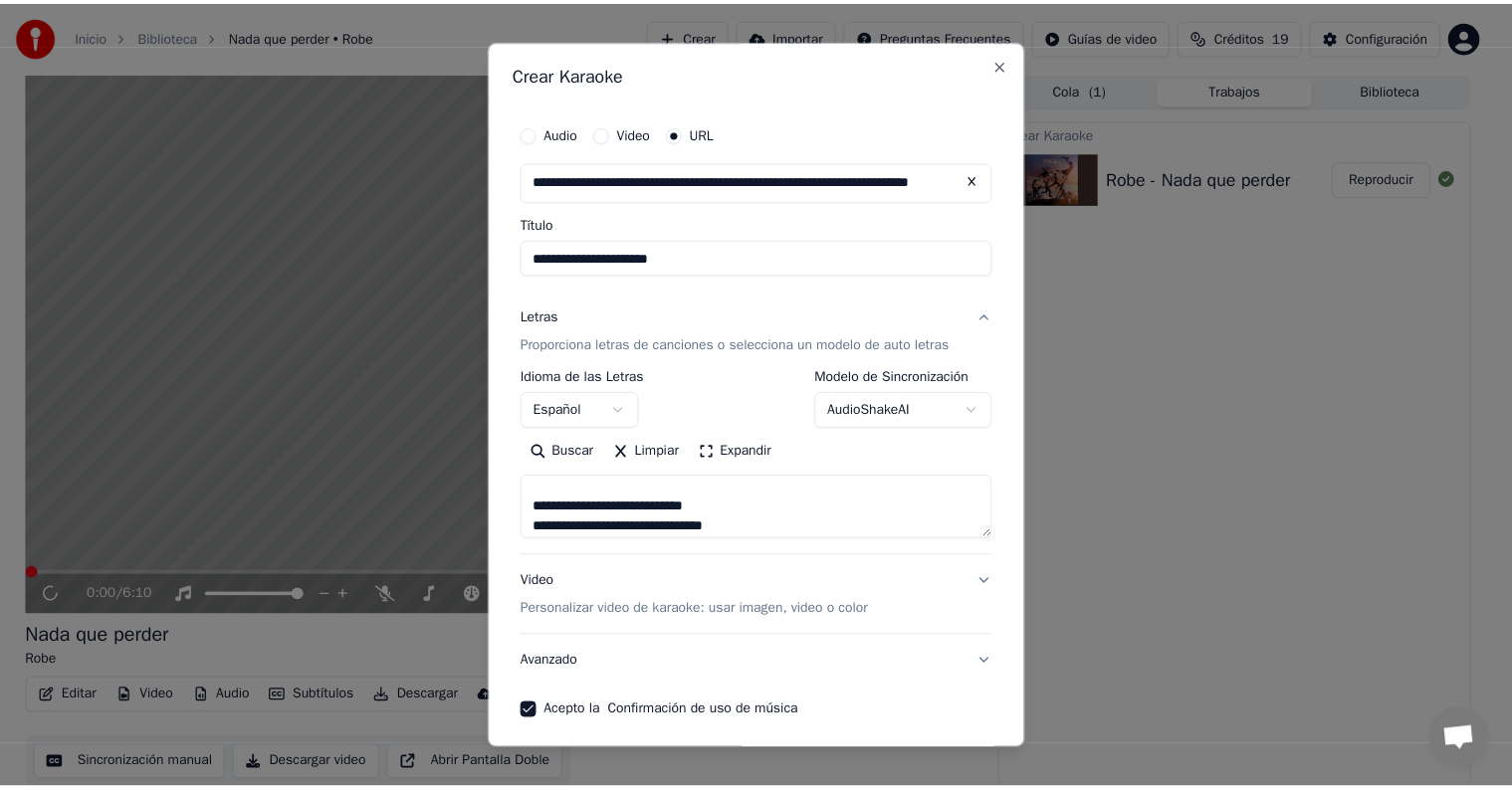 scroll, scrollTop: 1094, scrollLeft: 0, axis: vertical 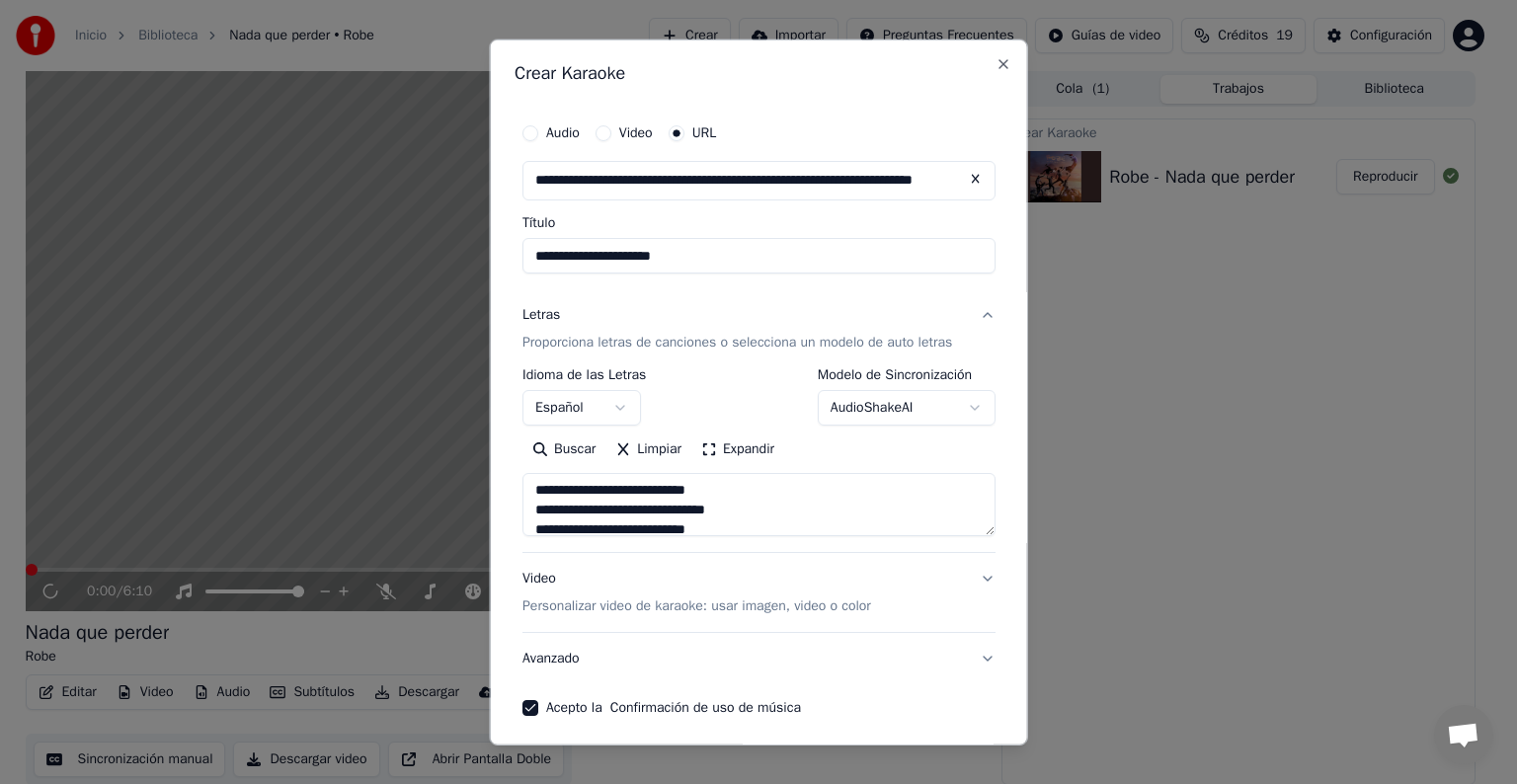 click on "Avanzado" at bounding box center [758, 659] 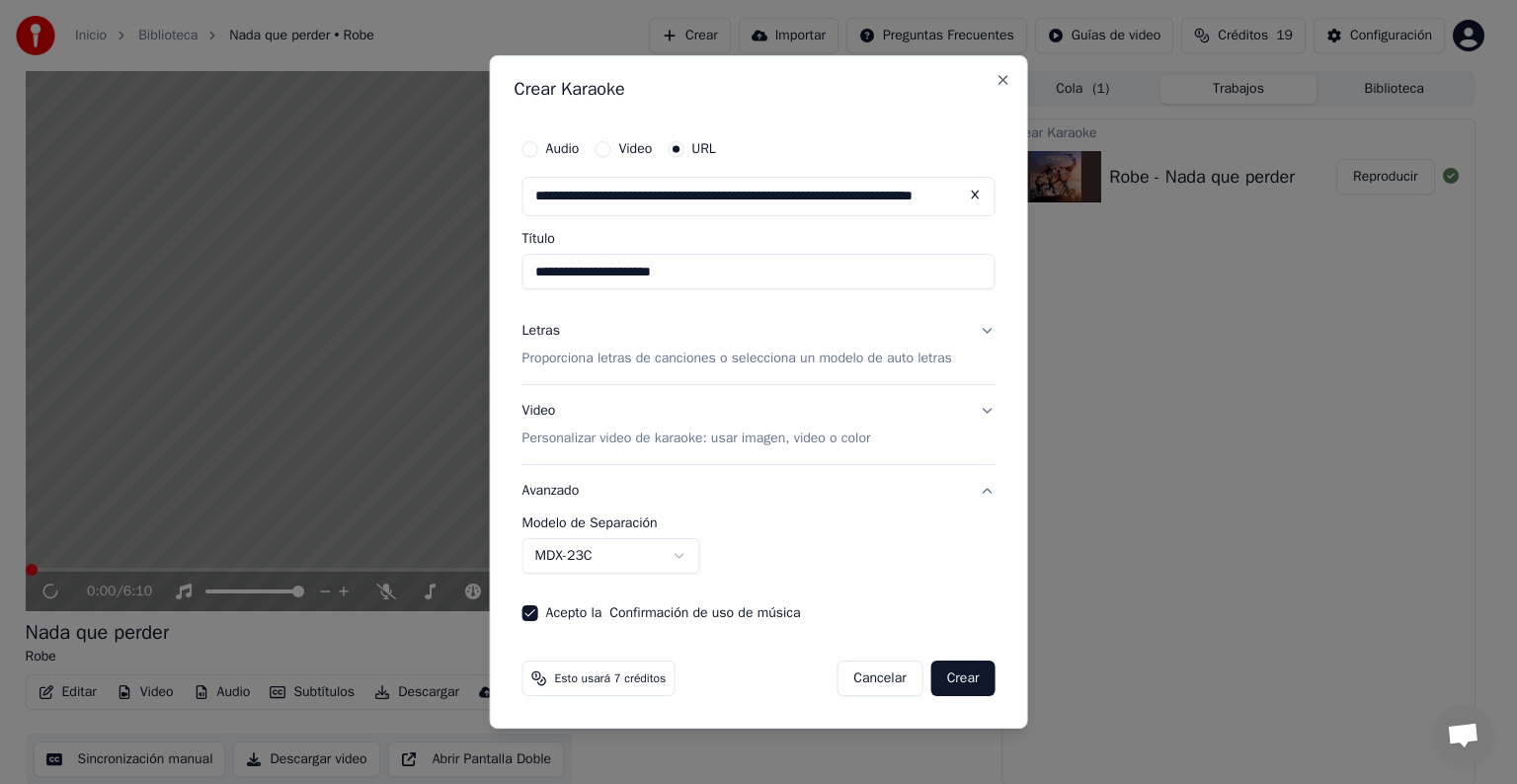 click on "MDX-23C" at bounding box center [611, 556] 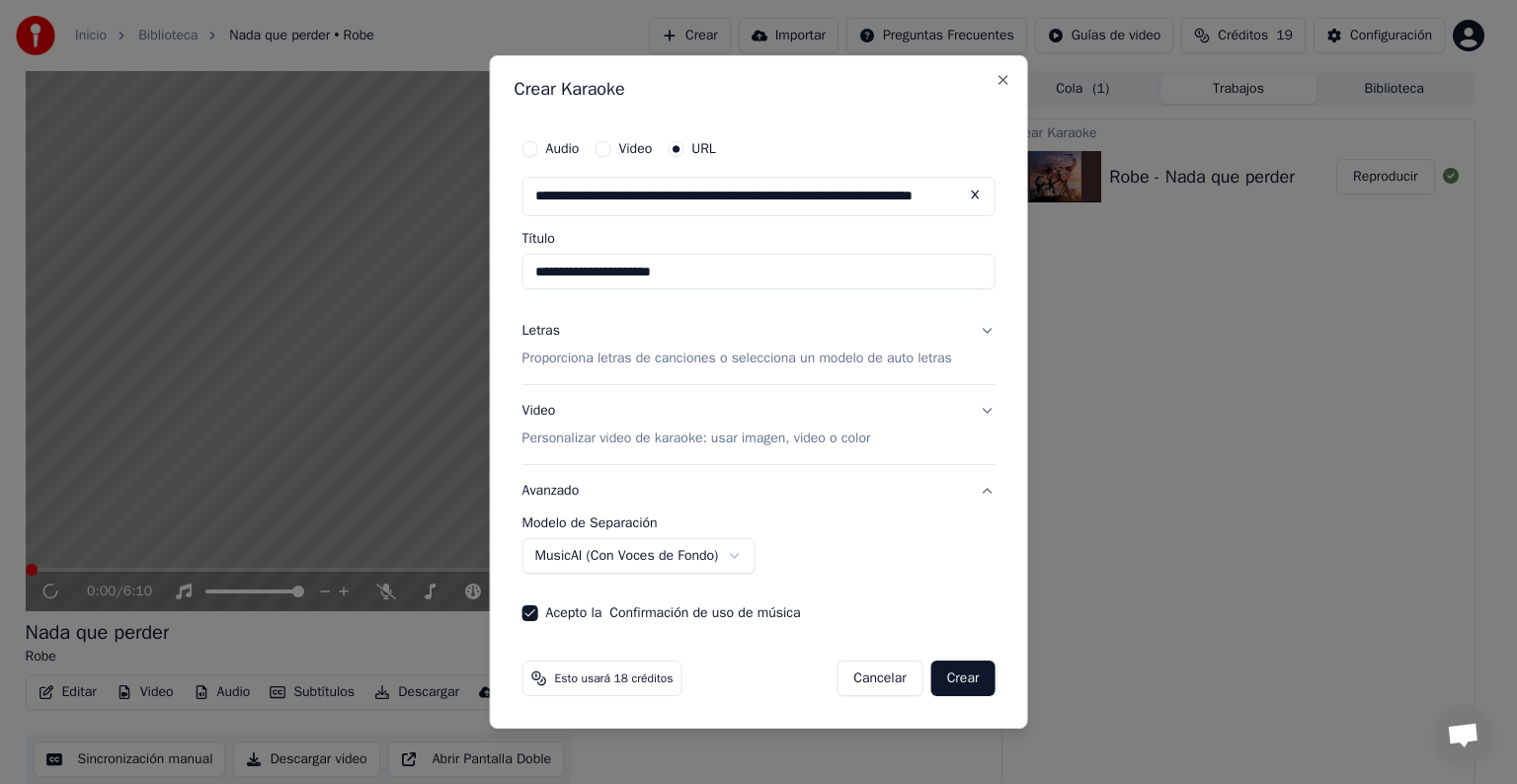 click on "**********" at bounding box center (750, 392) 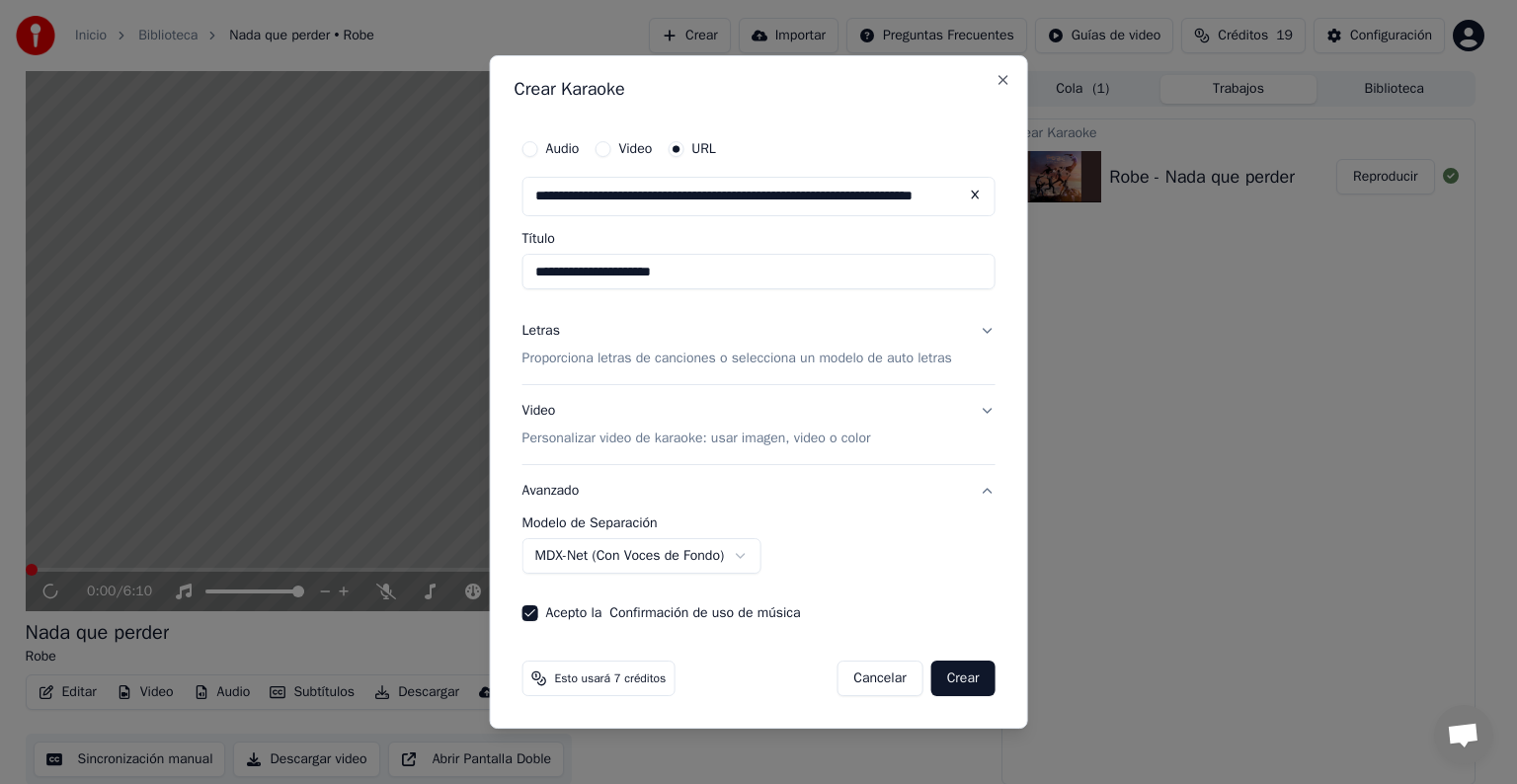 click on "**********" at bounding box center [750, 392] 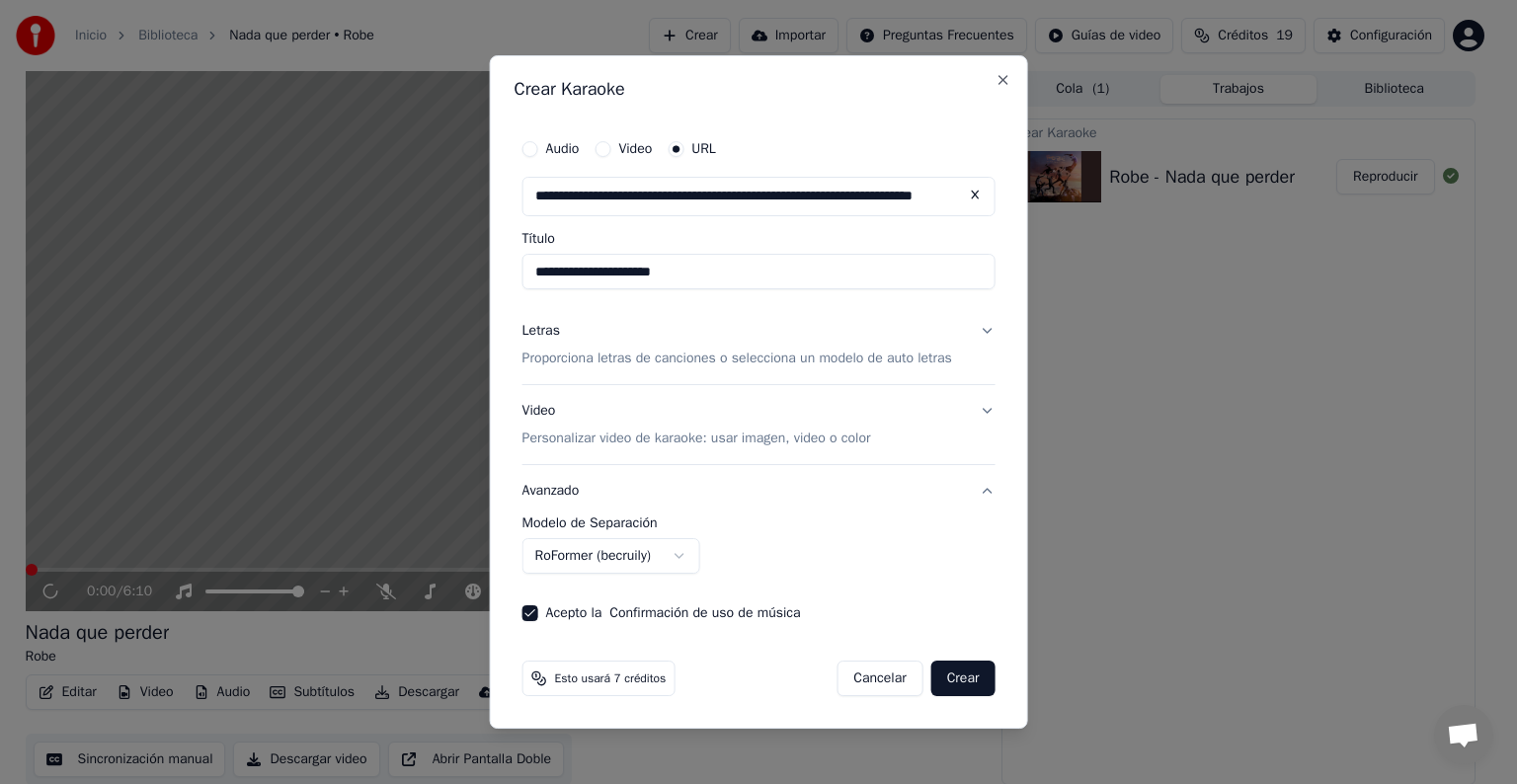 click on "**********" at bounding box center [750, 392] 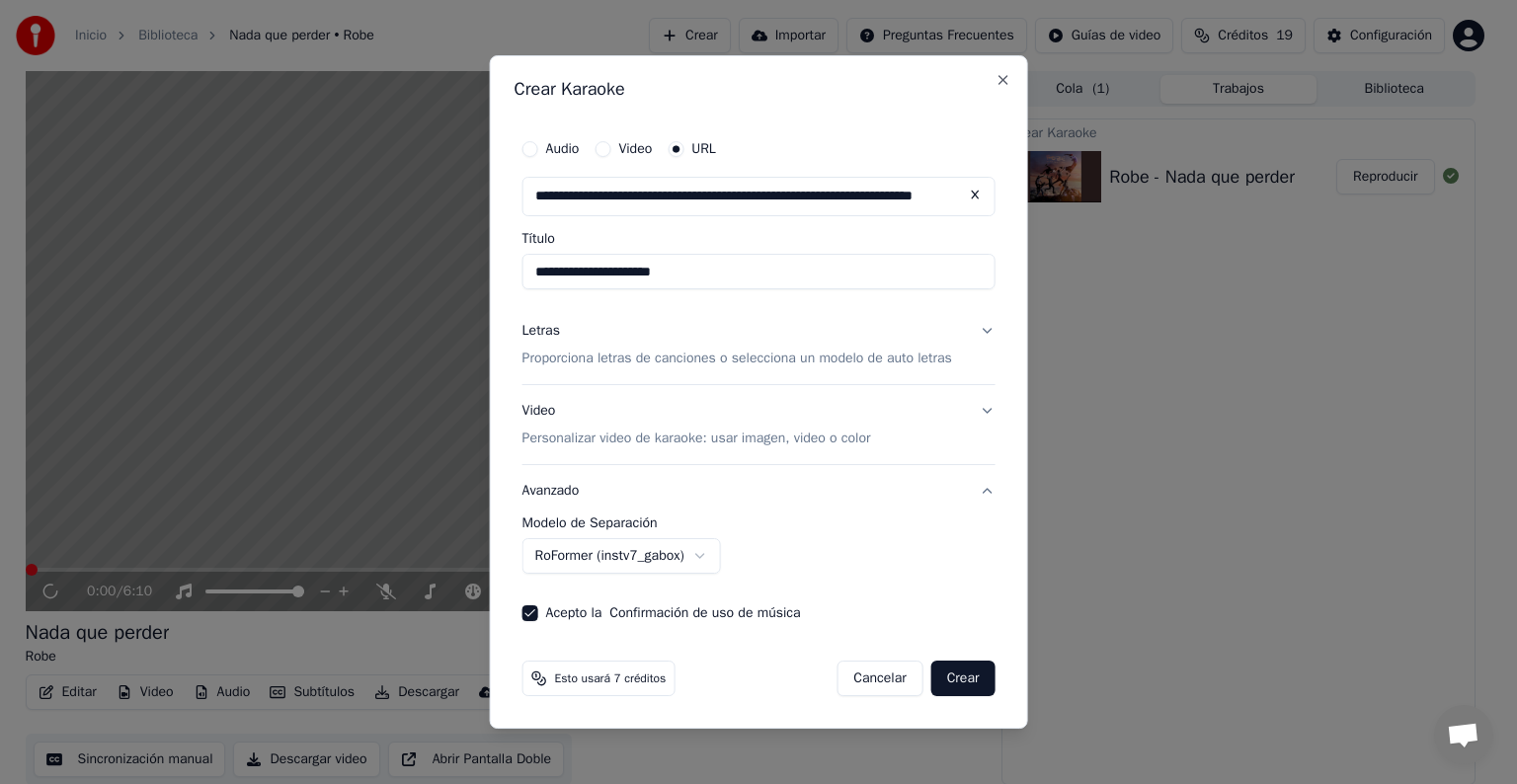 click on "**********" at bounding box center [750, 392] 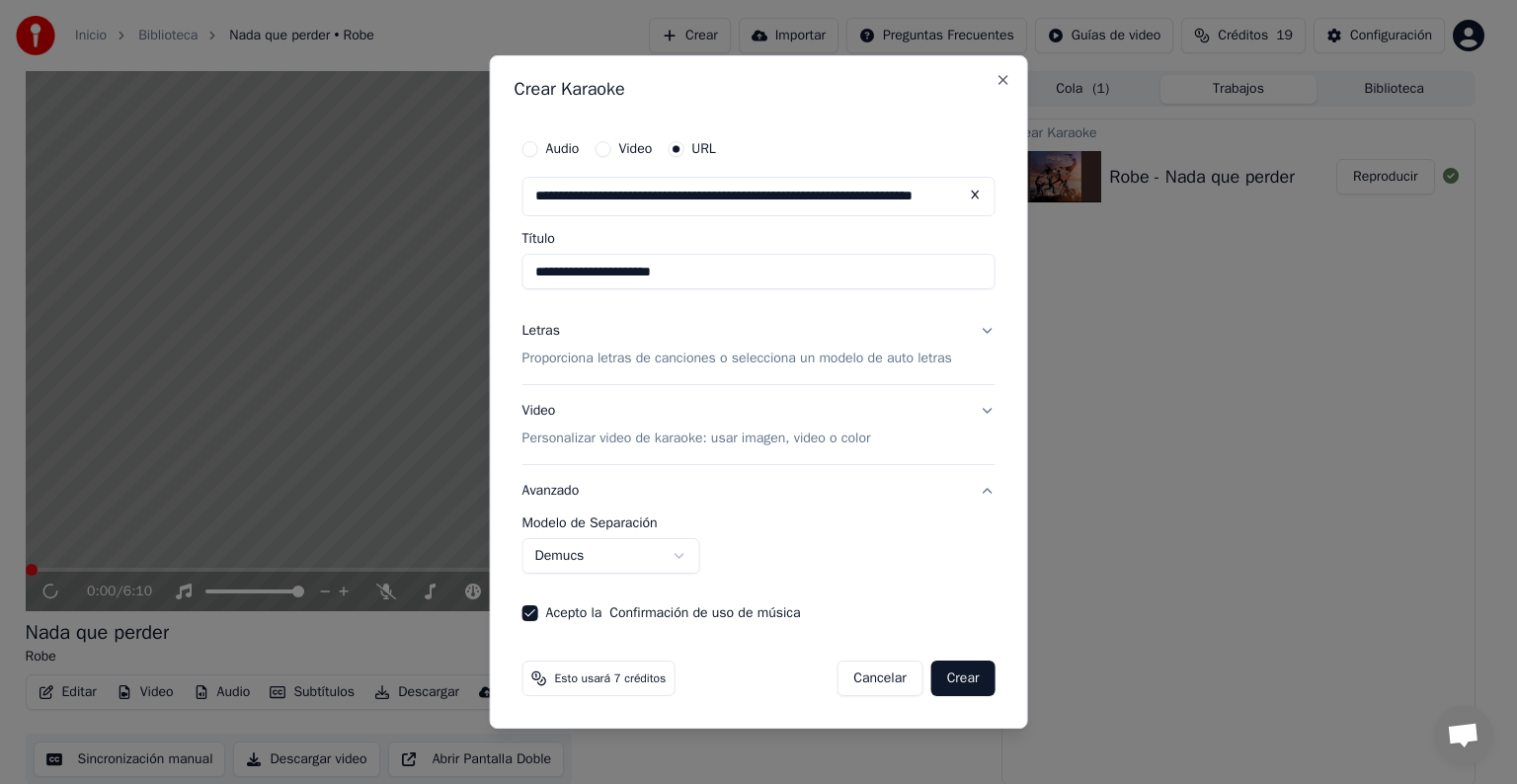 click on "**********" at bounding box center (750, 392) 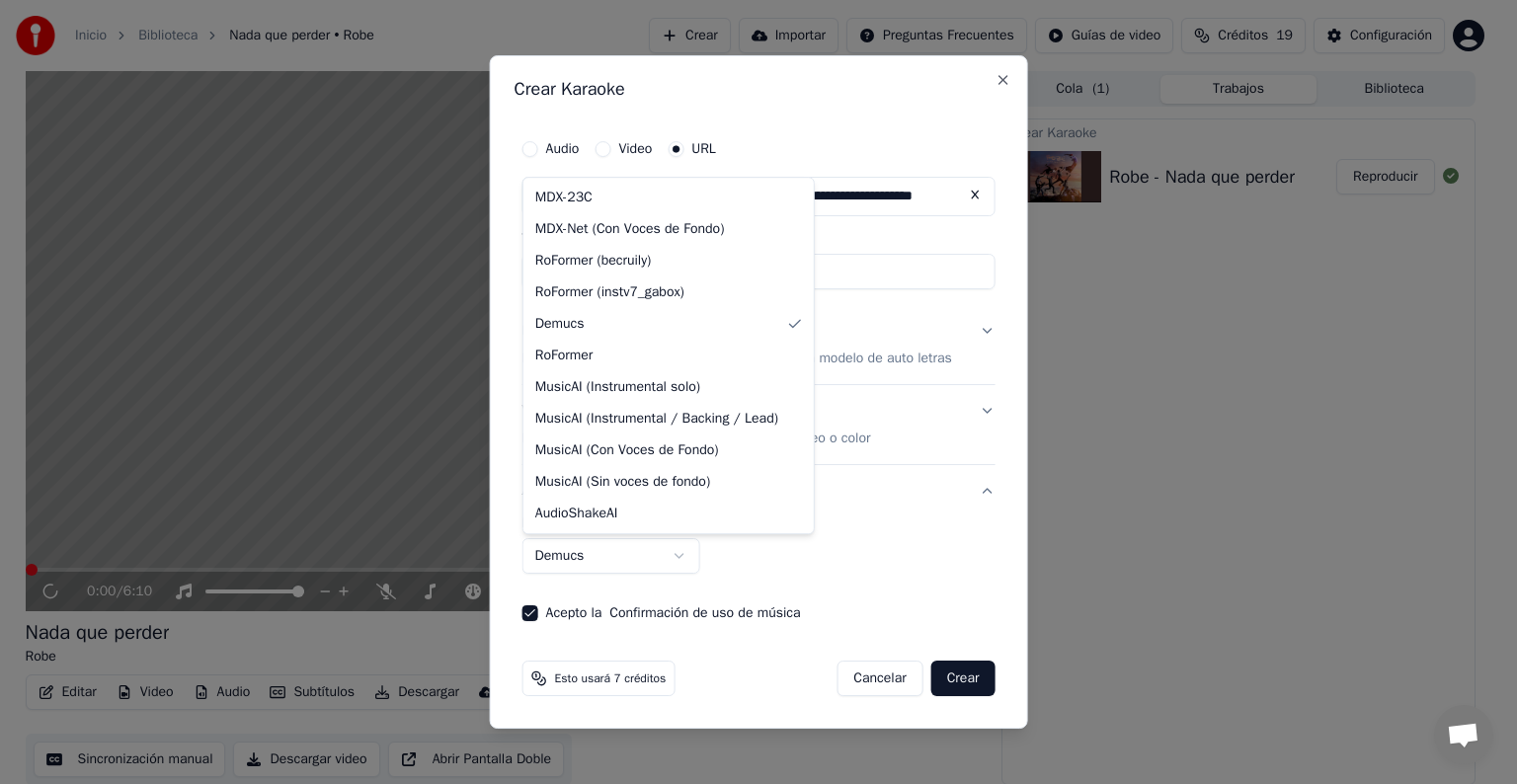 select on "******" 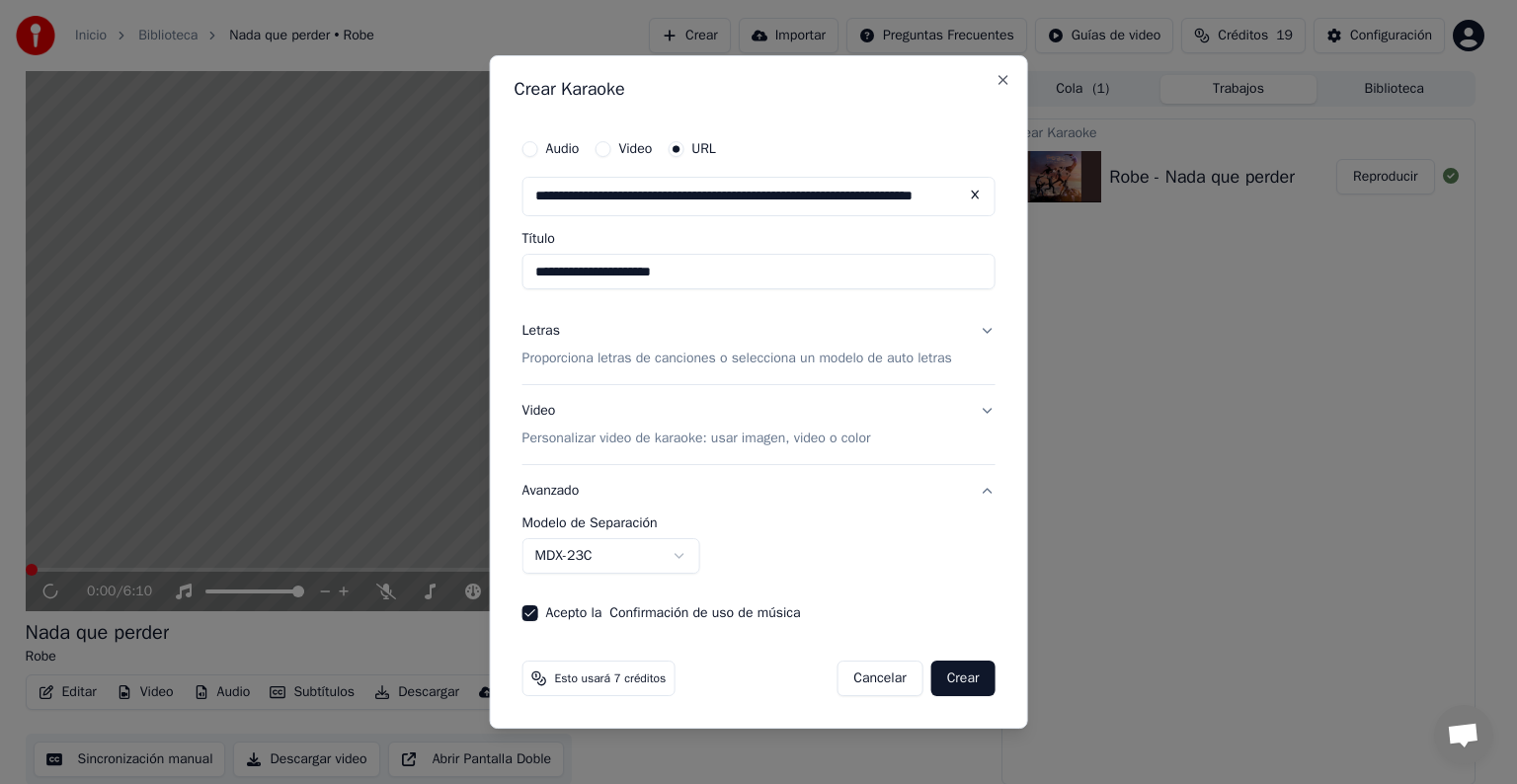 click on "Crear" at bounding box center [963, 678] 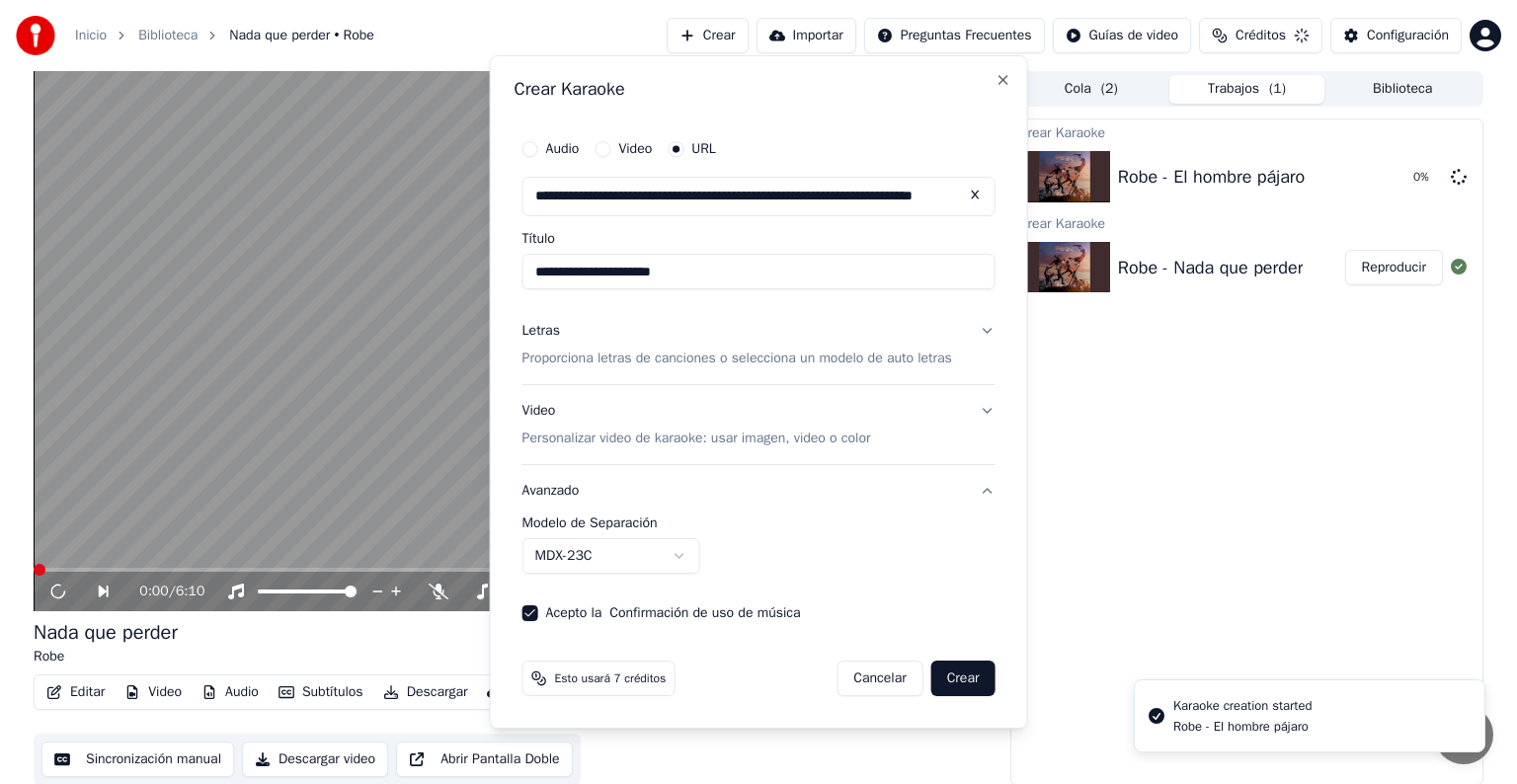 type 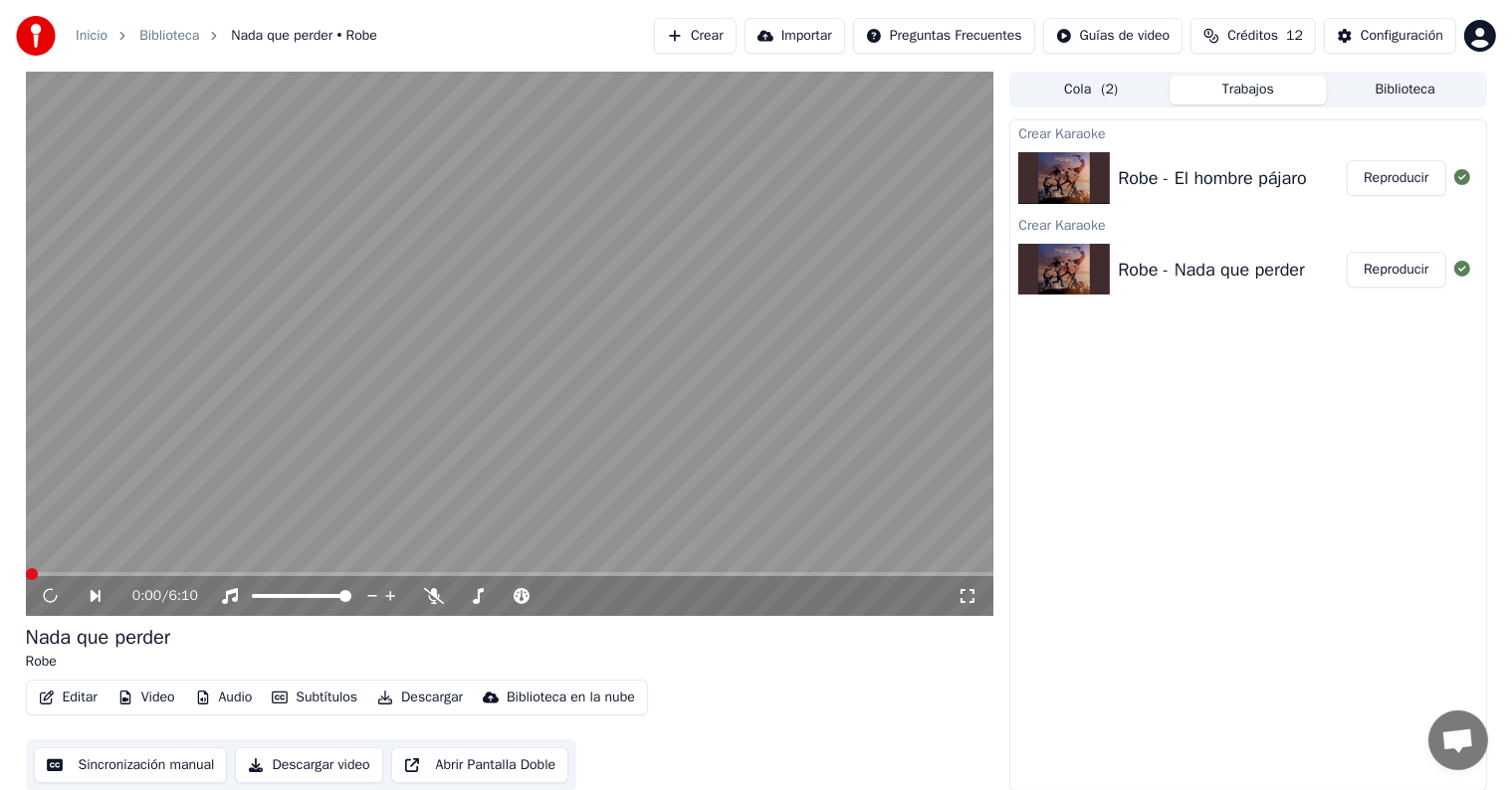 click on "Editar" at bounding box center [68, 697] 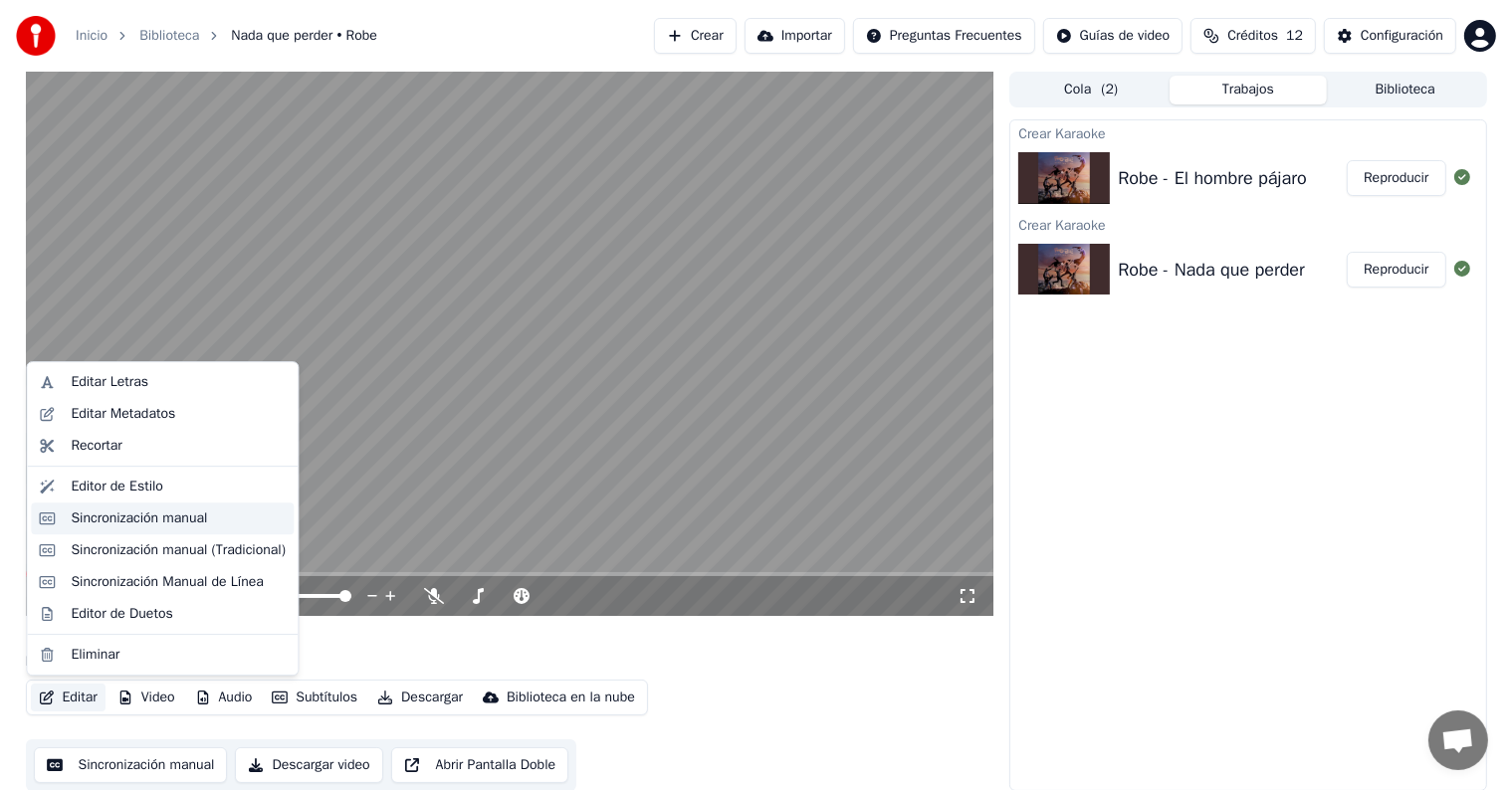 click on "Sincronización manual" at bounding box center (162, 518) 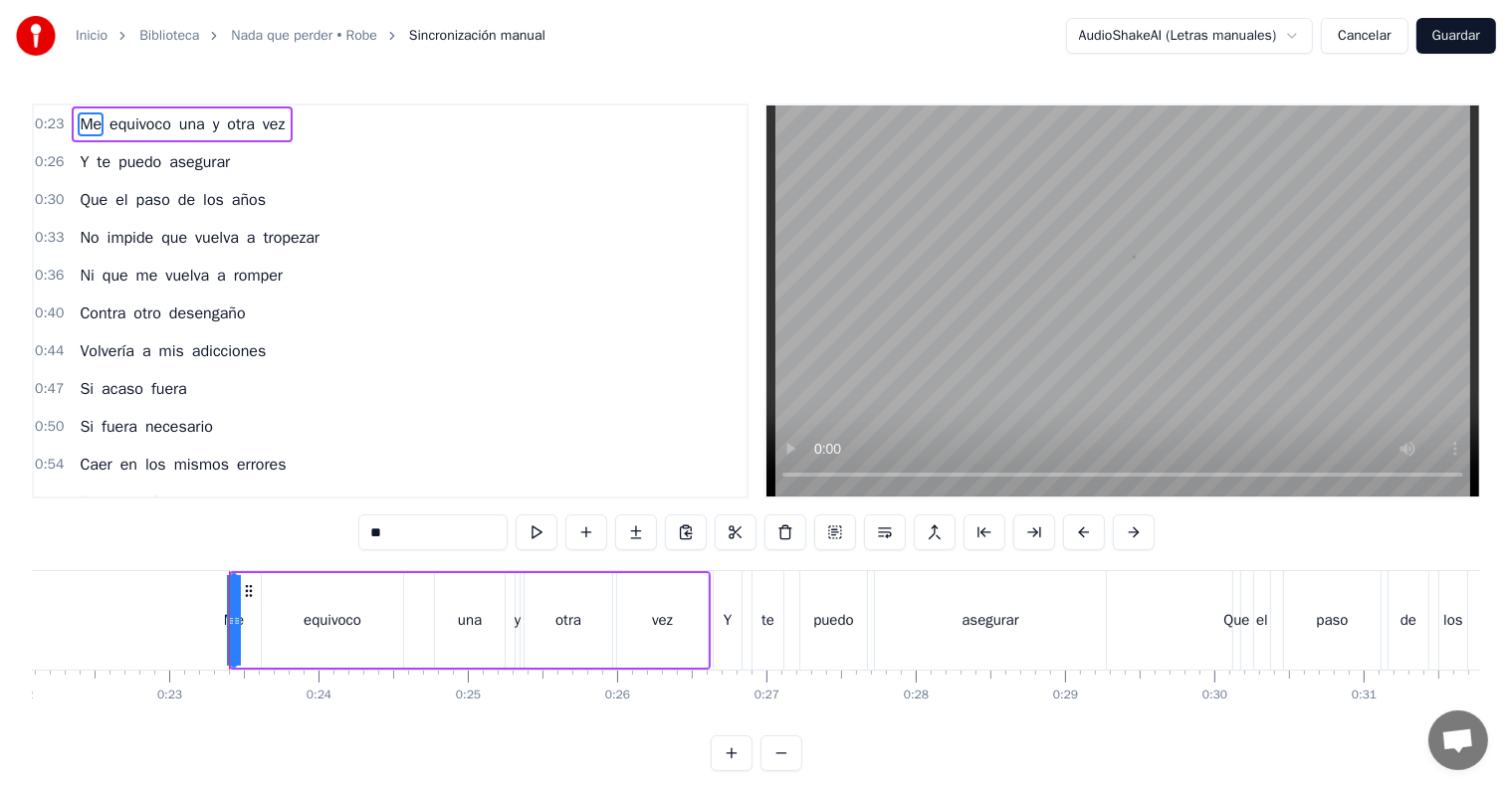 scroll, scrollTop: 0, scrollLeft: 3393, axis: horizontal 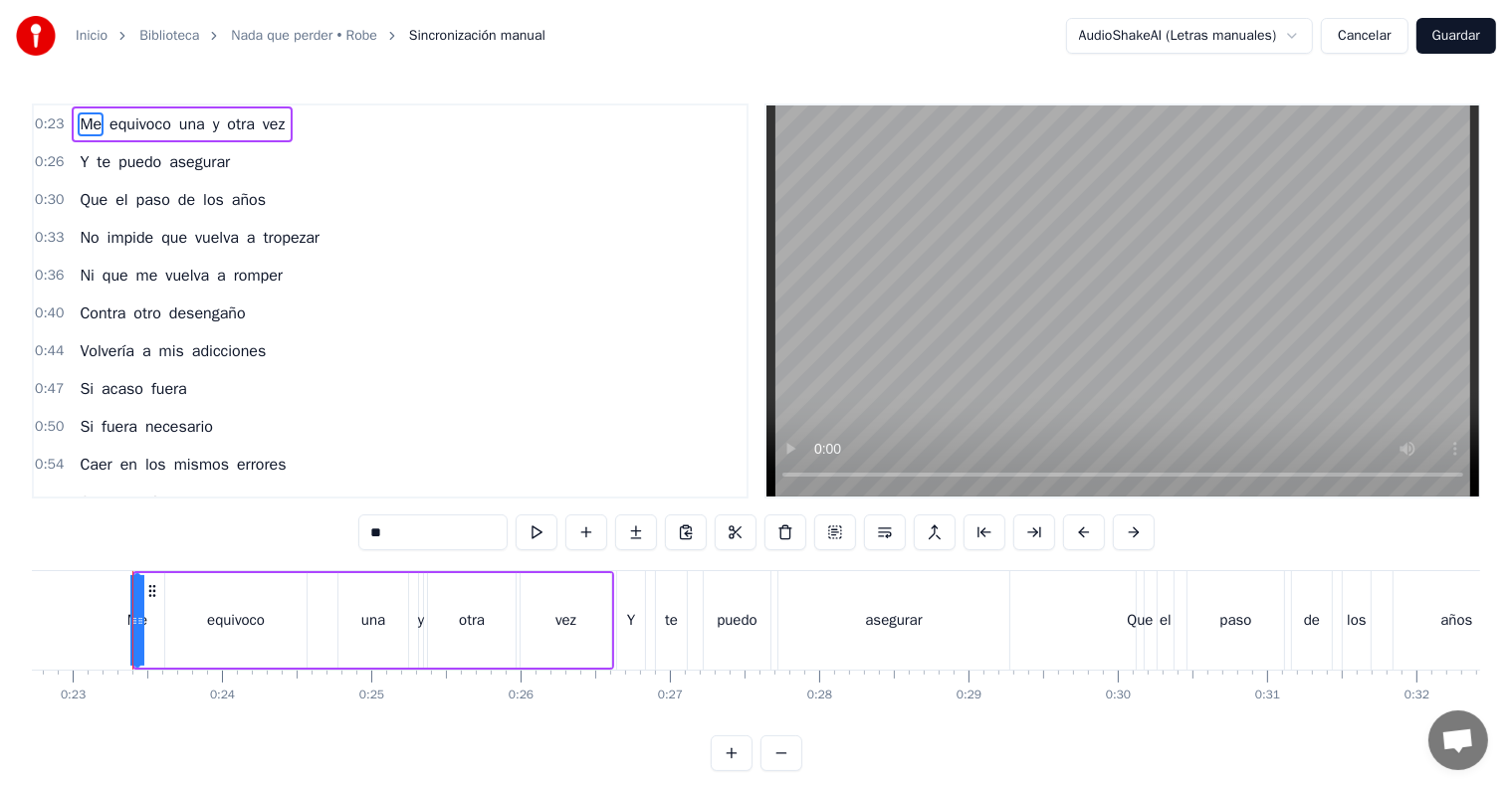 click on "0:23" at bounding box center [49, 124] 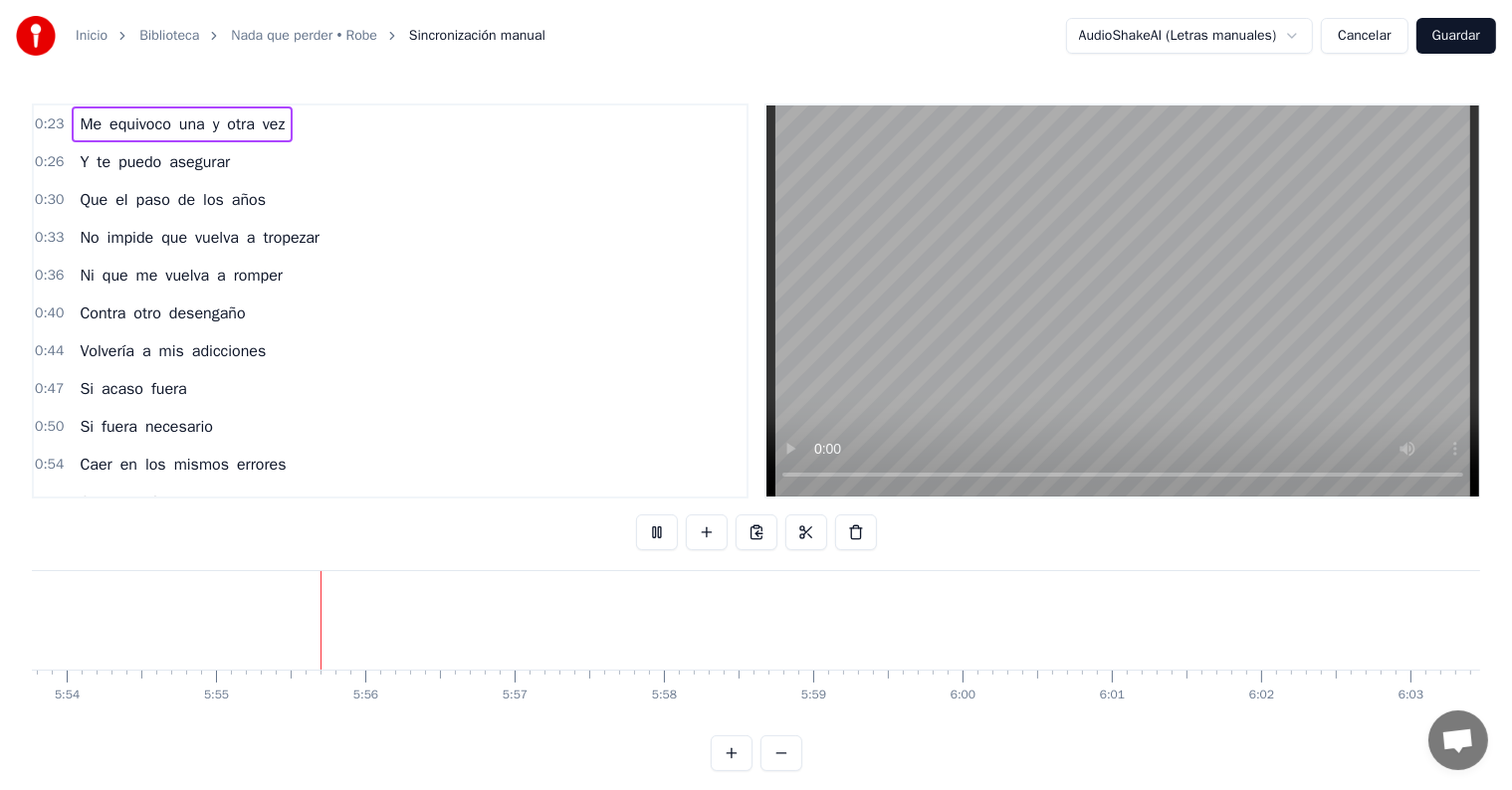 scroll, scrollTop: 0, scrollLeft: 52920, axis: horizontal 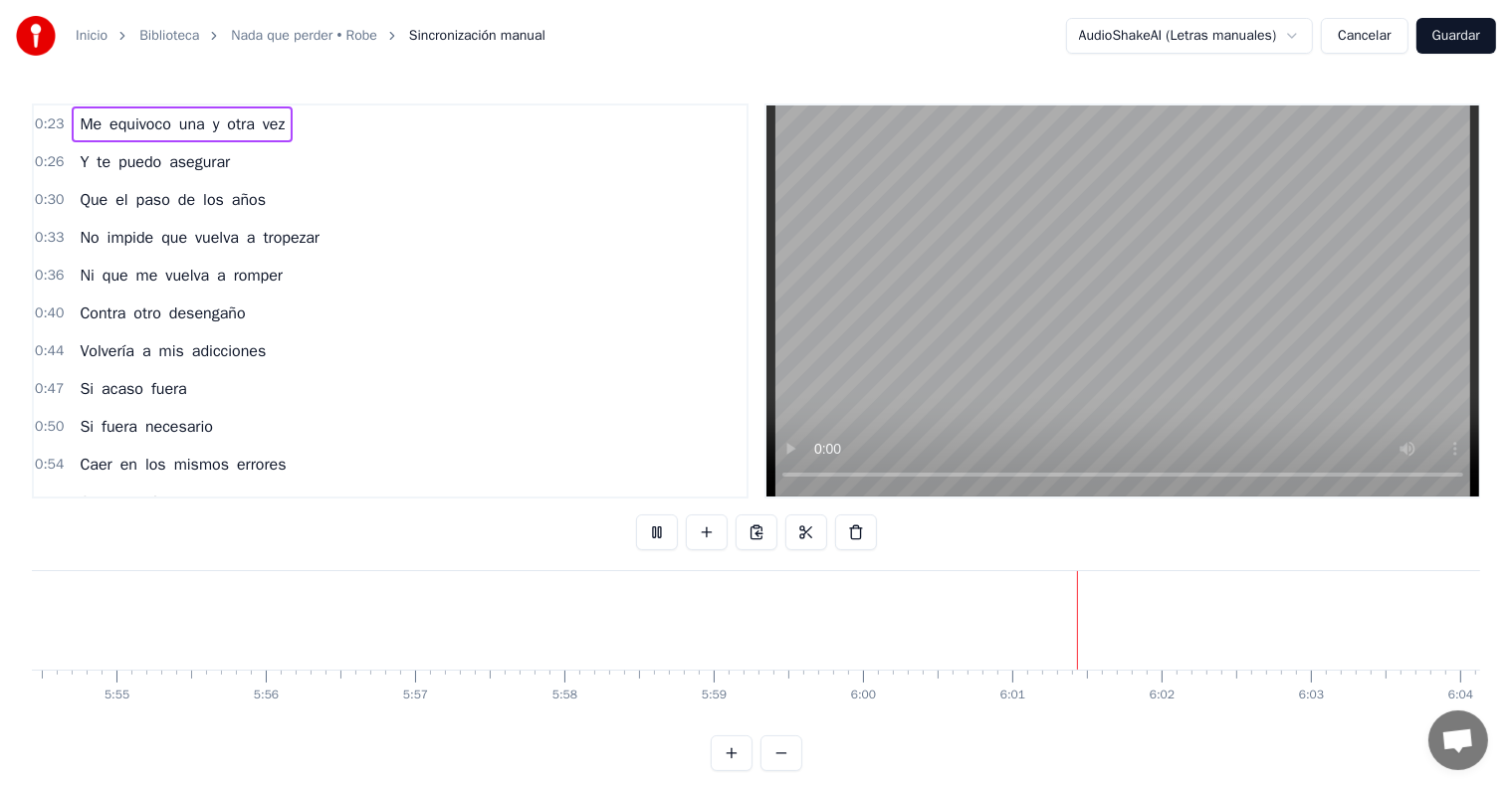 click on "Guardar" at bounding box center [1456, 36] 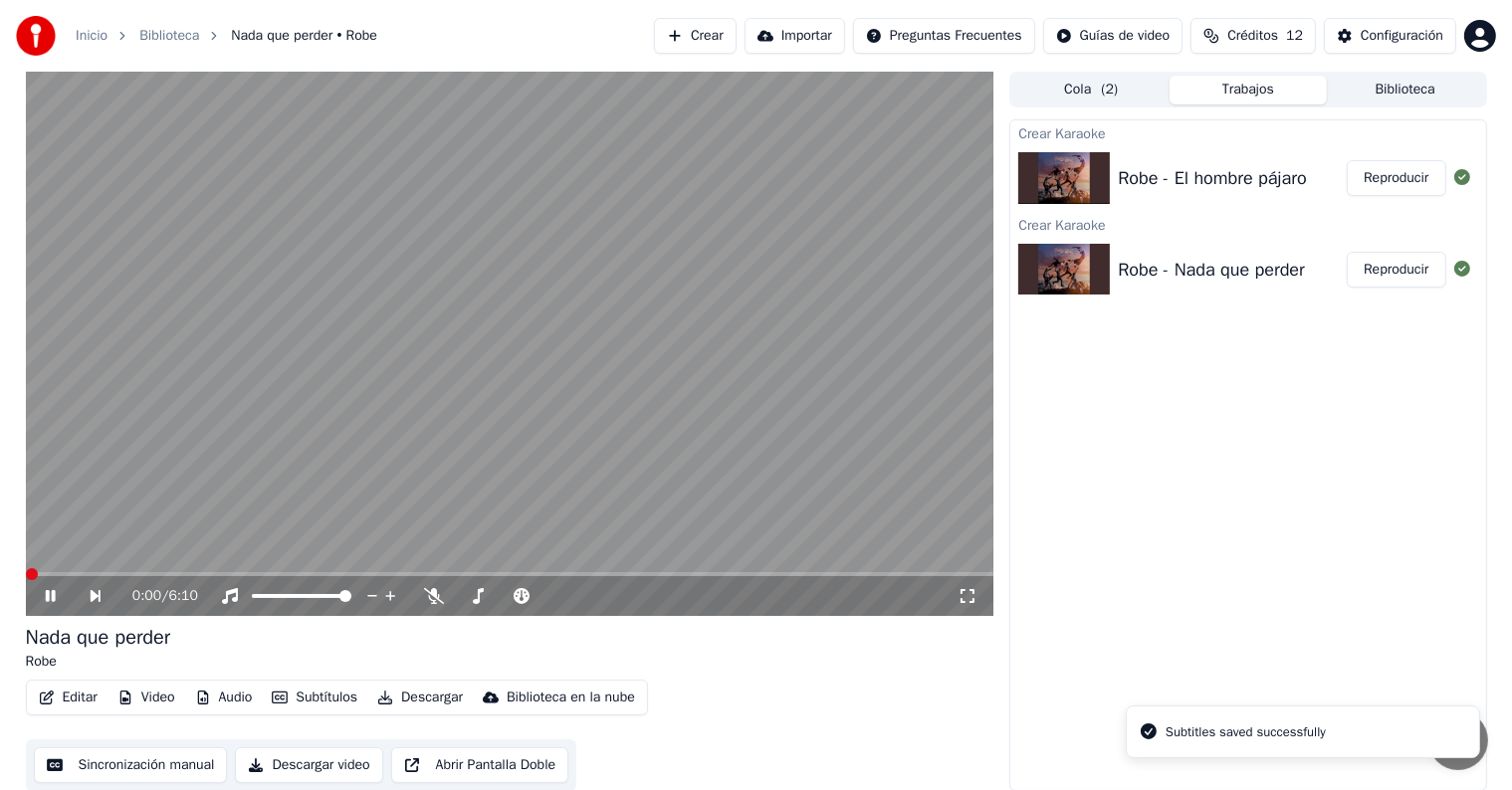 click on "Descargar" at bounding box center (420, 697) 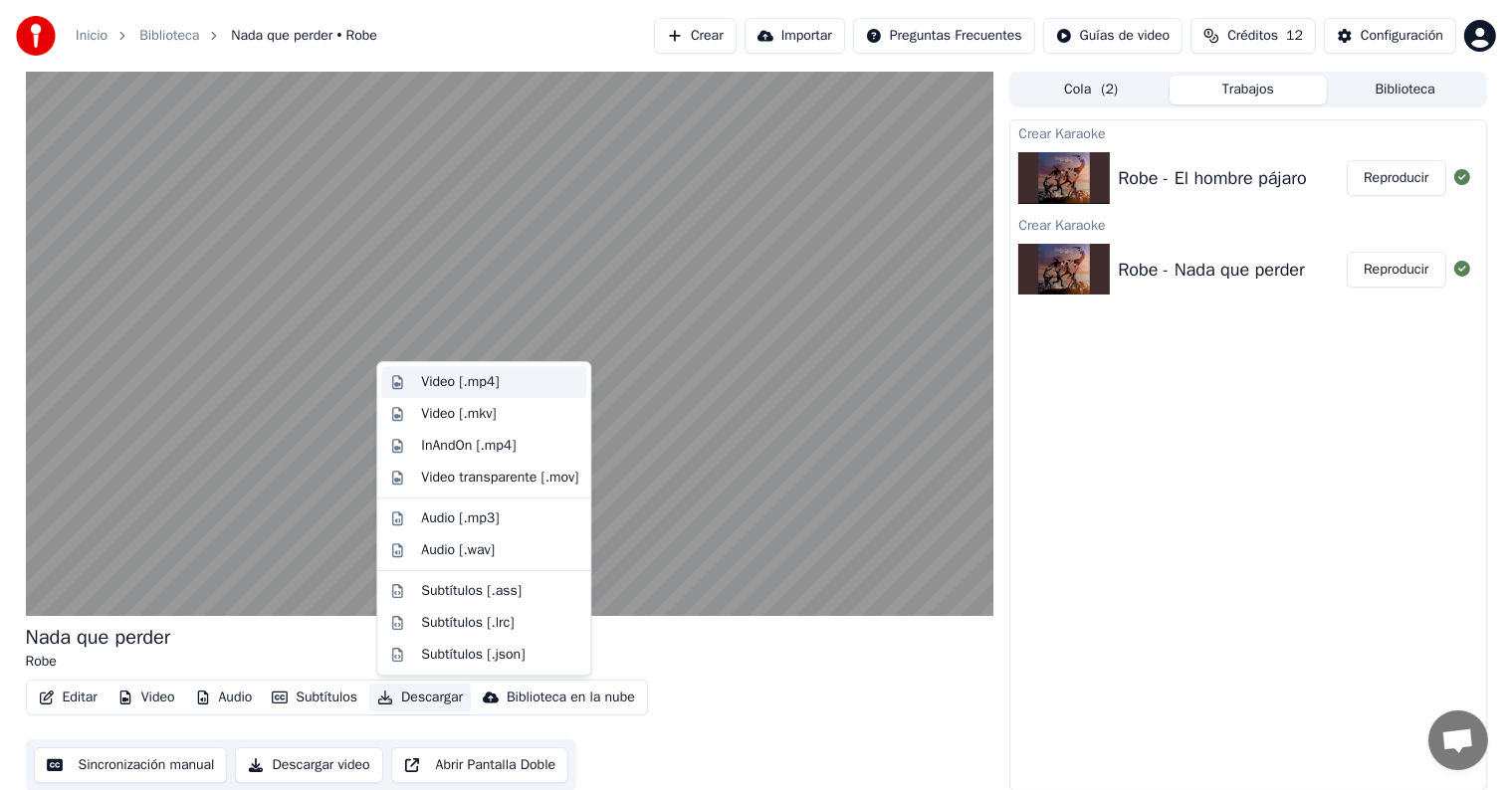 click on "Video [.mp4]" at bounding box center [460, 382] 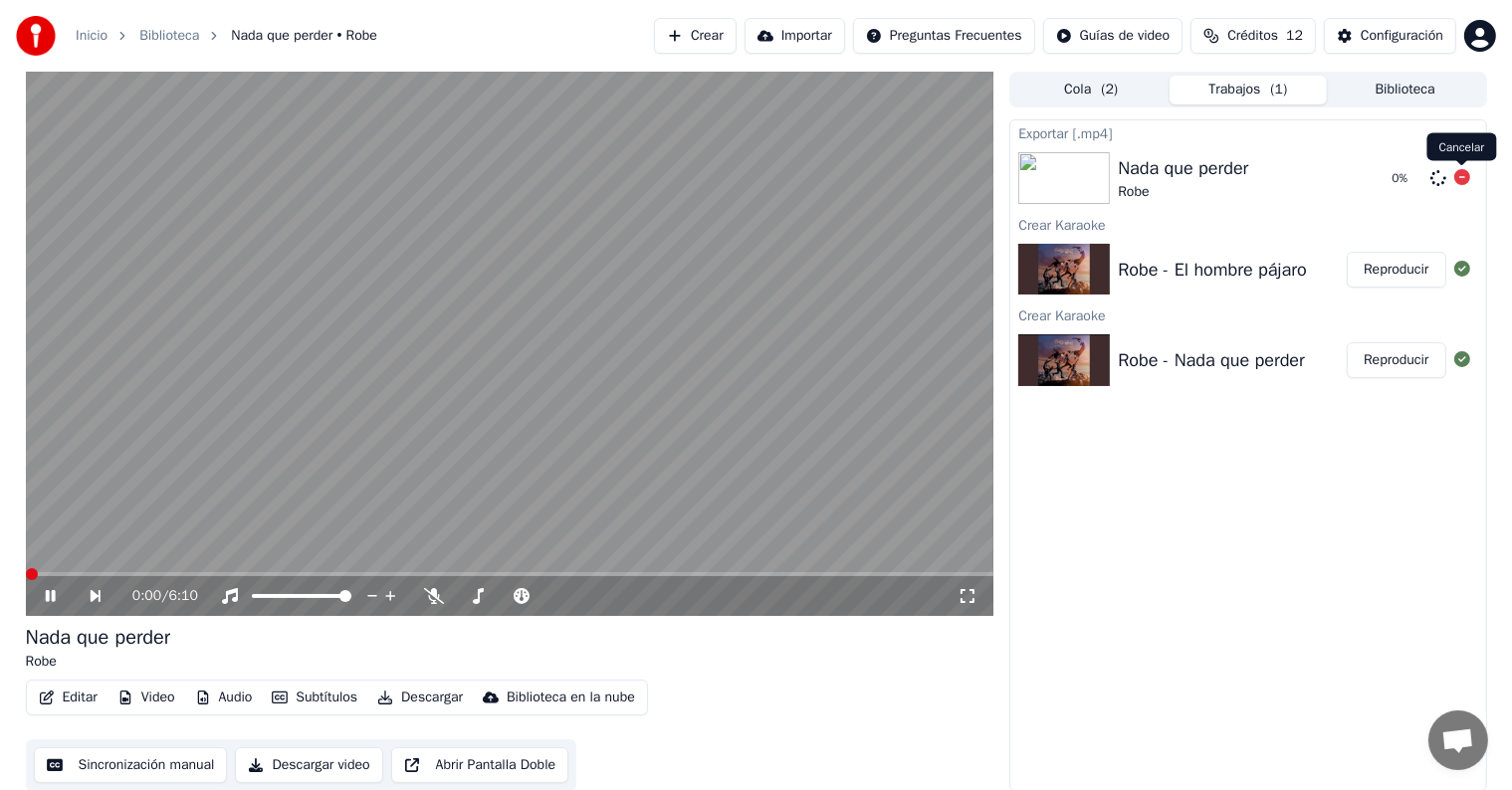 click 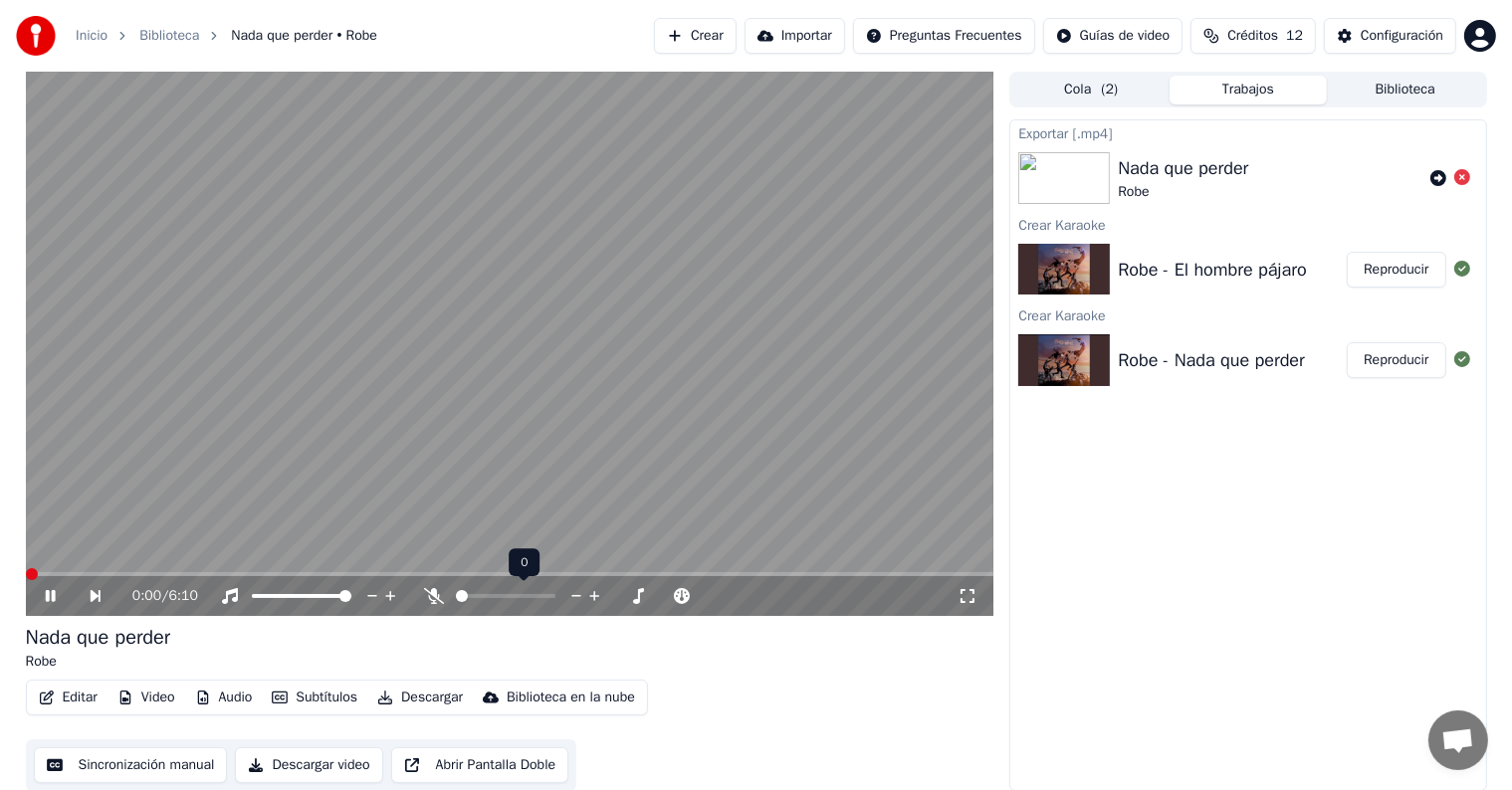 click 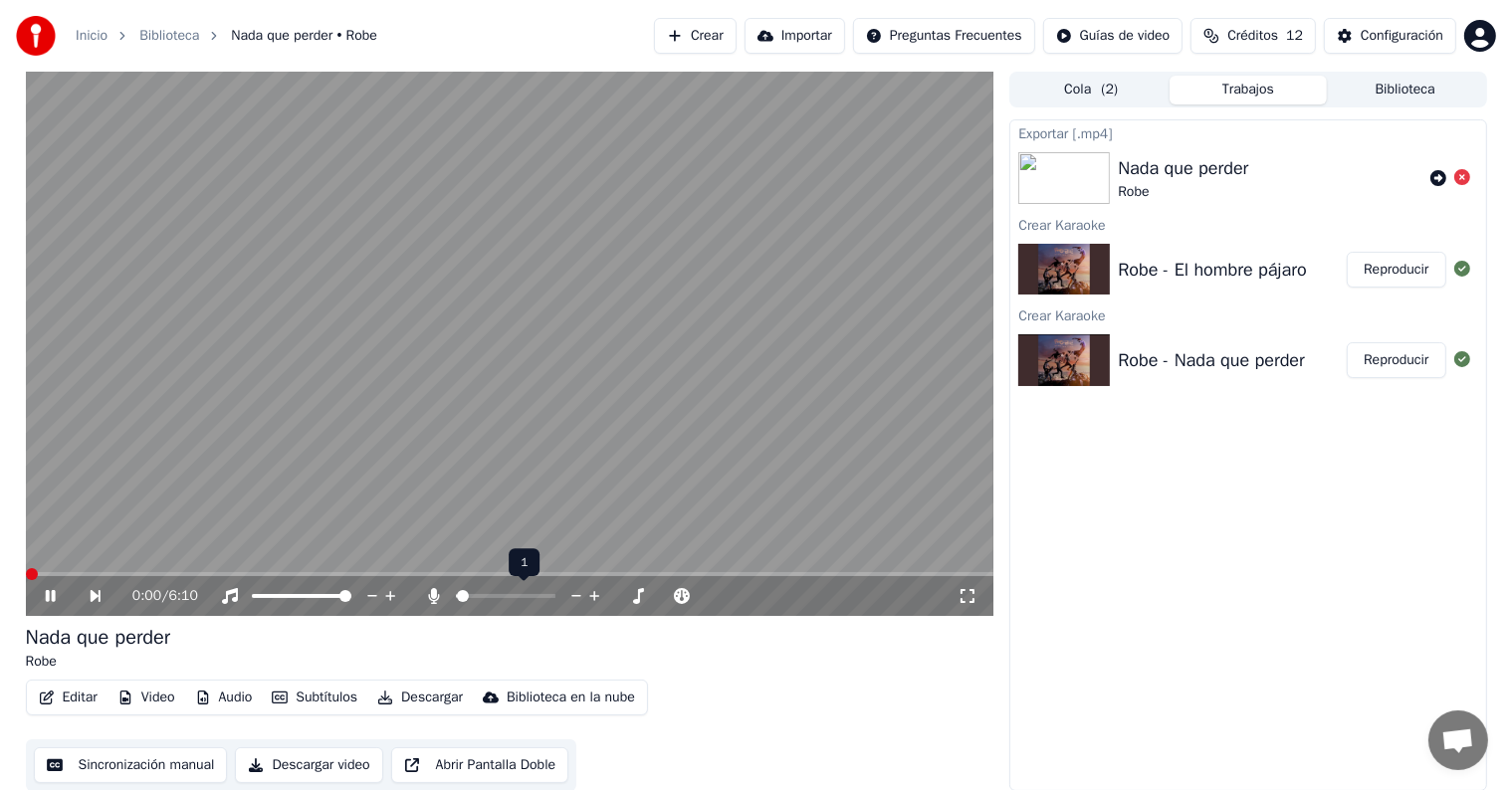 click 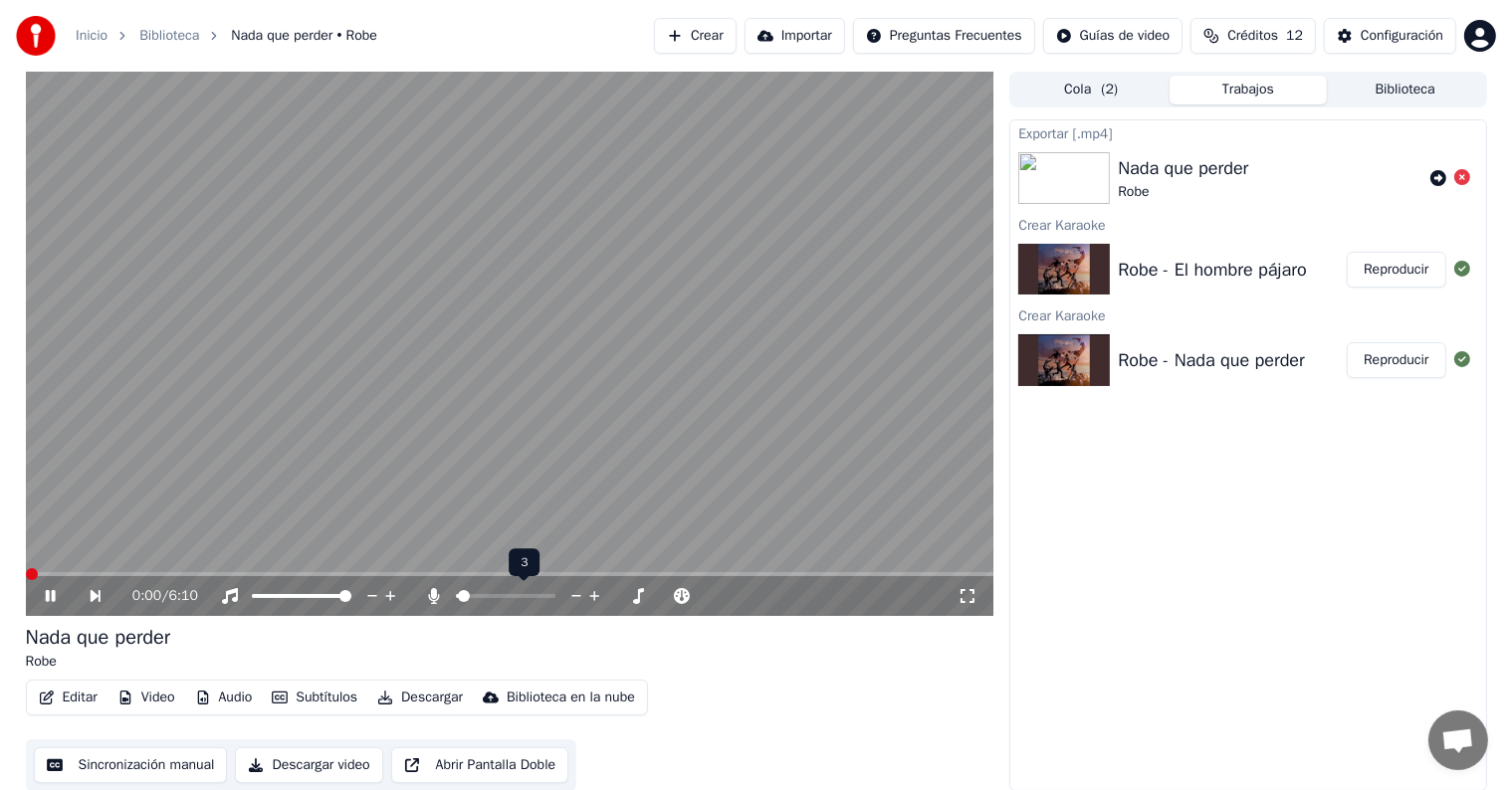 click 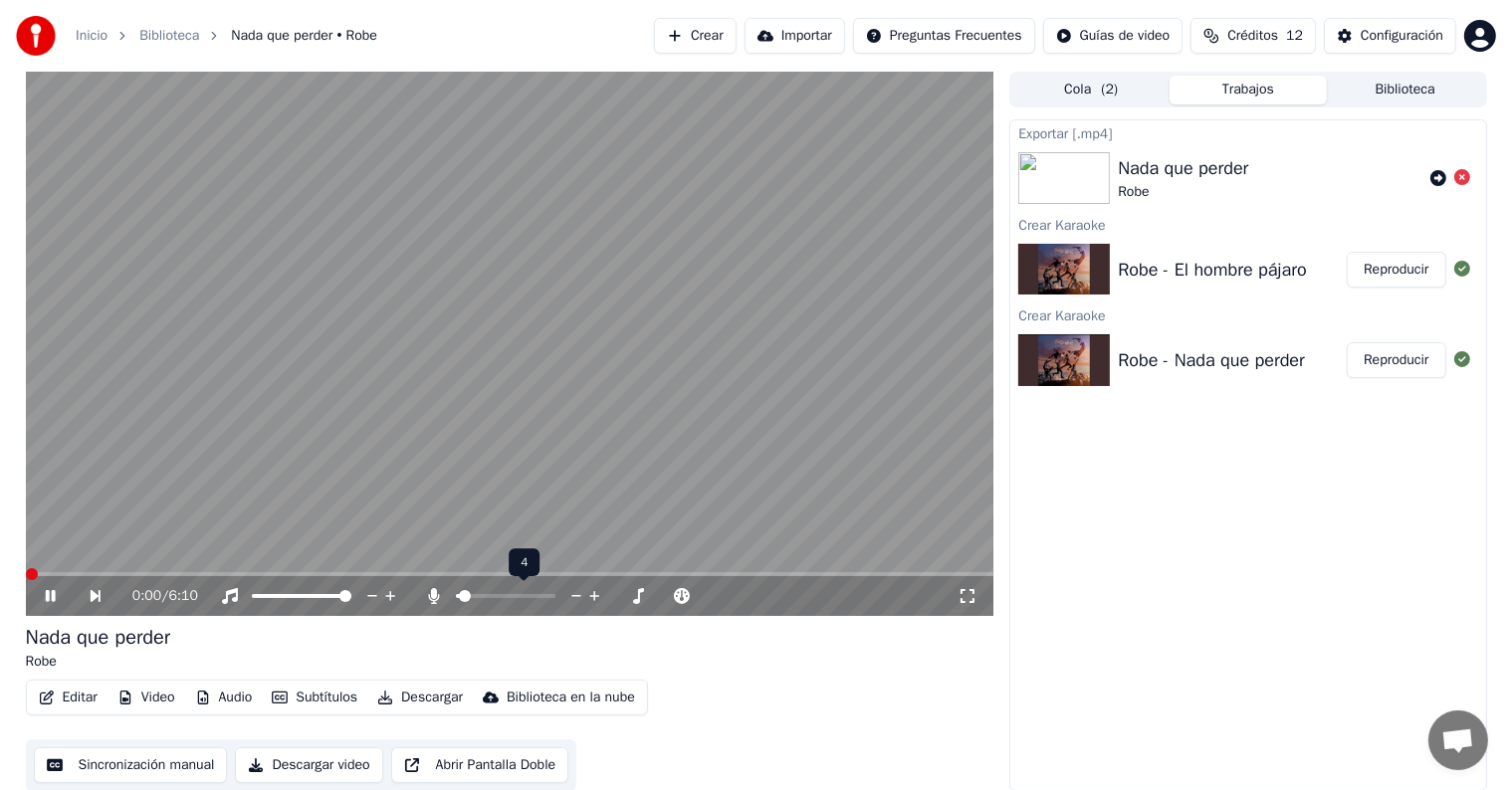 click 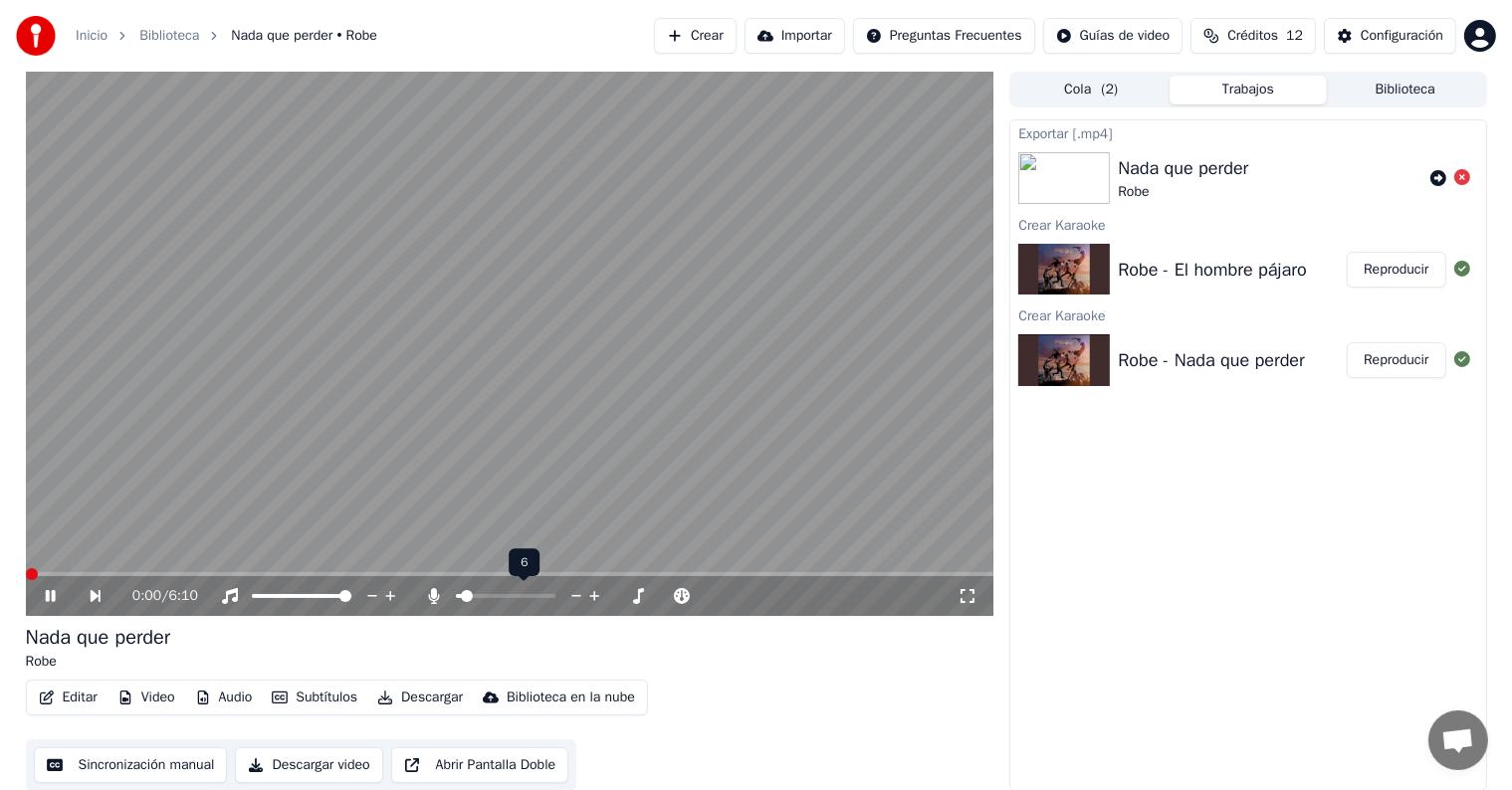 click 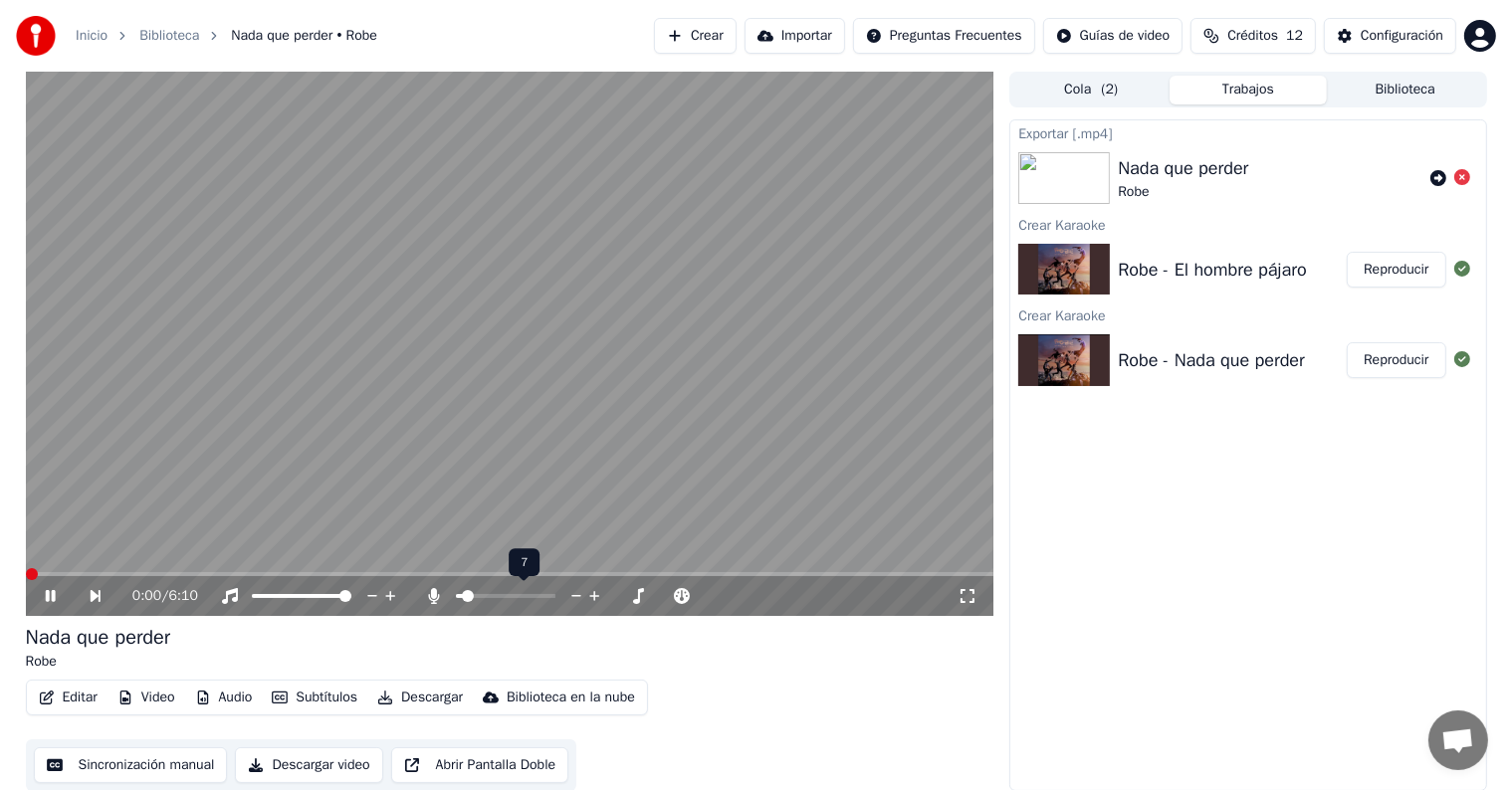 click 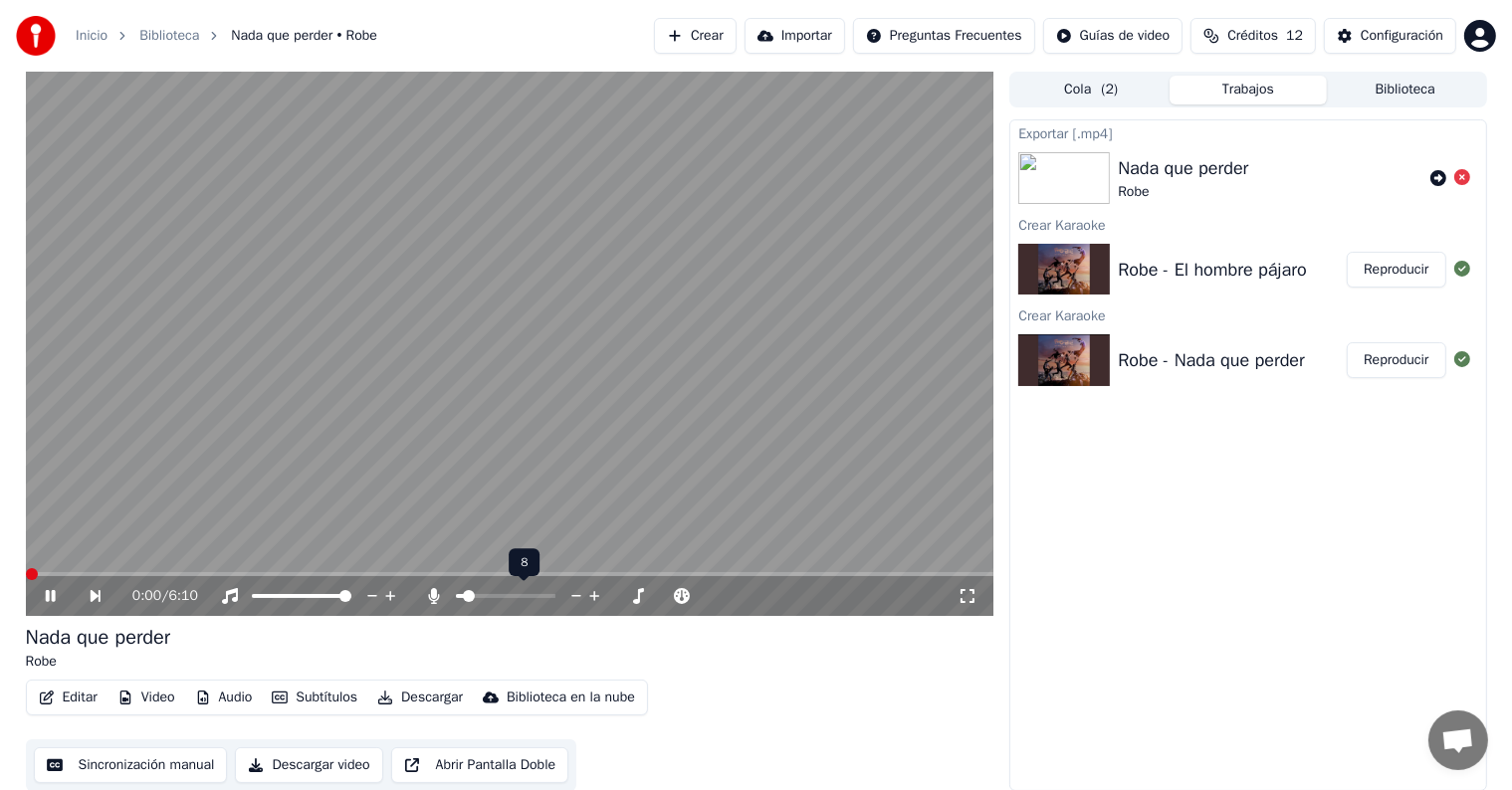 click 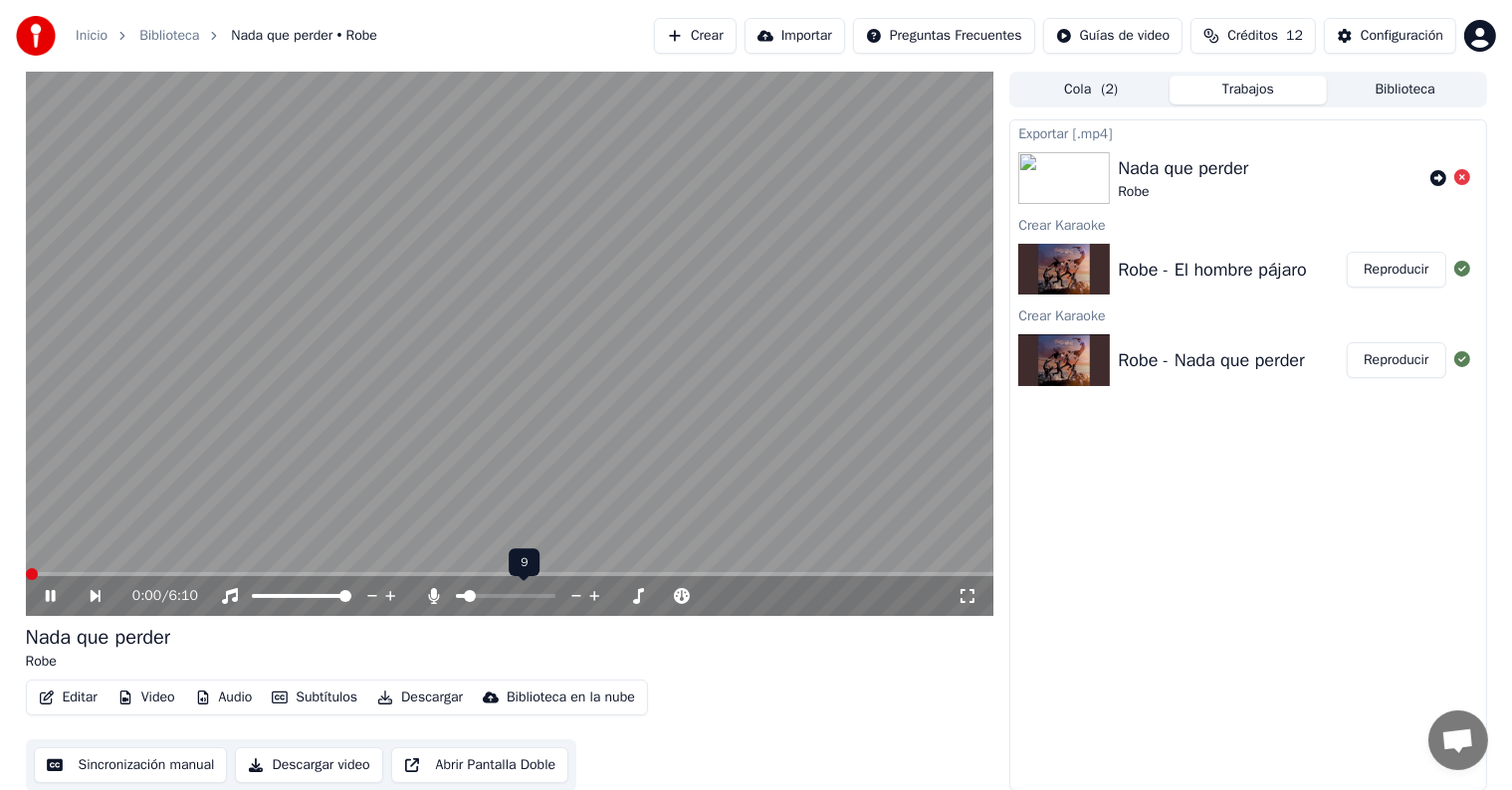 click 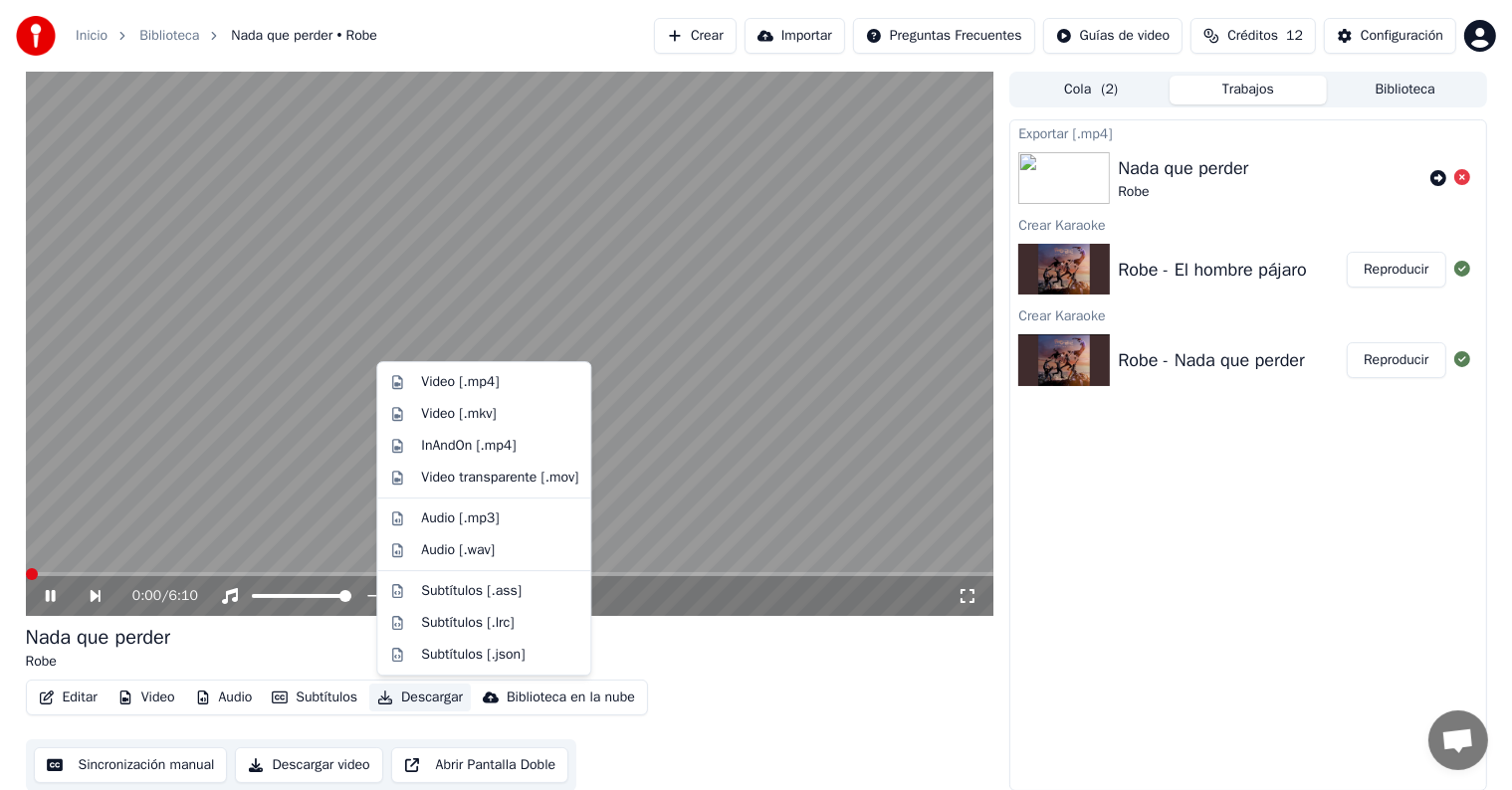 click on "Descargar" at bounding box center [420, 697] 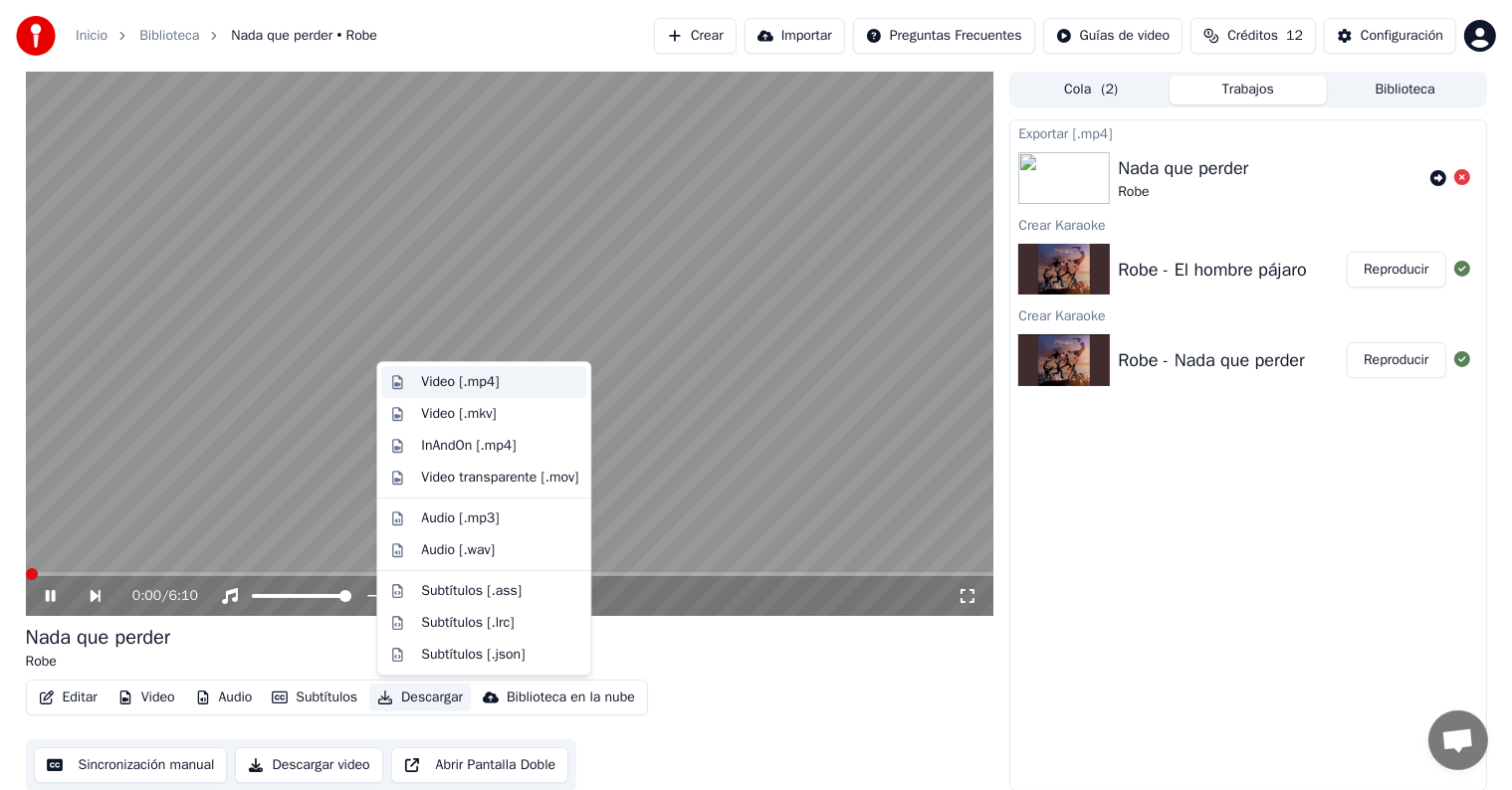 click on "Video [.mp4]" at bounding box center [484, 382] 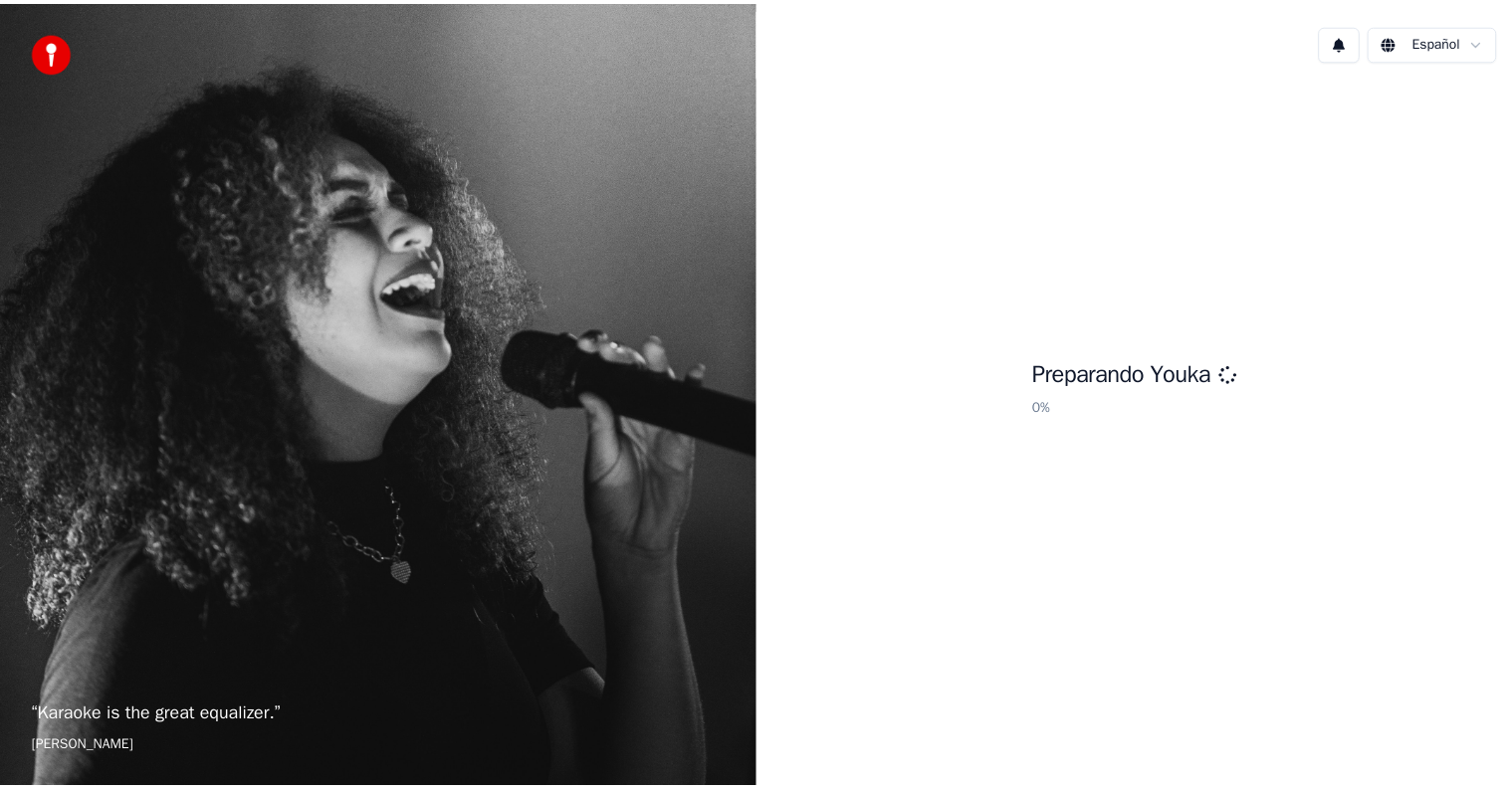 scroll, scrollTop: 0, scrollLeft: 0, axis: both 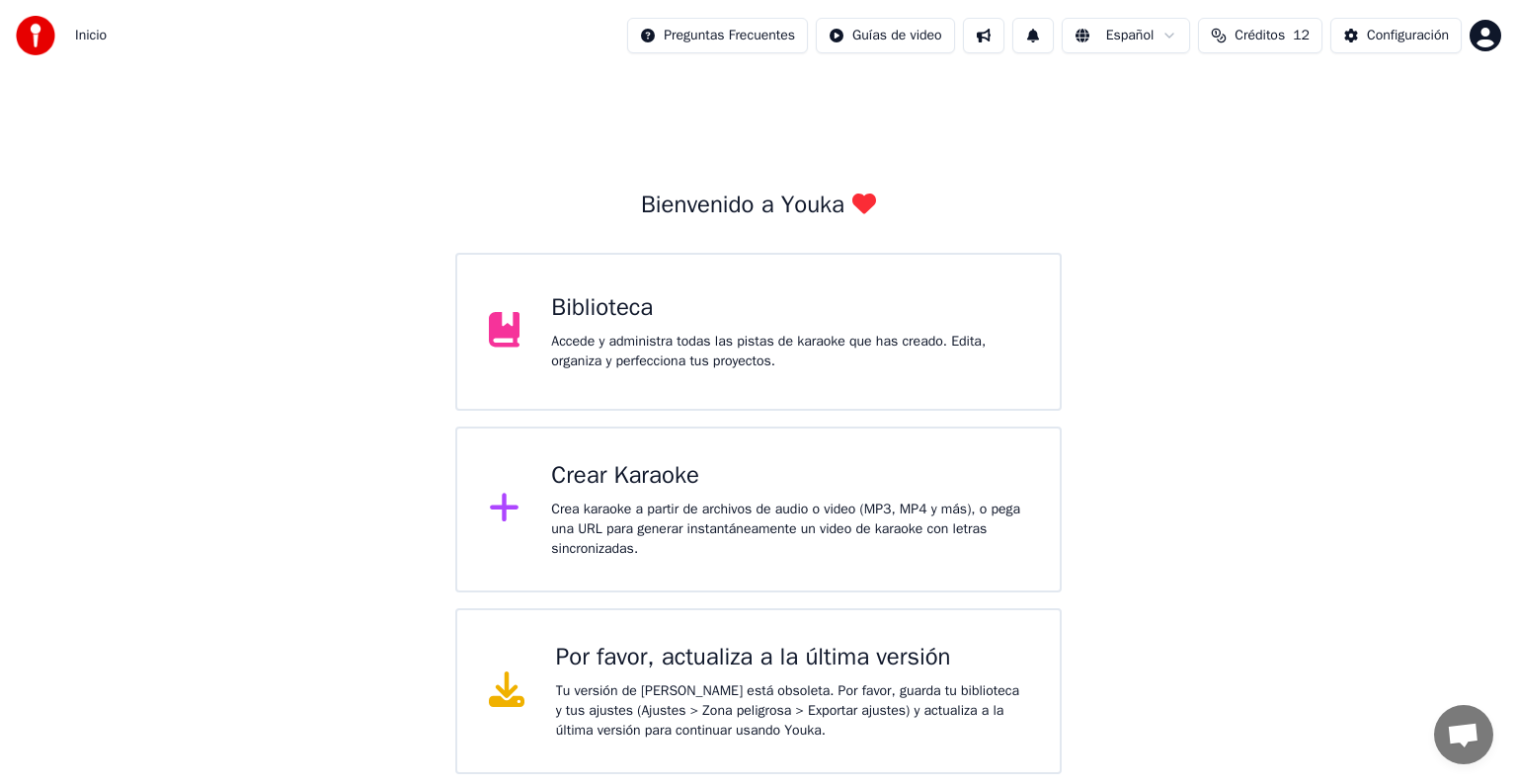 click on "Accede y administra todas las pistas de karaoke que has creado. Edita, organiza y perfecciona tus proyectos." at bounding box center (789, 352) 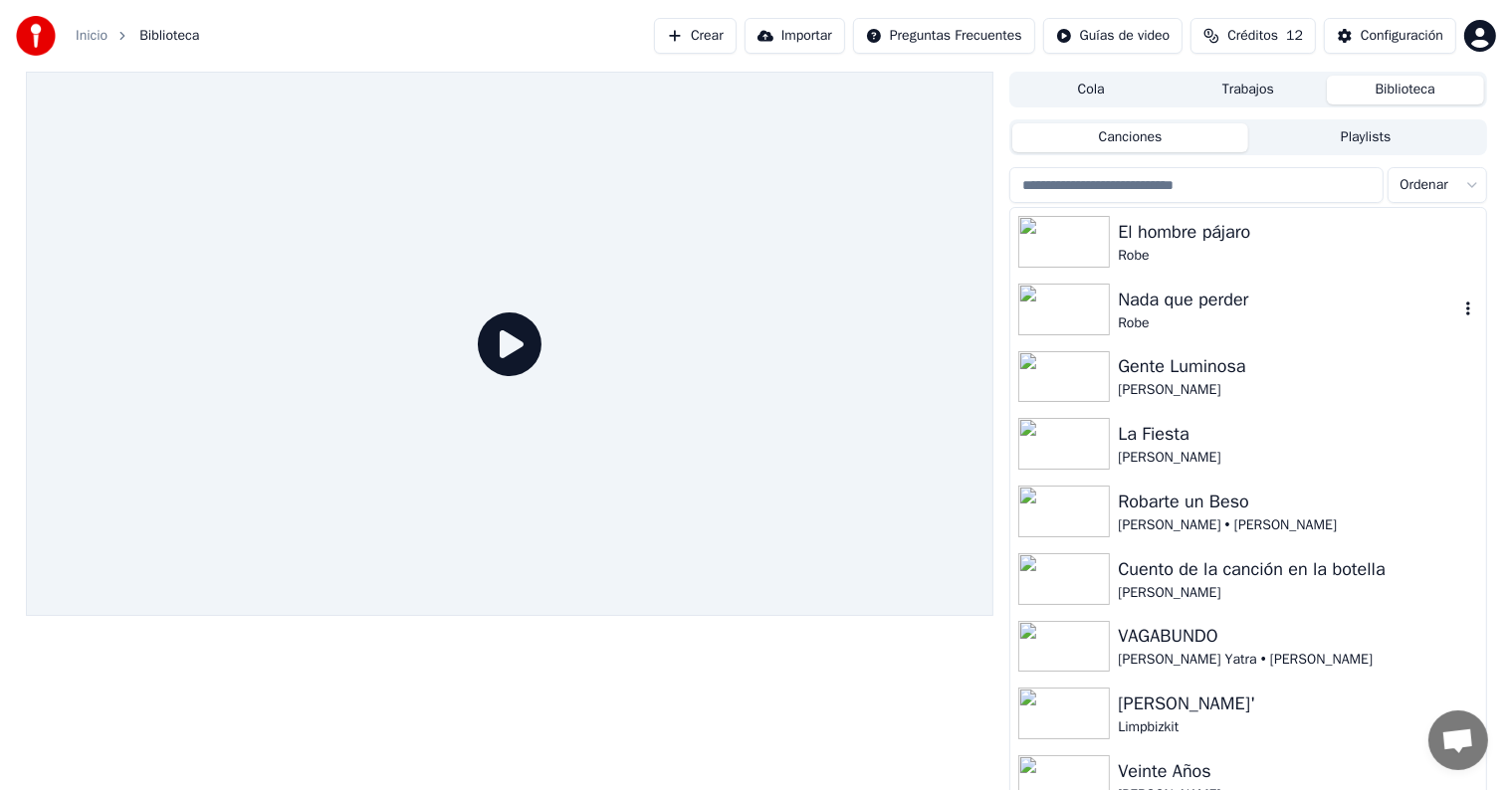 click on "Nada que perder" at bounding box center [1287, 299] 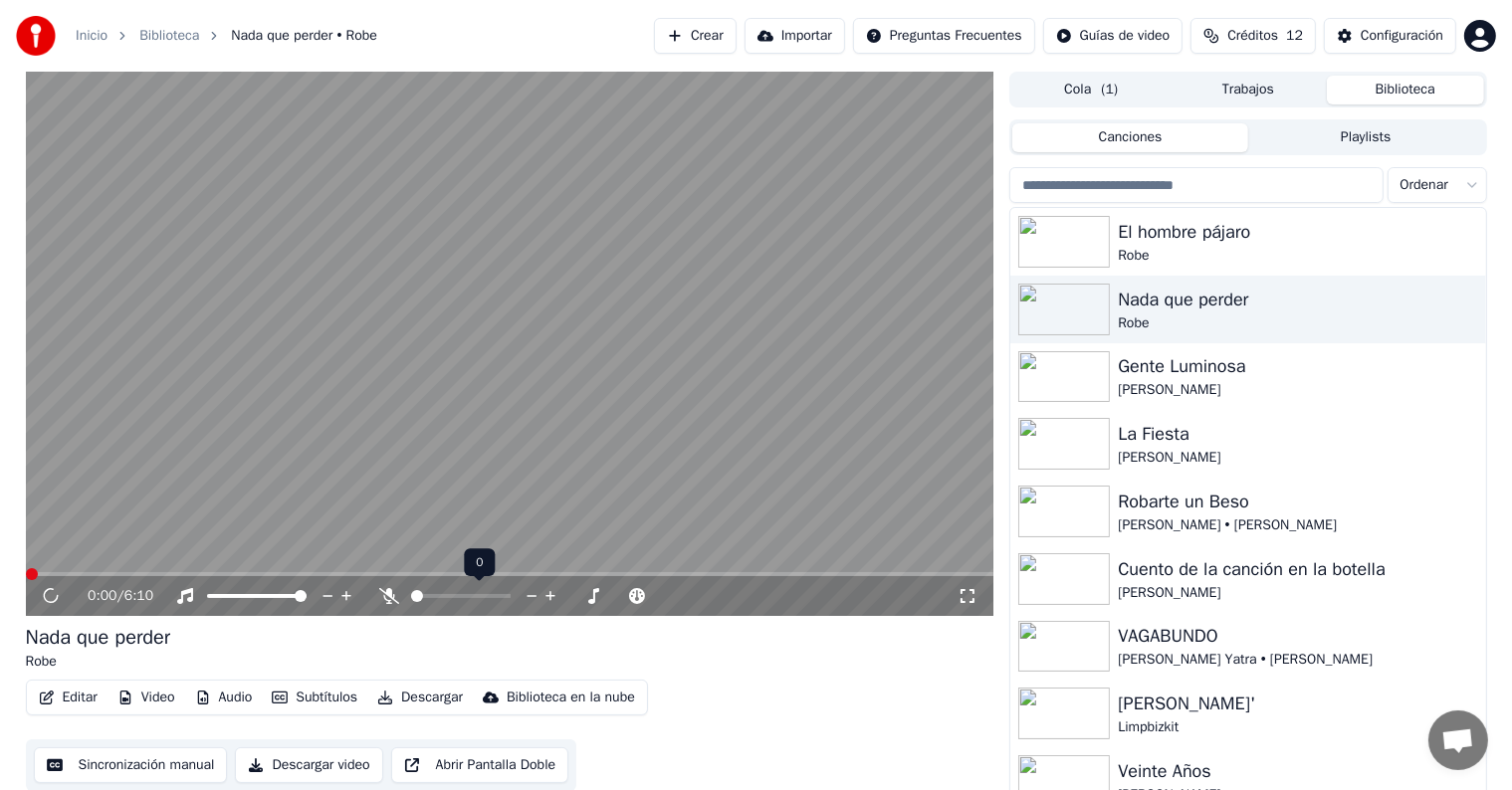 click 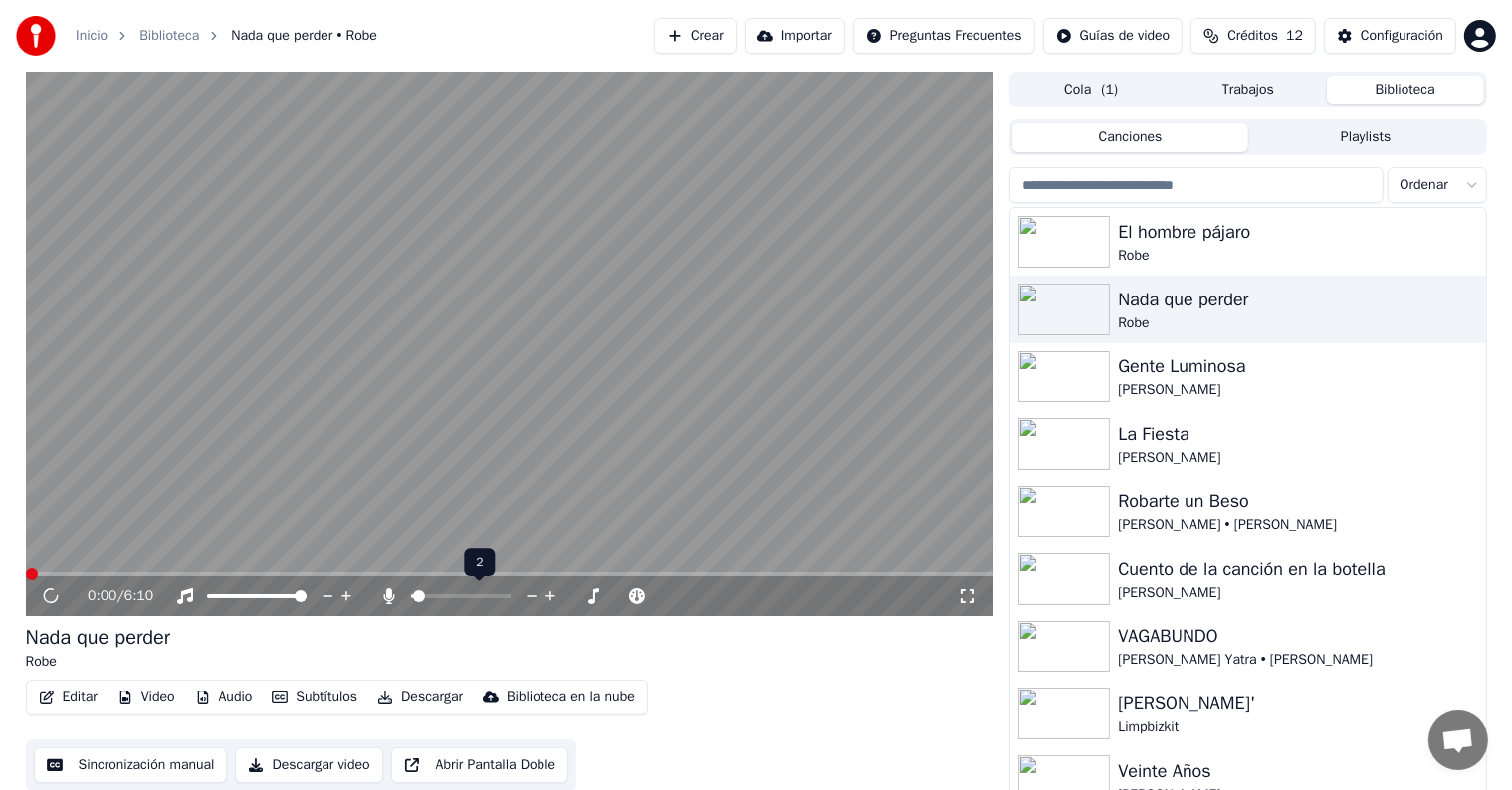 click 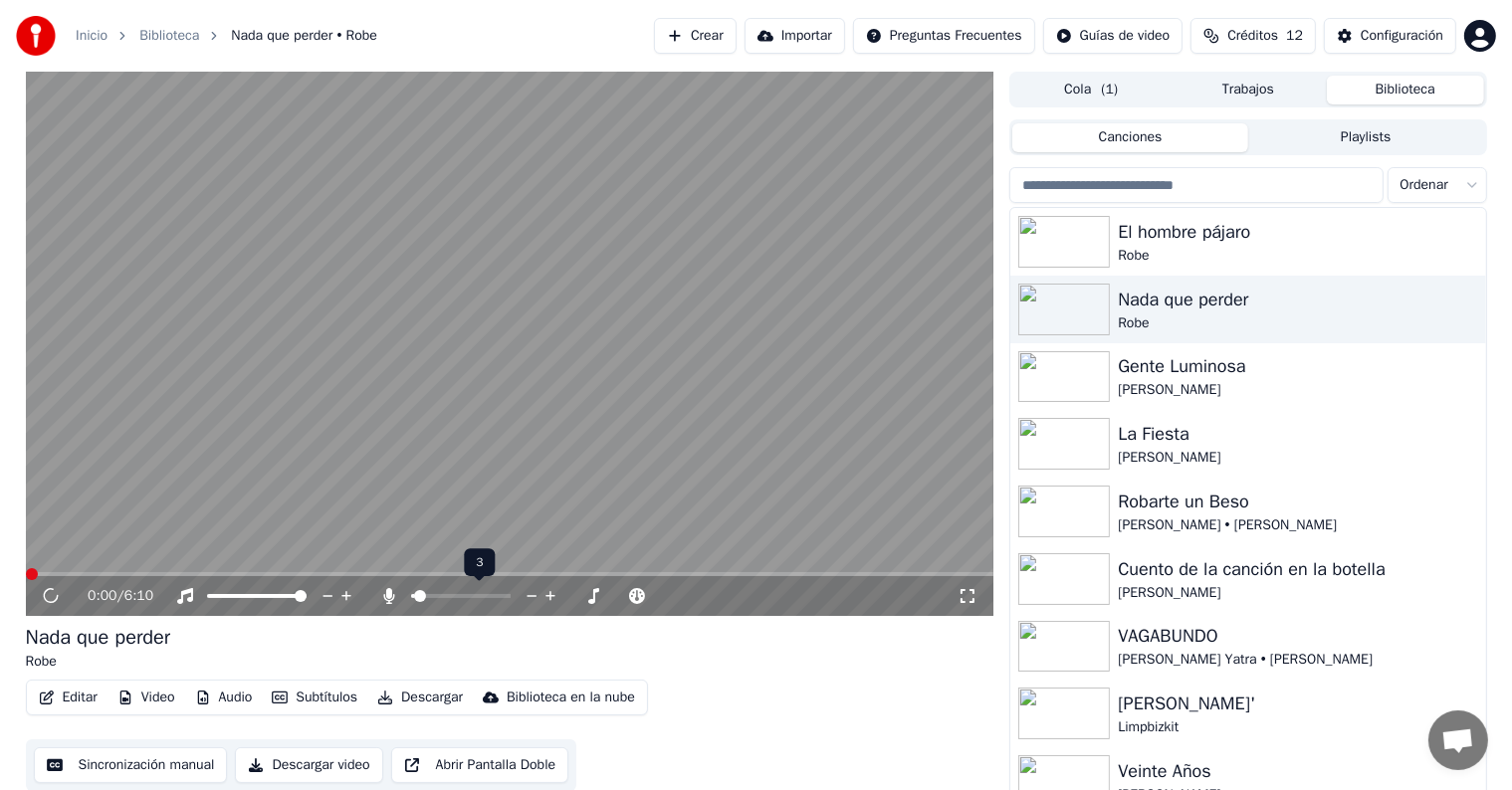 click 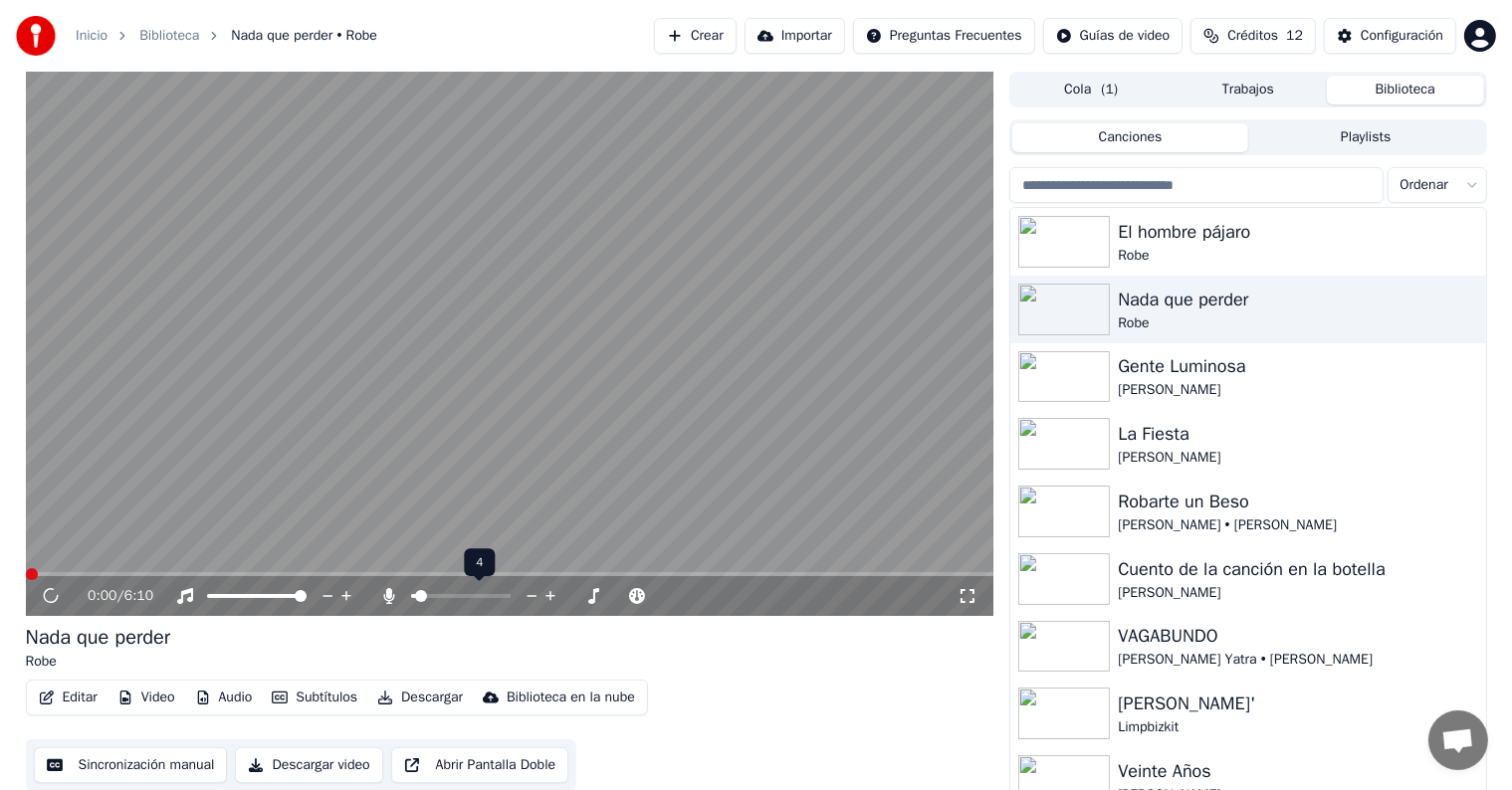 click 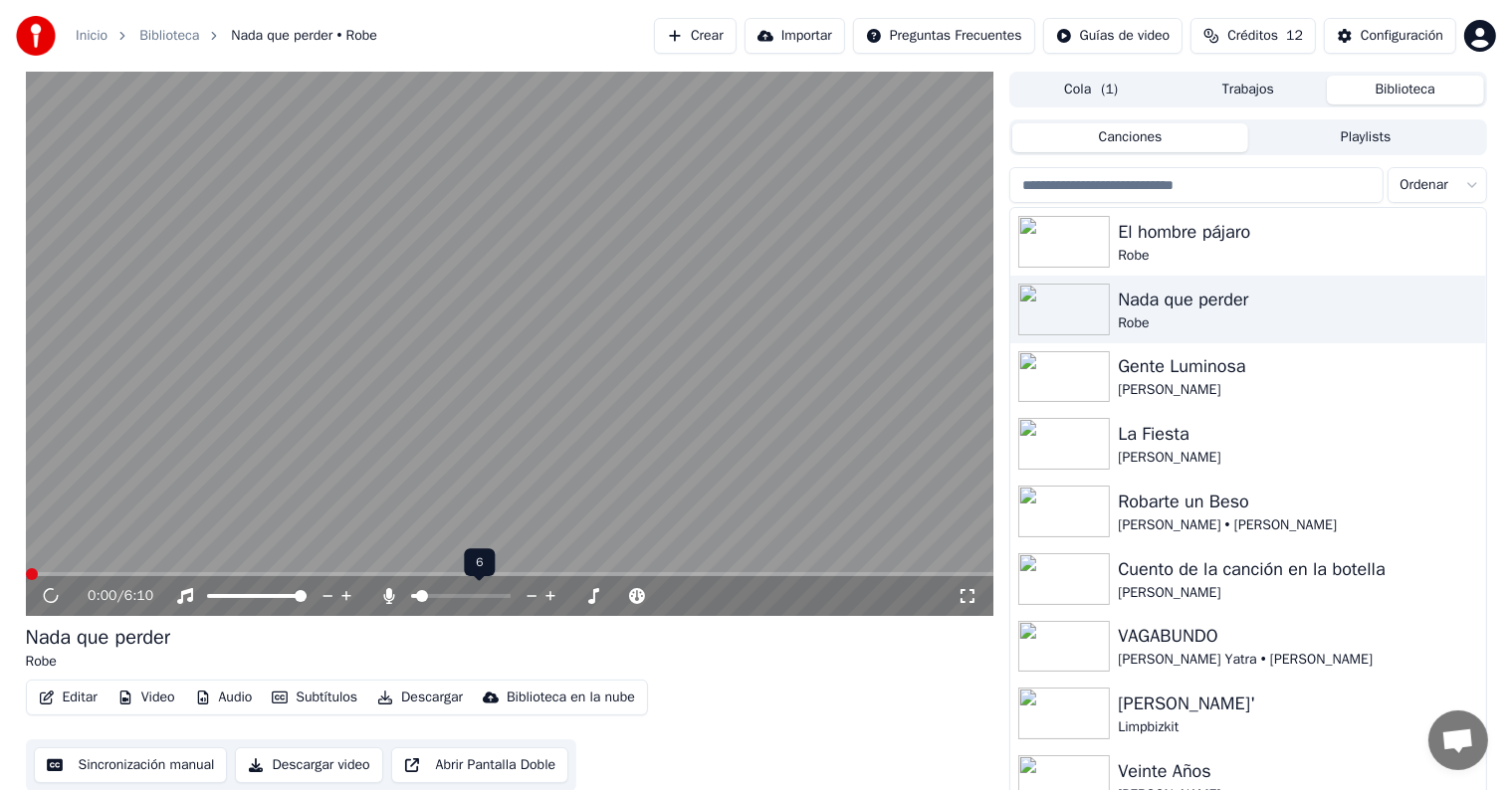 click 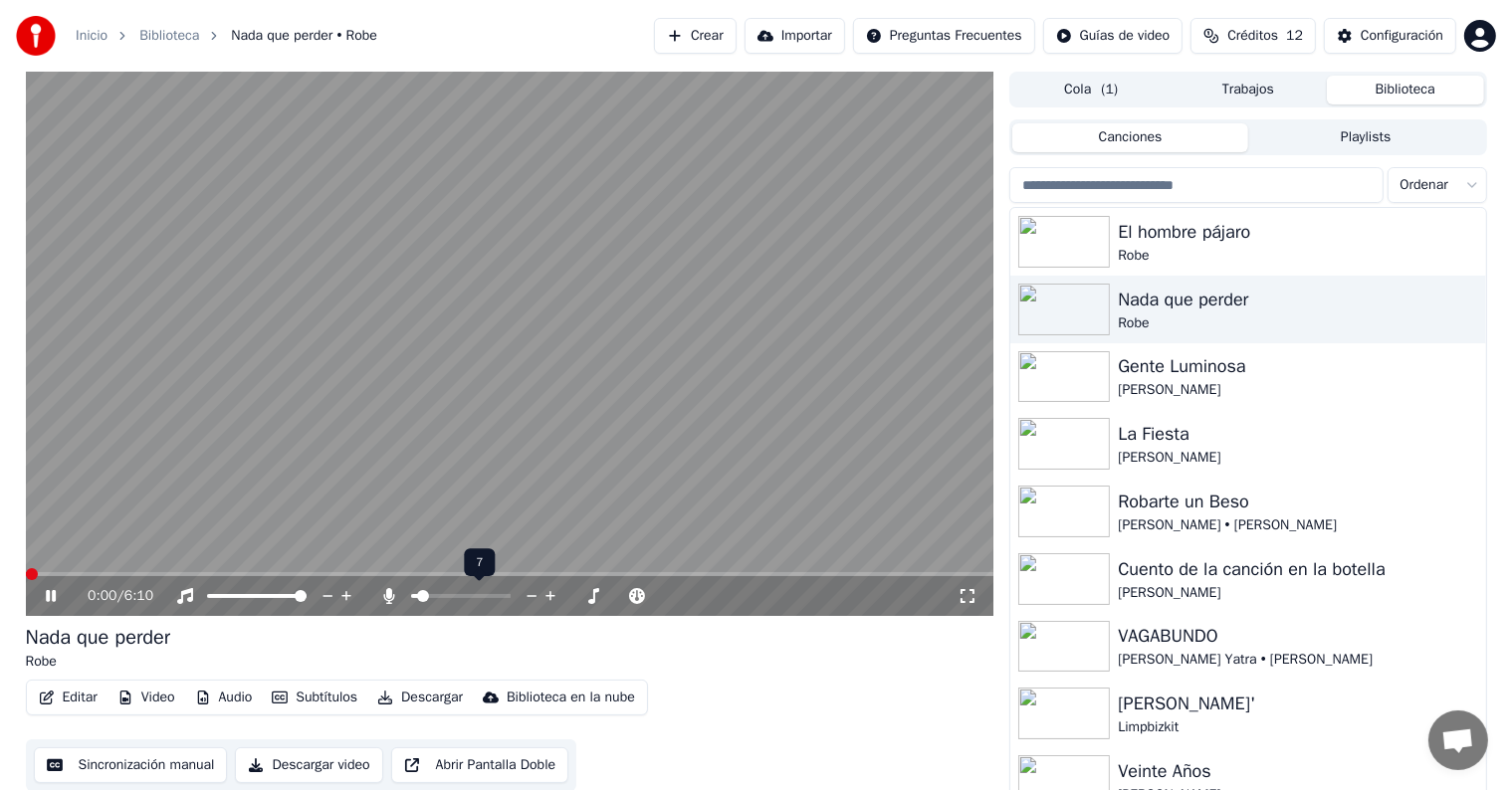 click 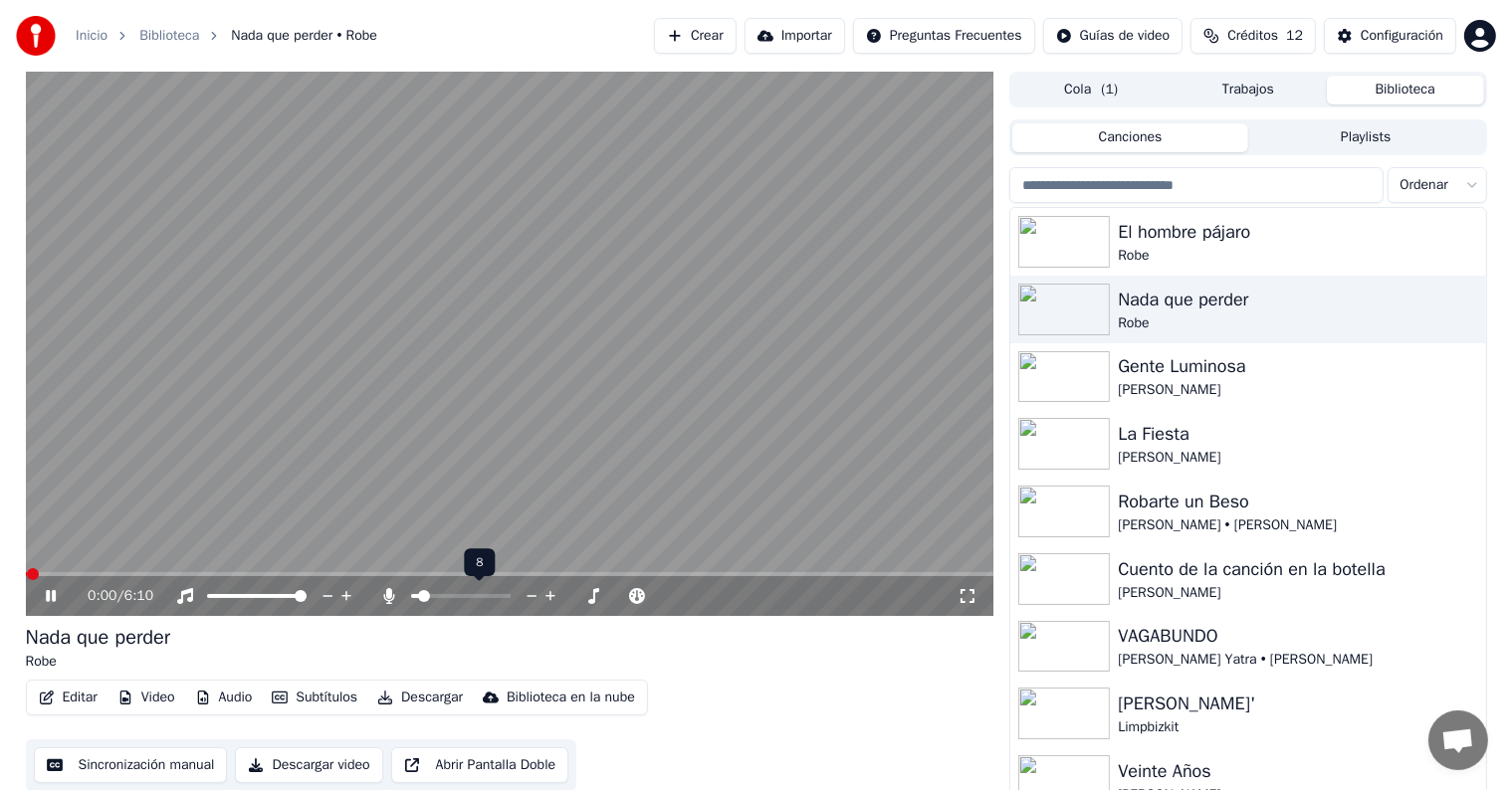 click 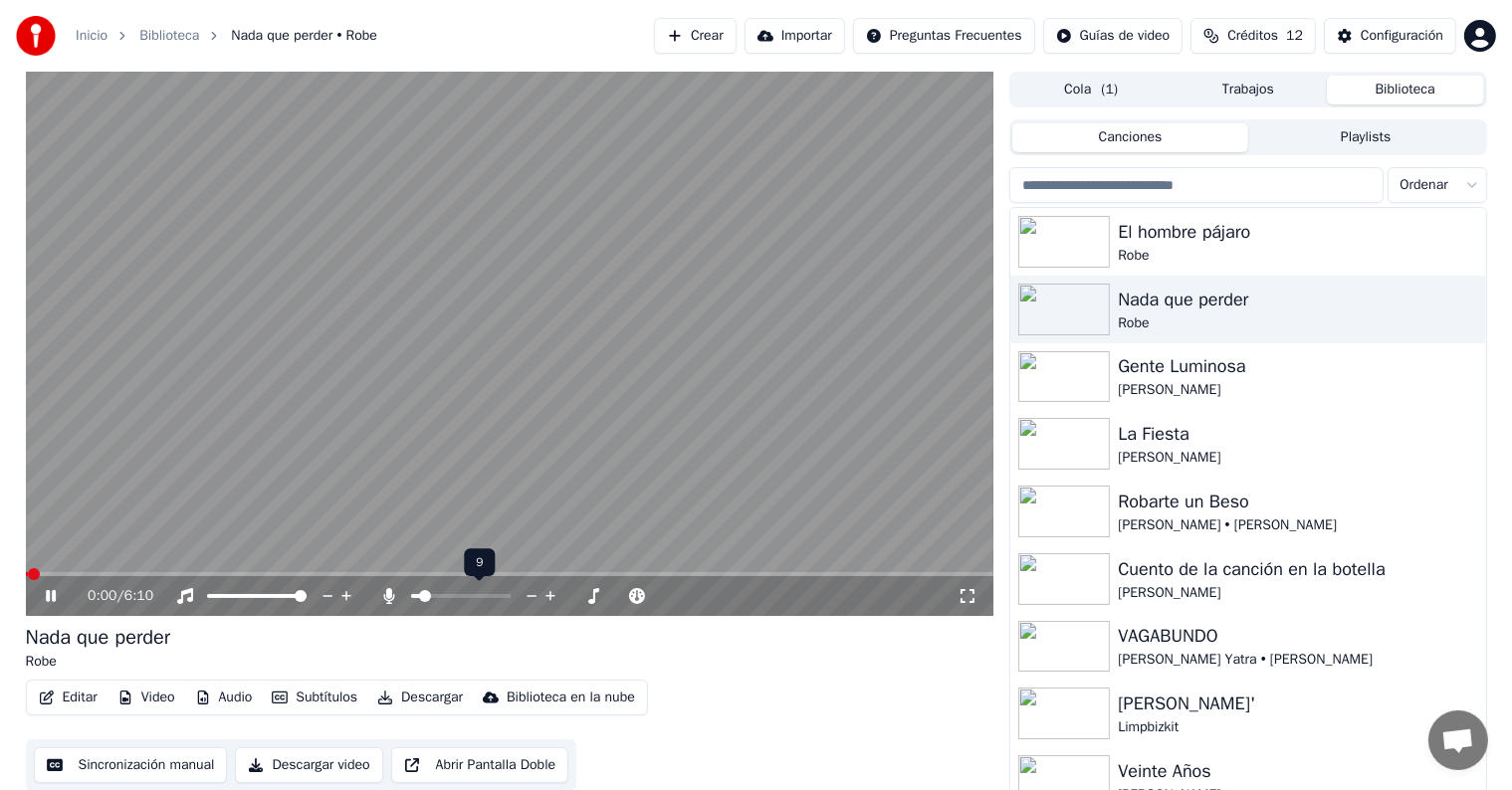 click 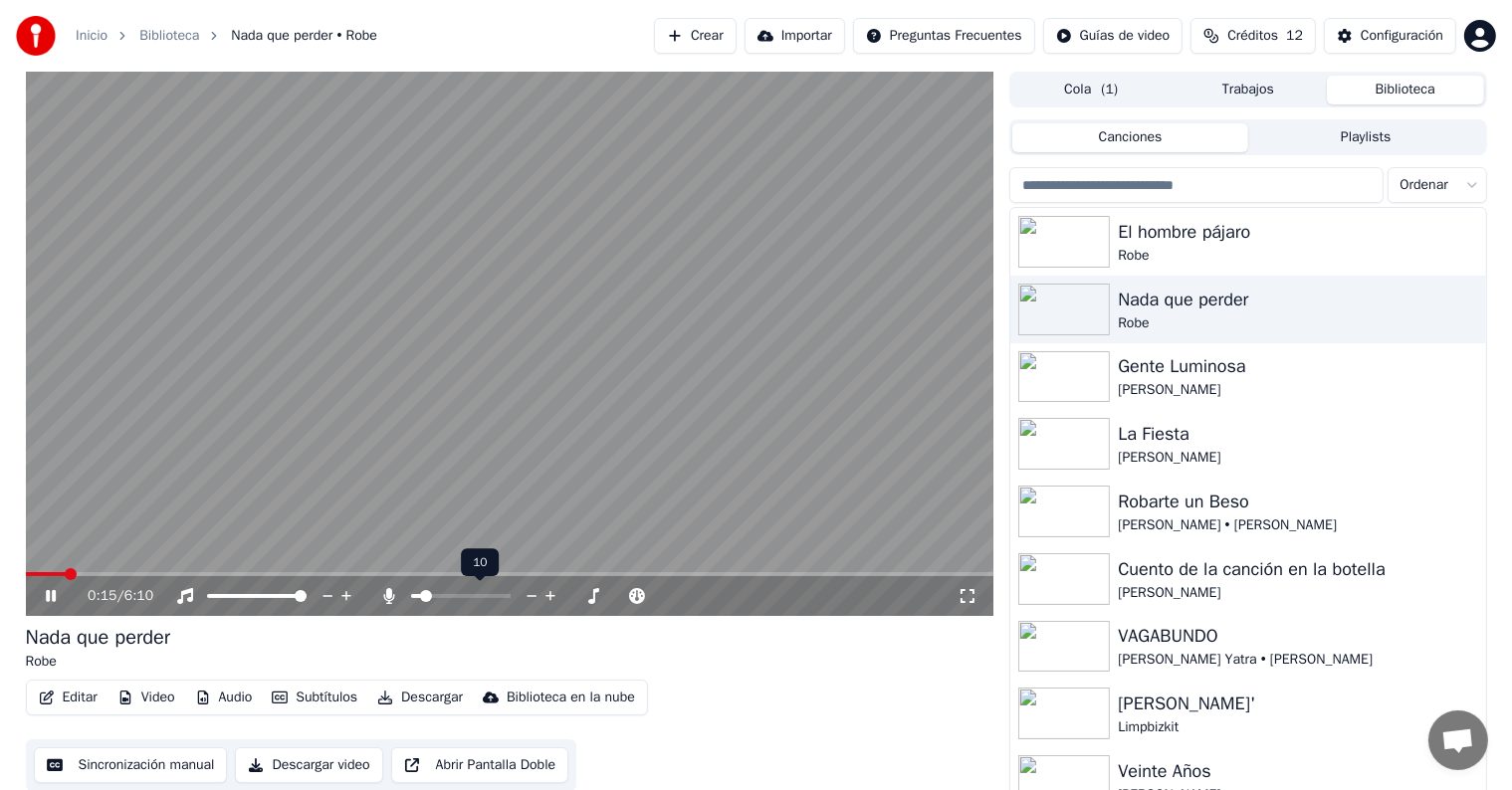 click 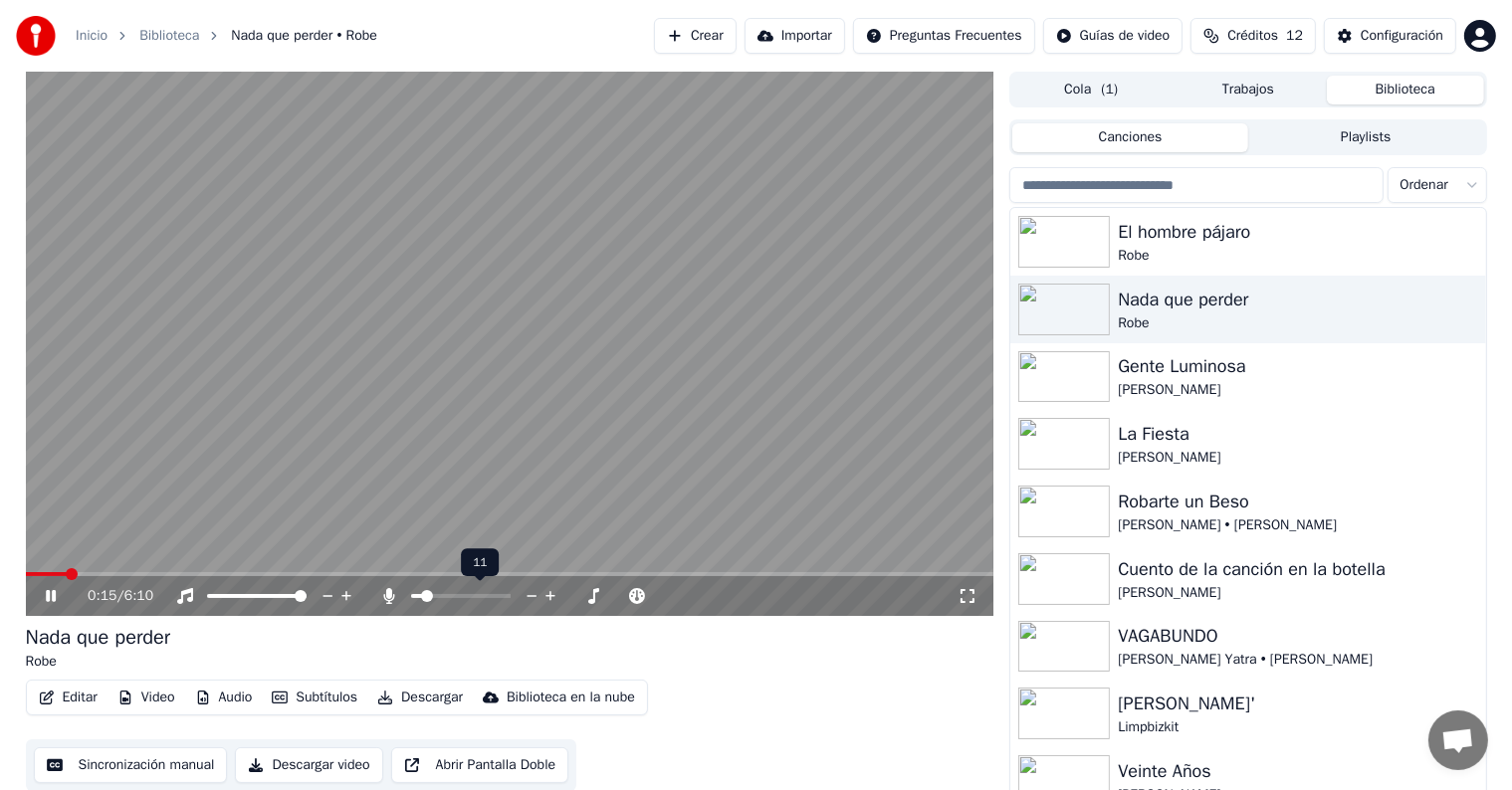 click 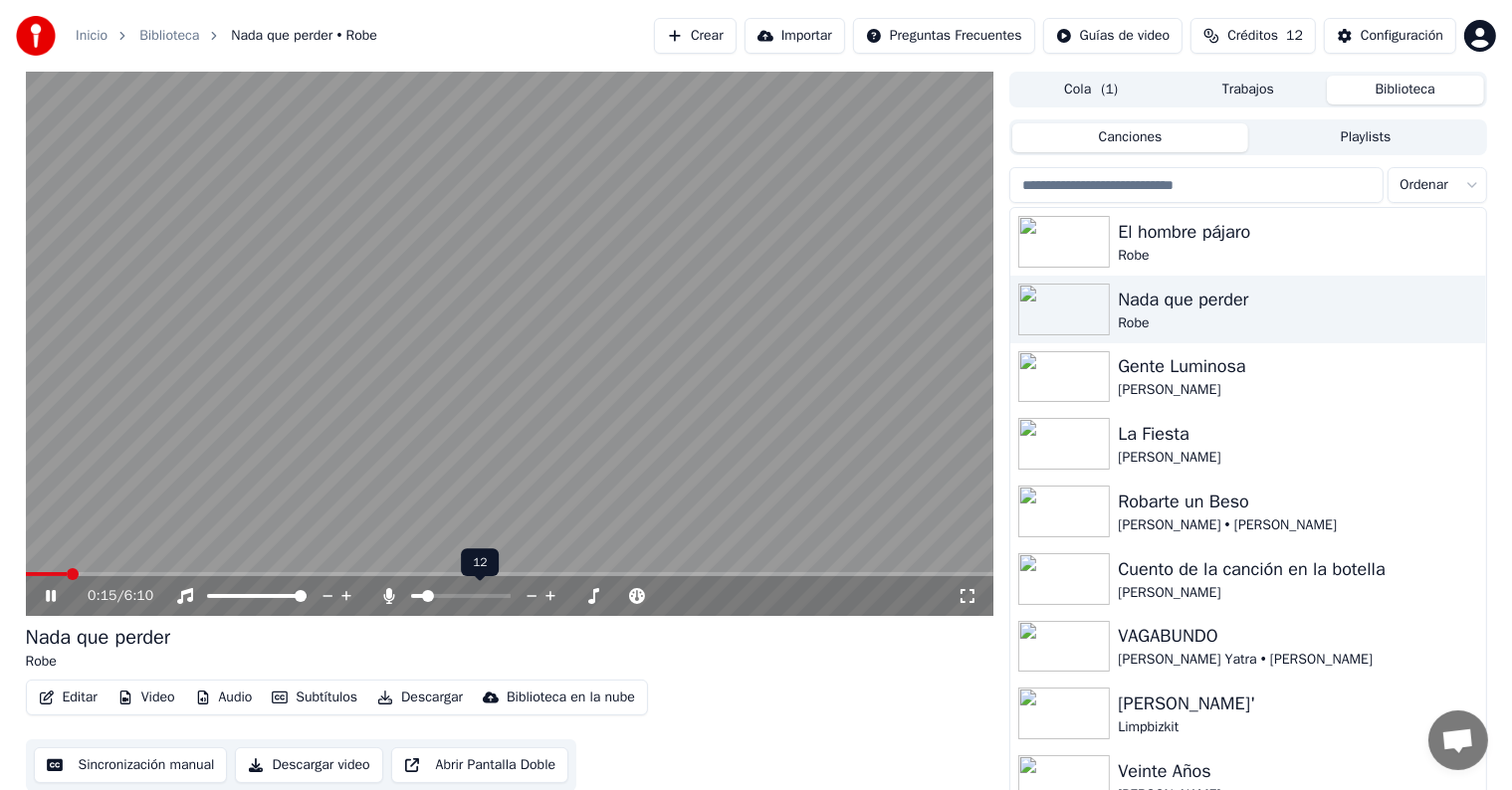click 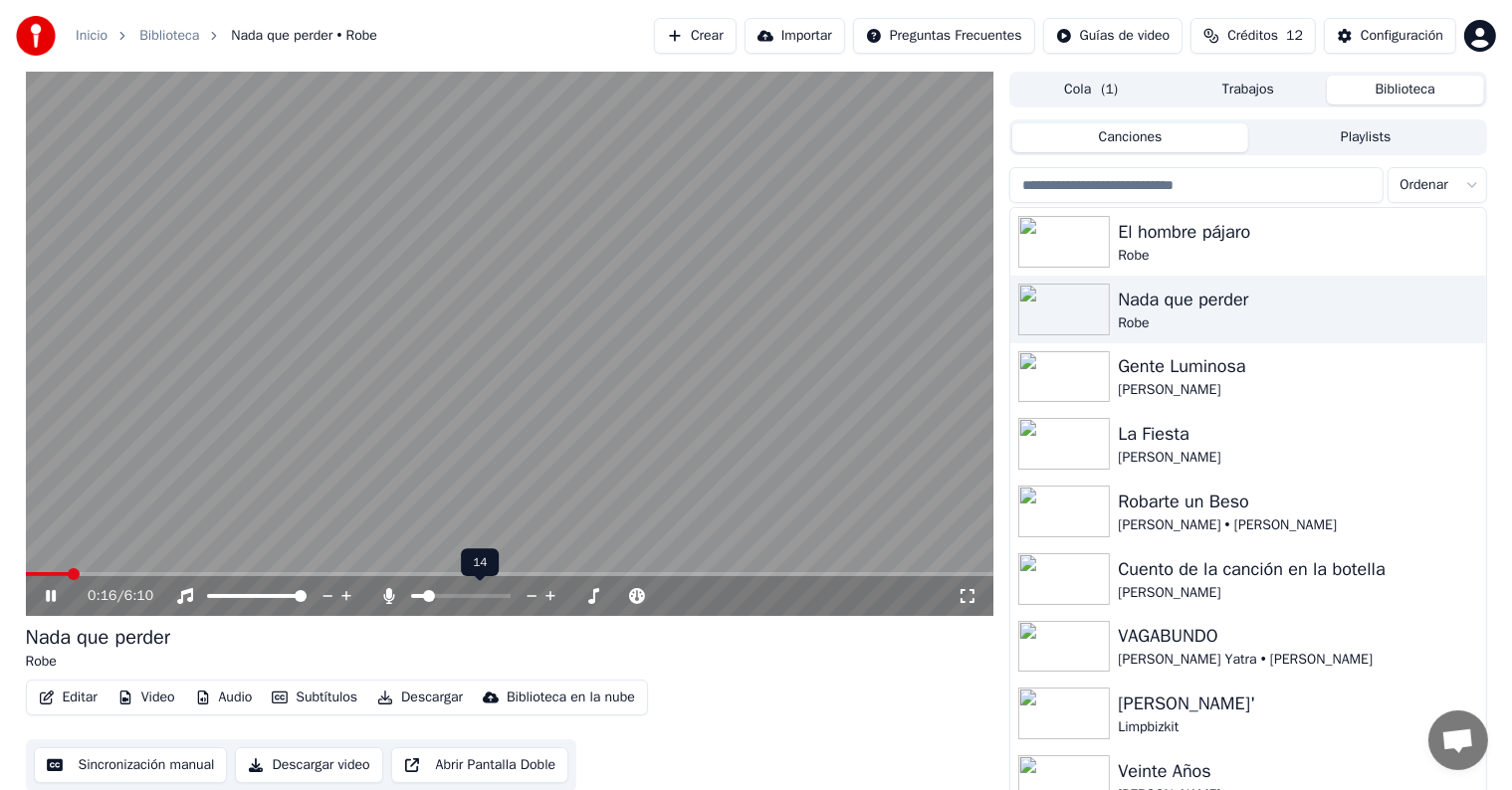 click 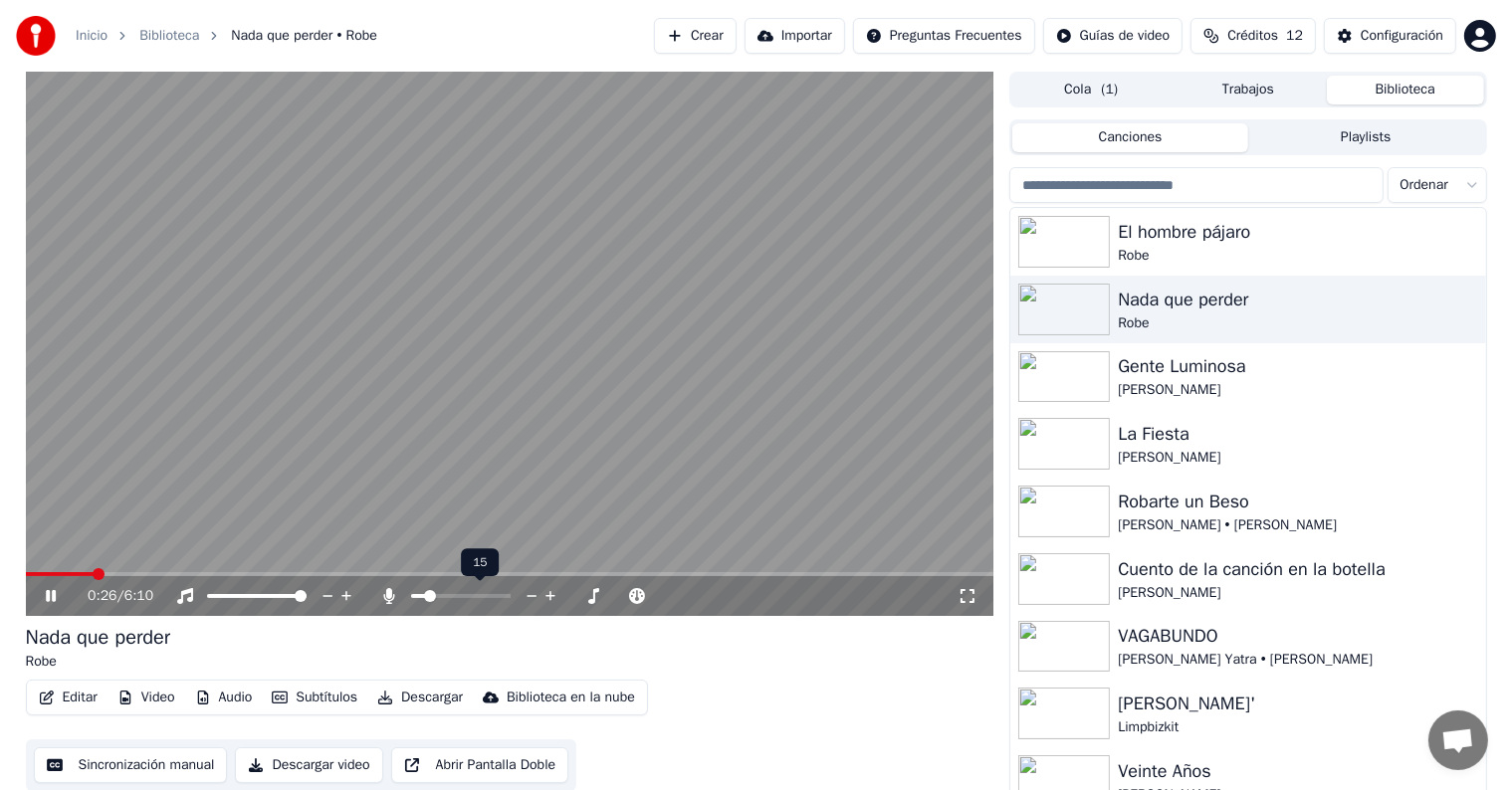 click 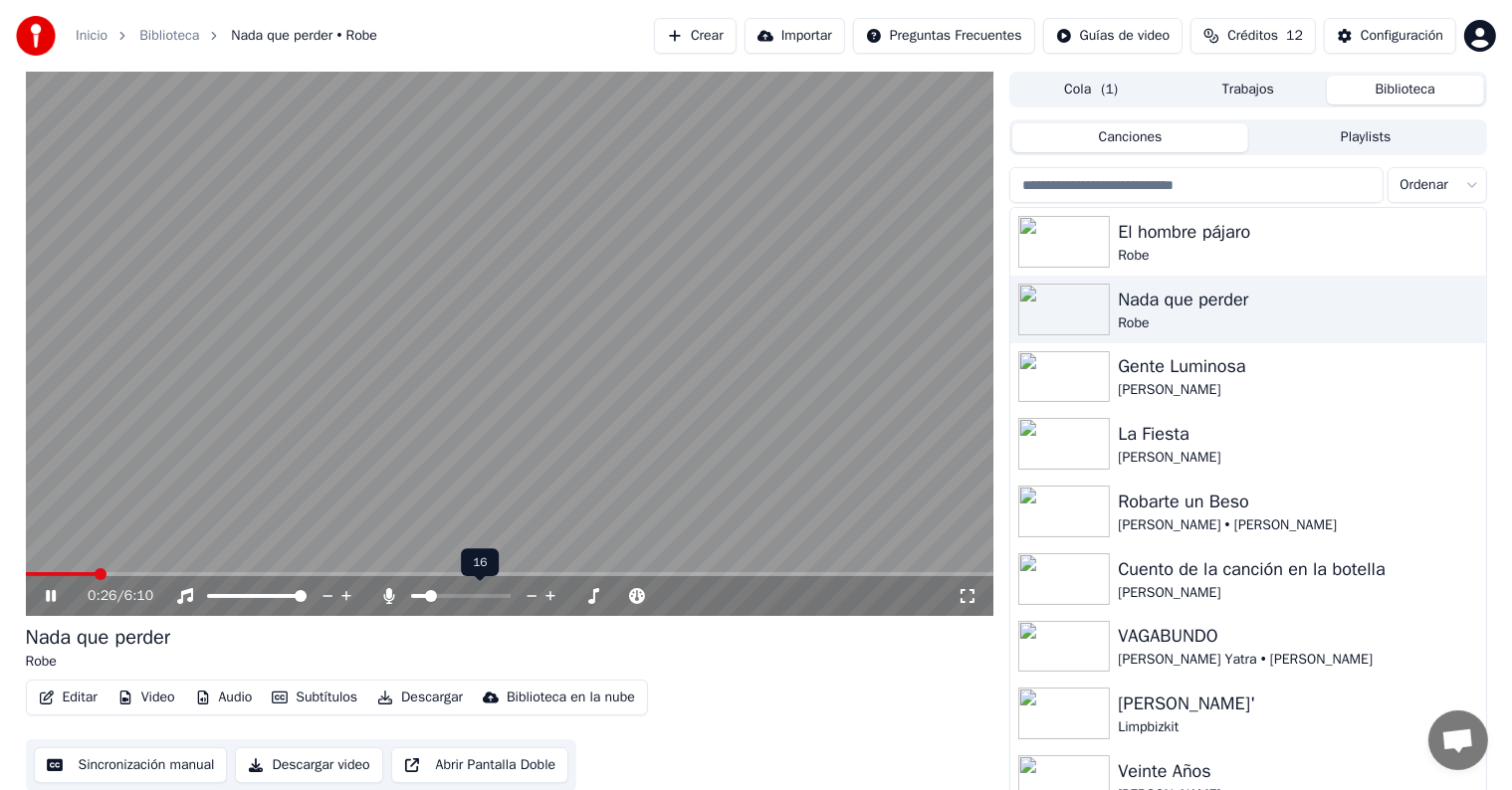 click 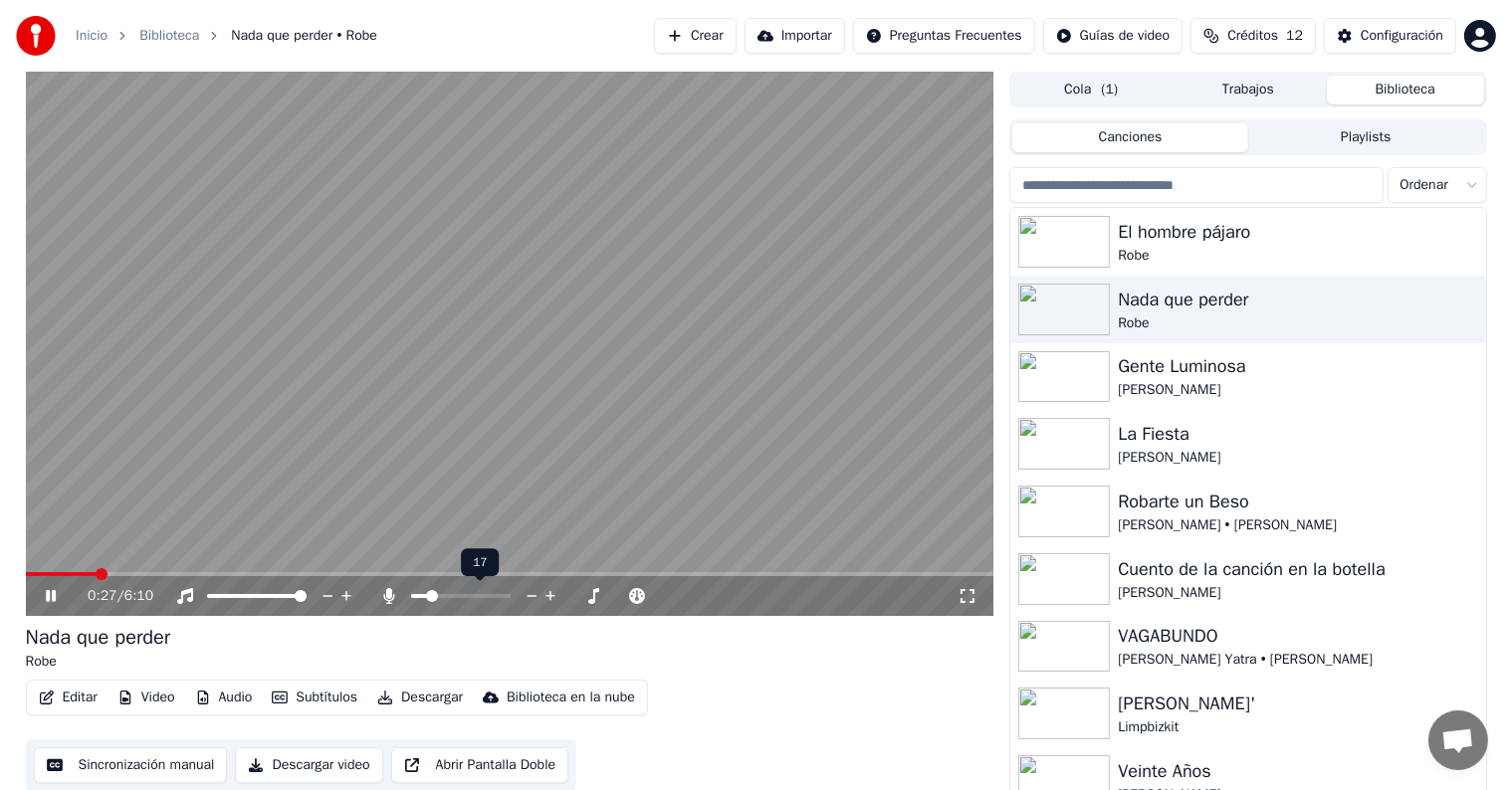 click 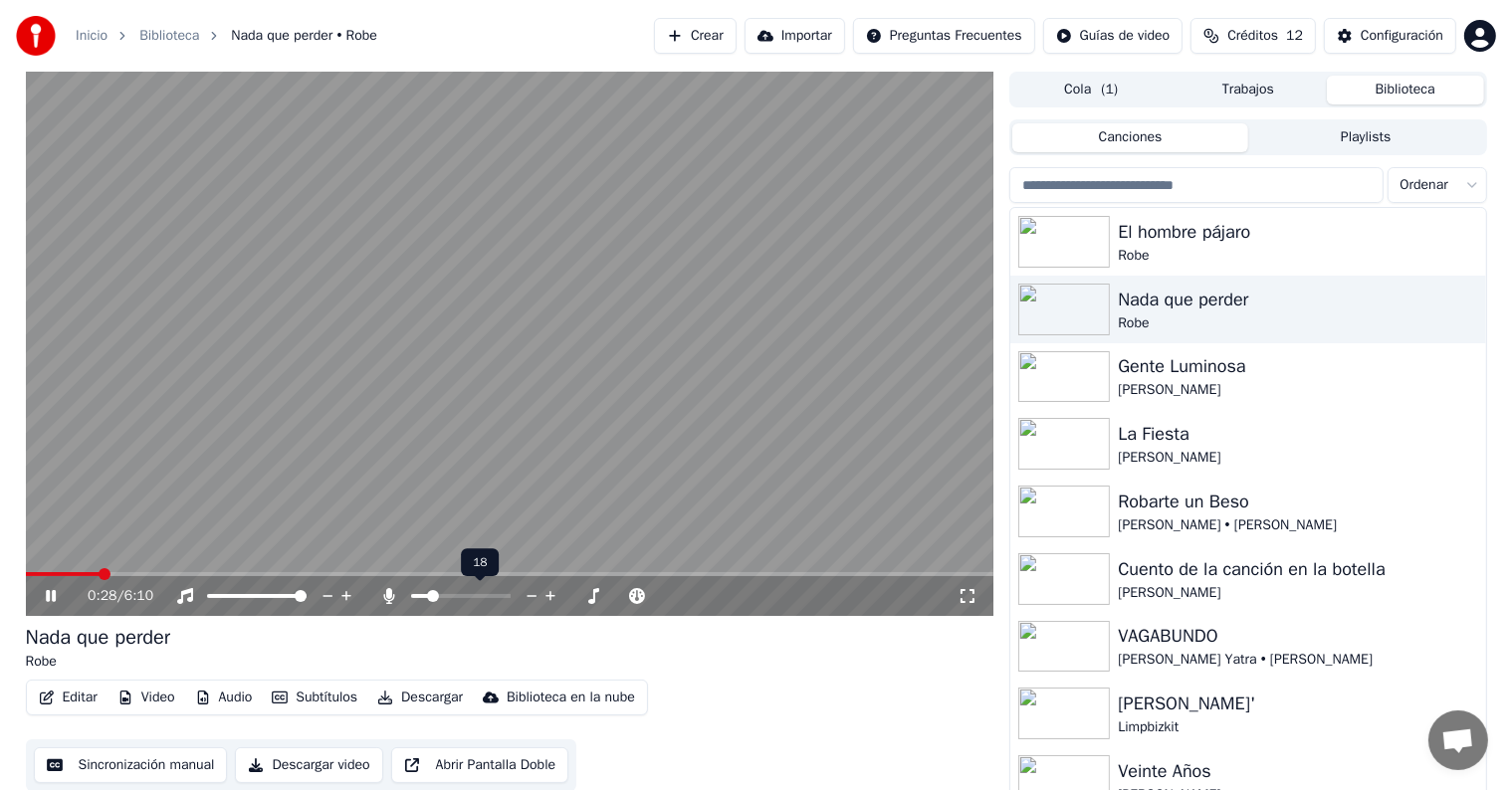 click 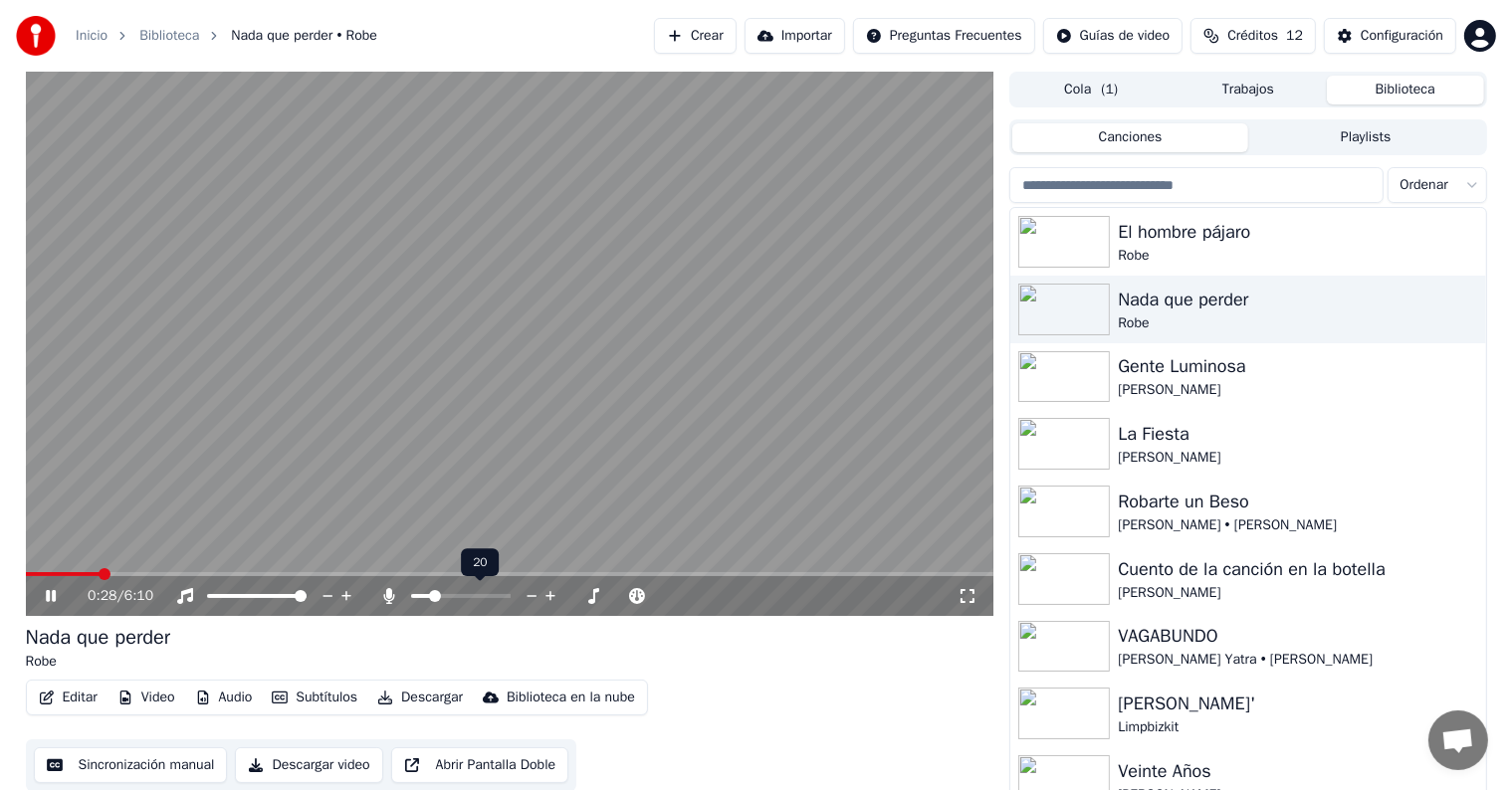 click 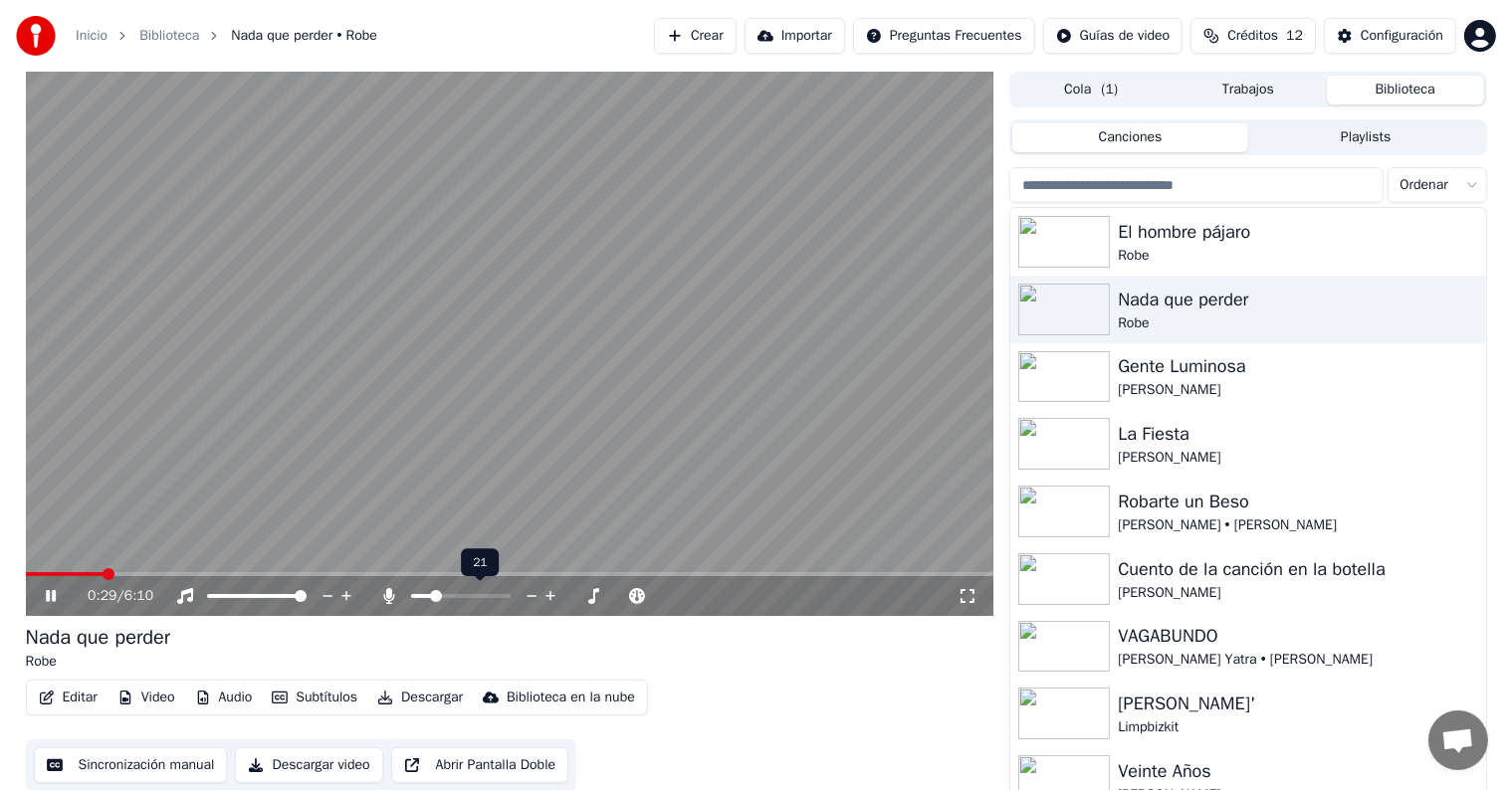 click 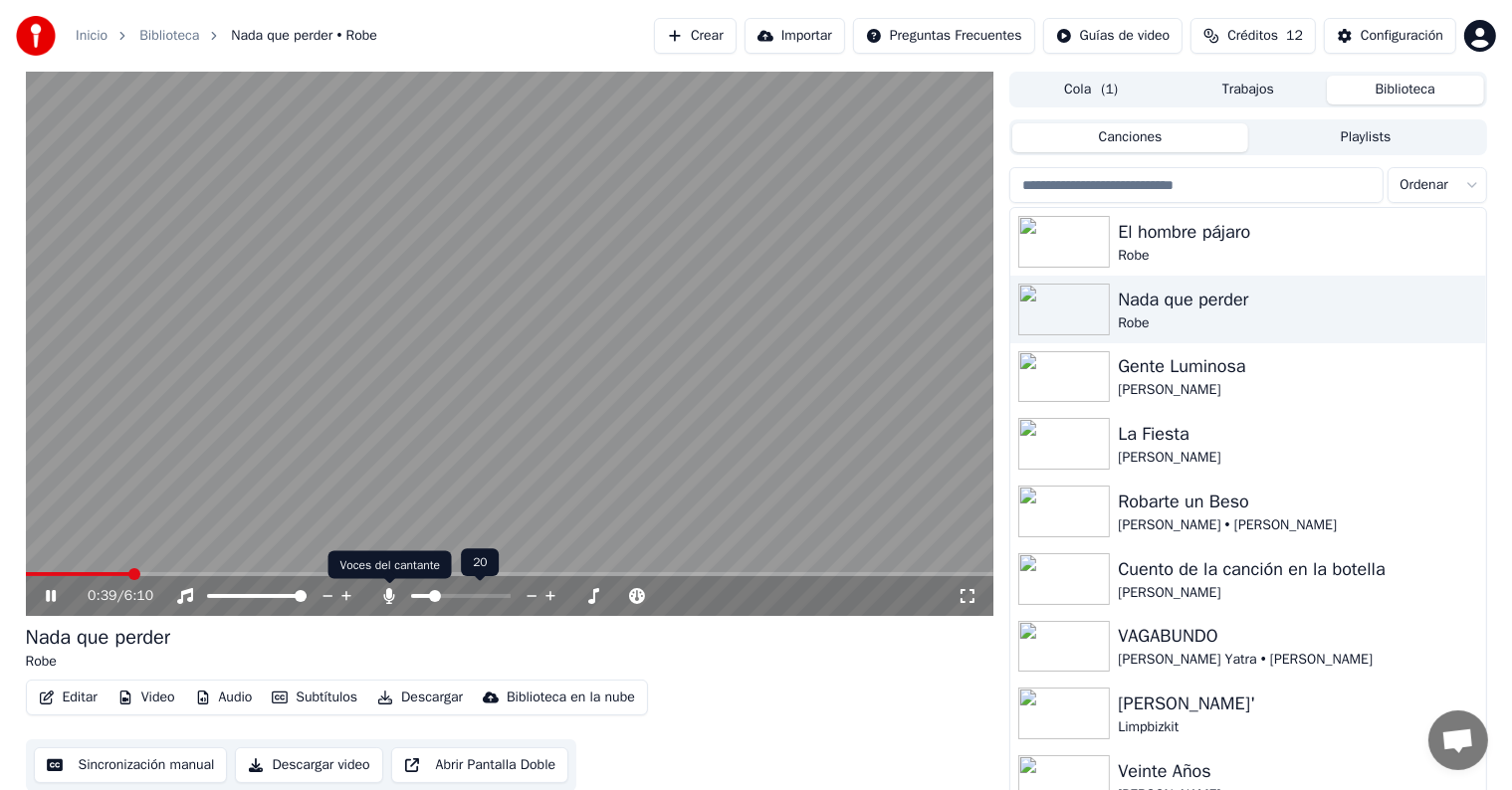 click 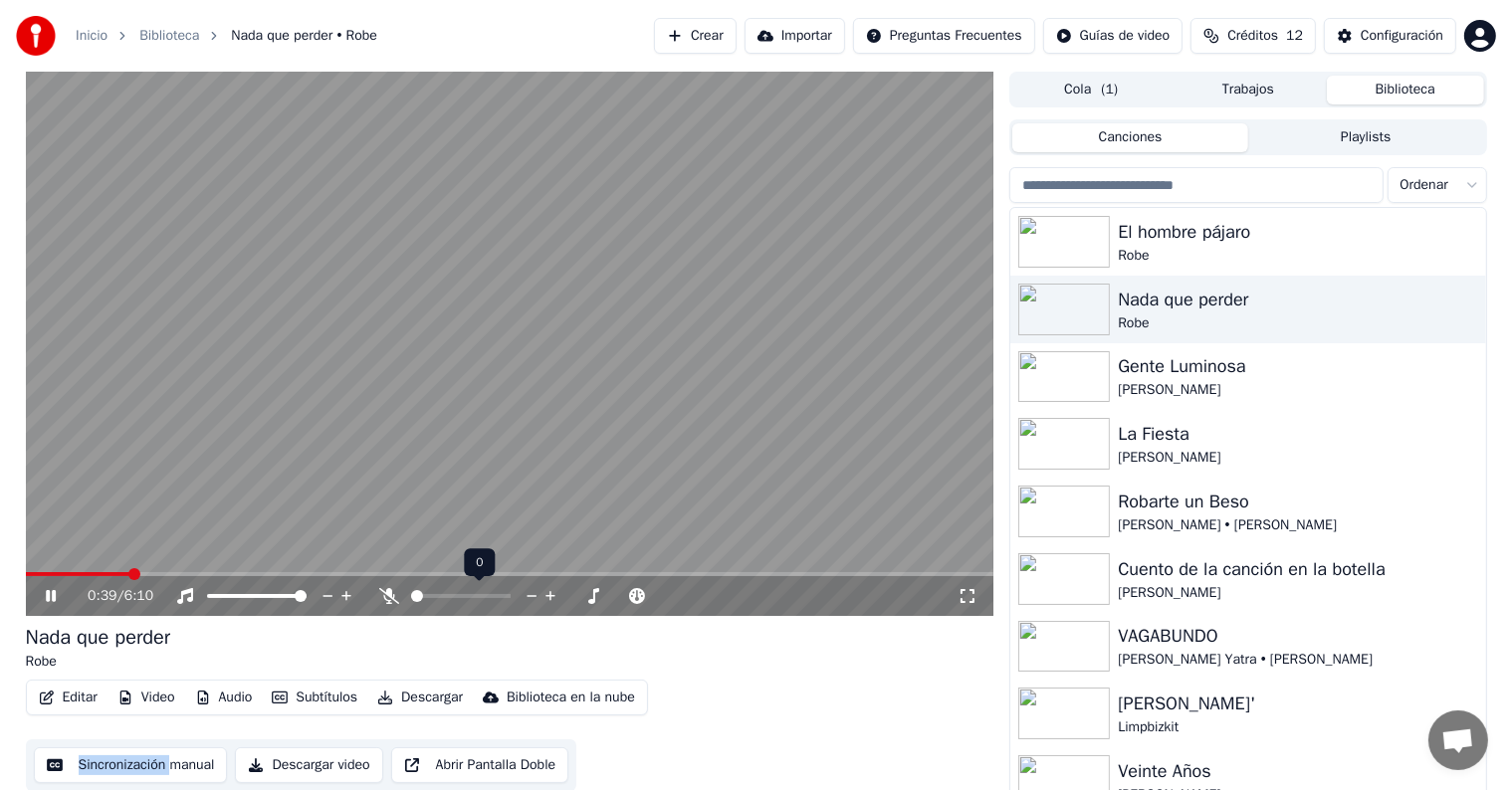 click 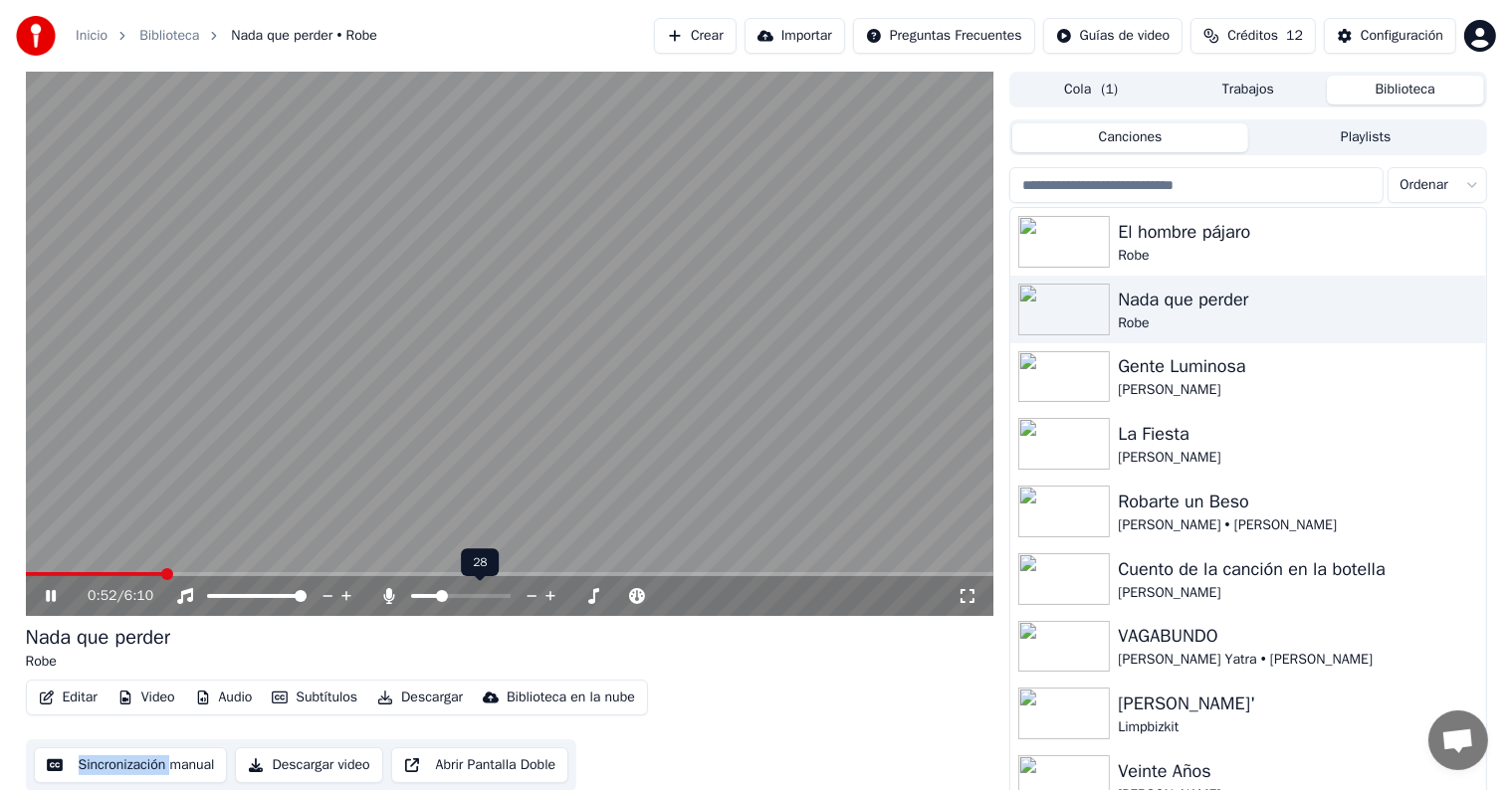 click at bounding box center [425, 596] 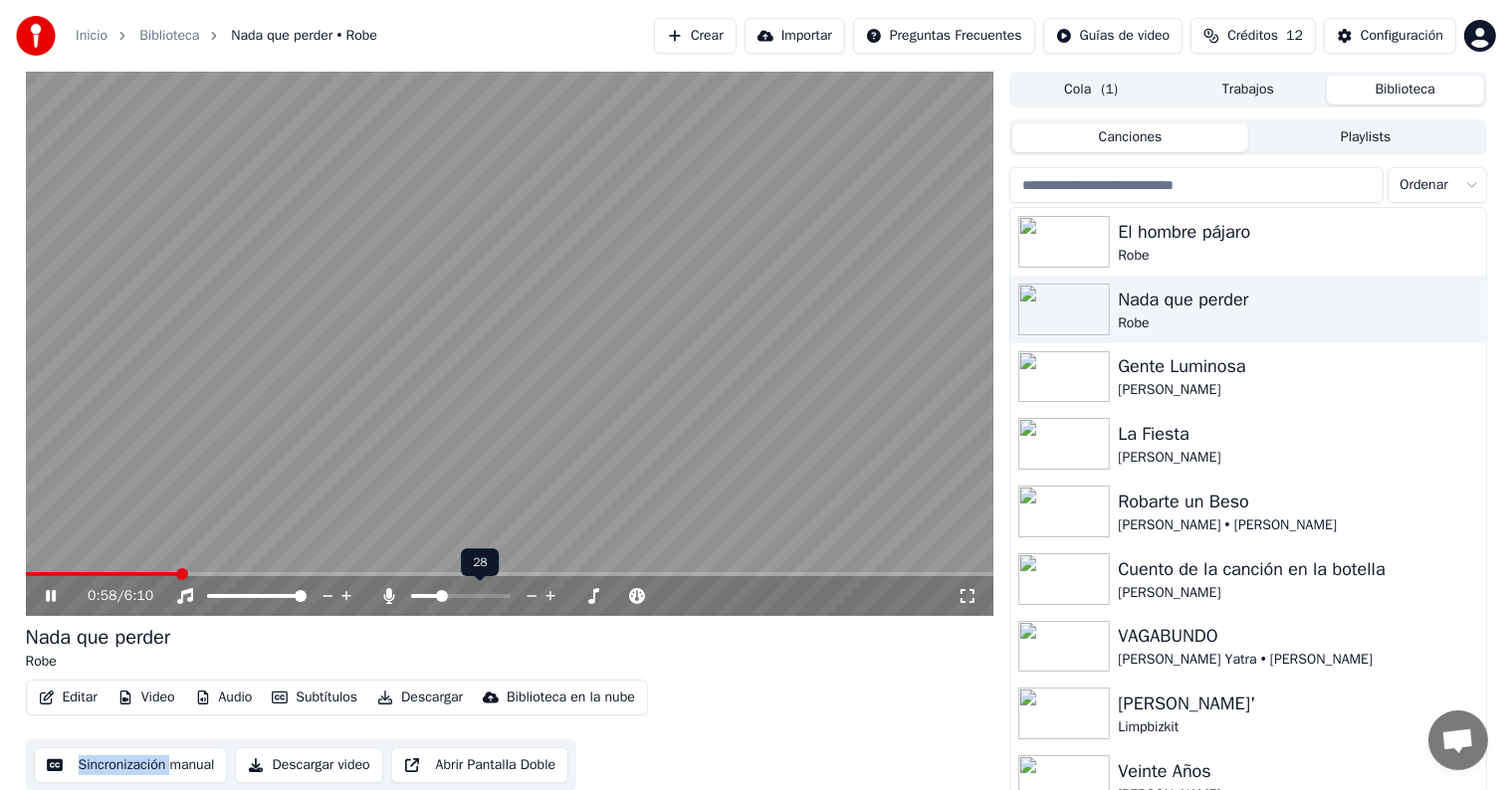 click 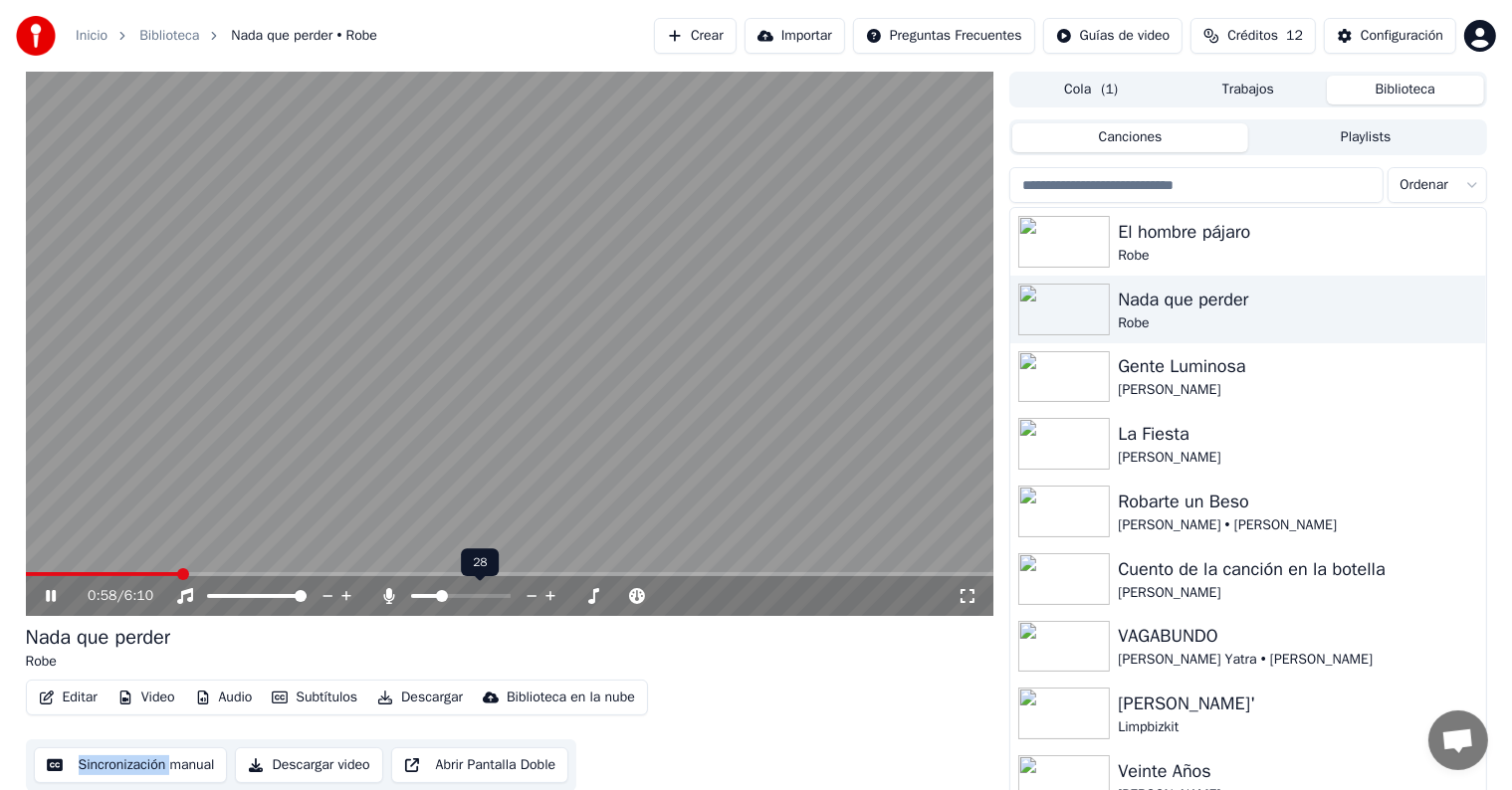 click 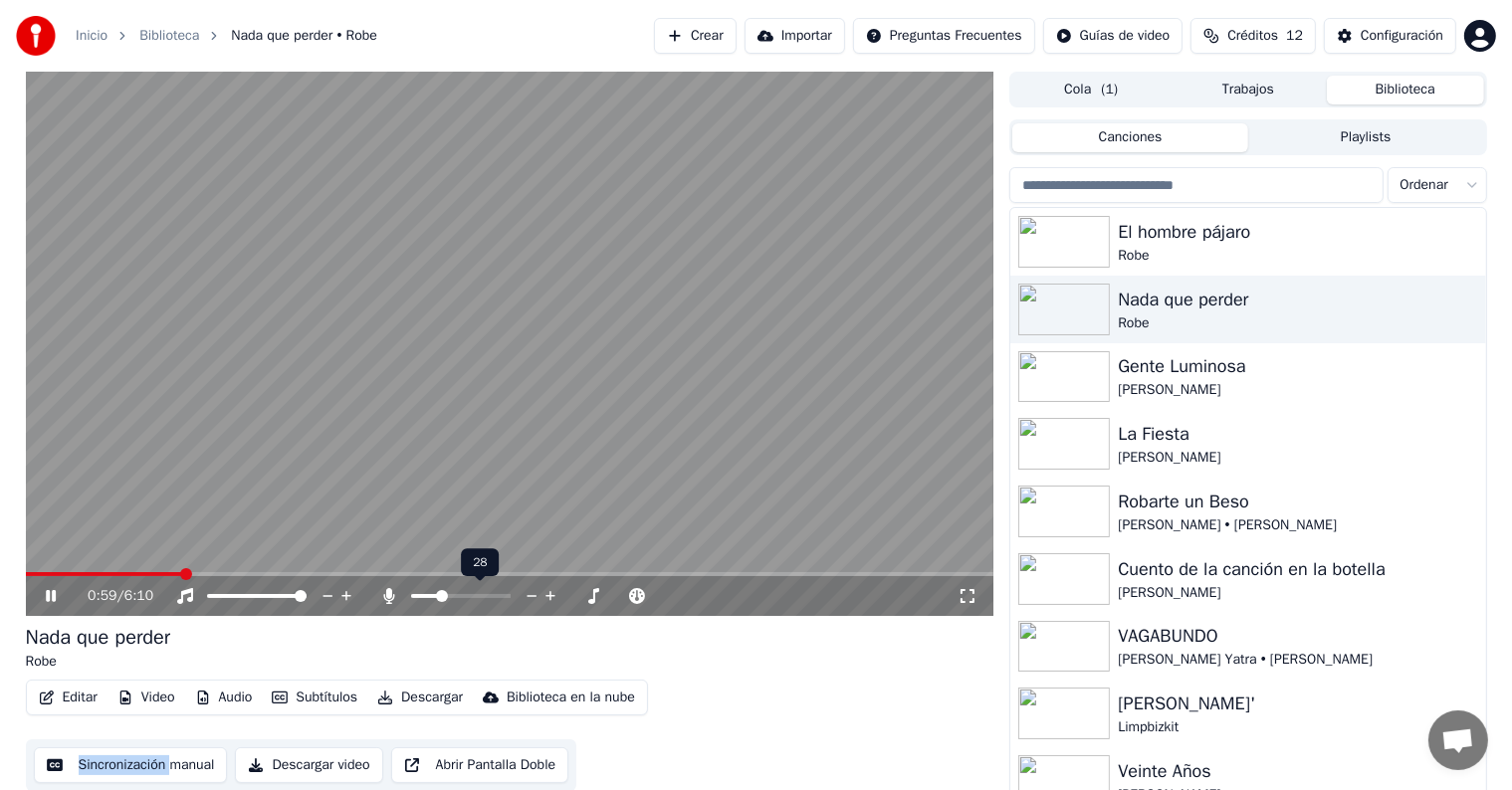 click 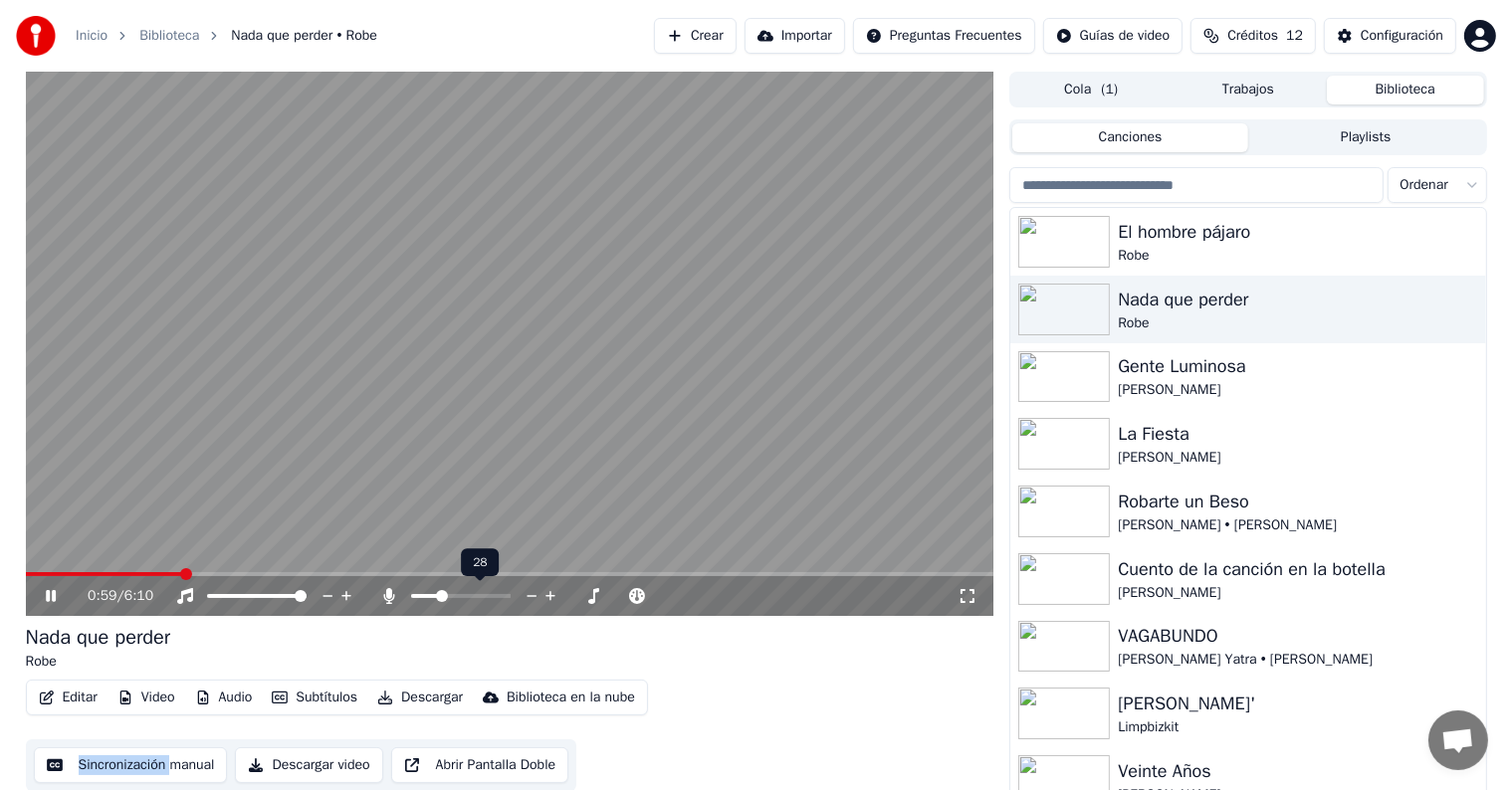 click 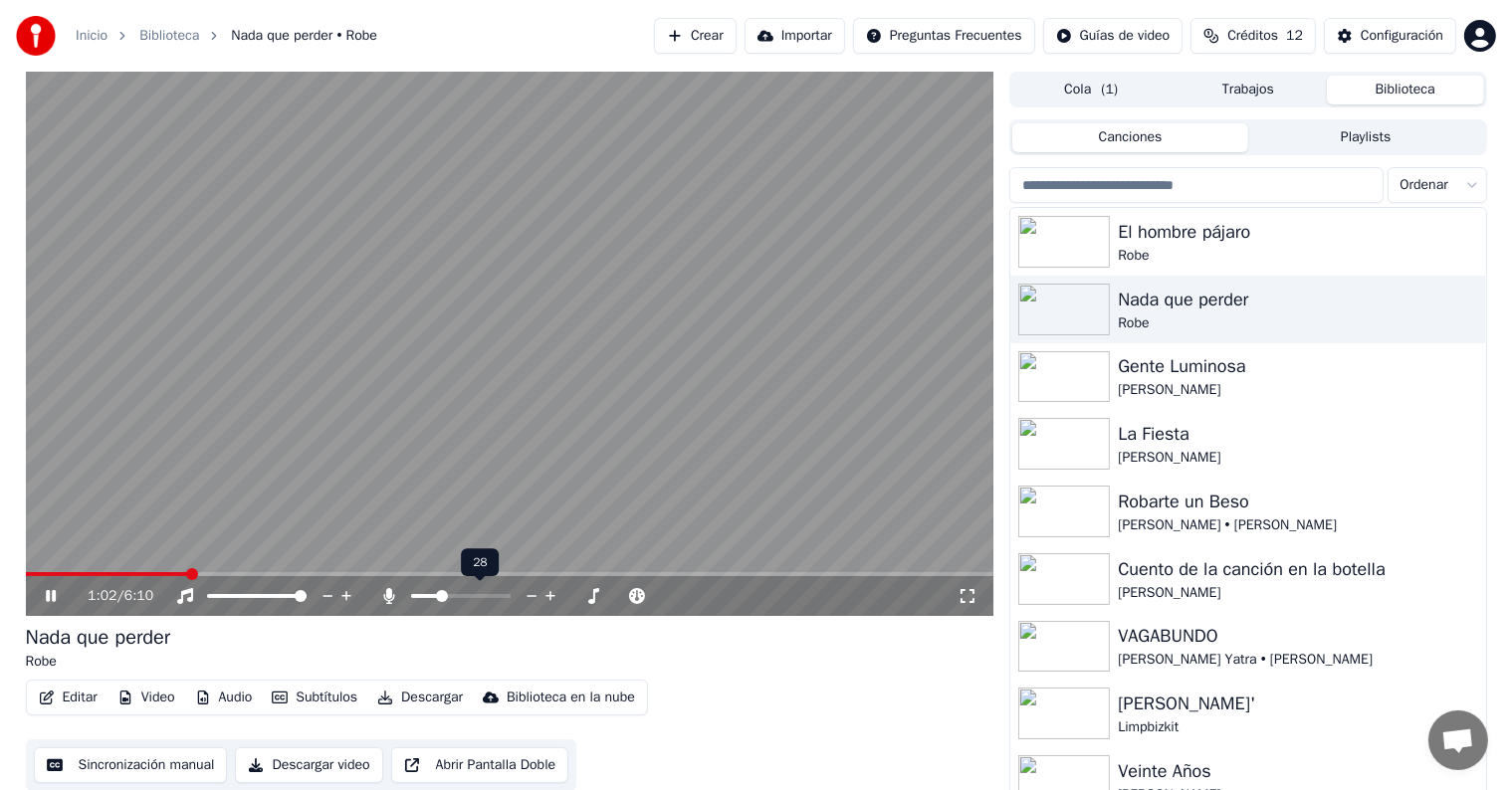 click at bounding box center (479, 596) 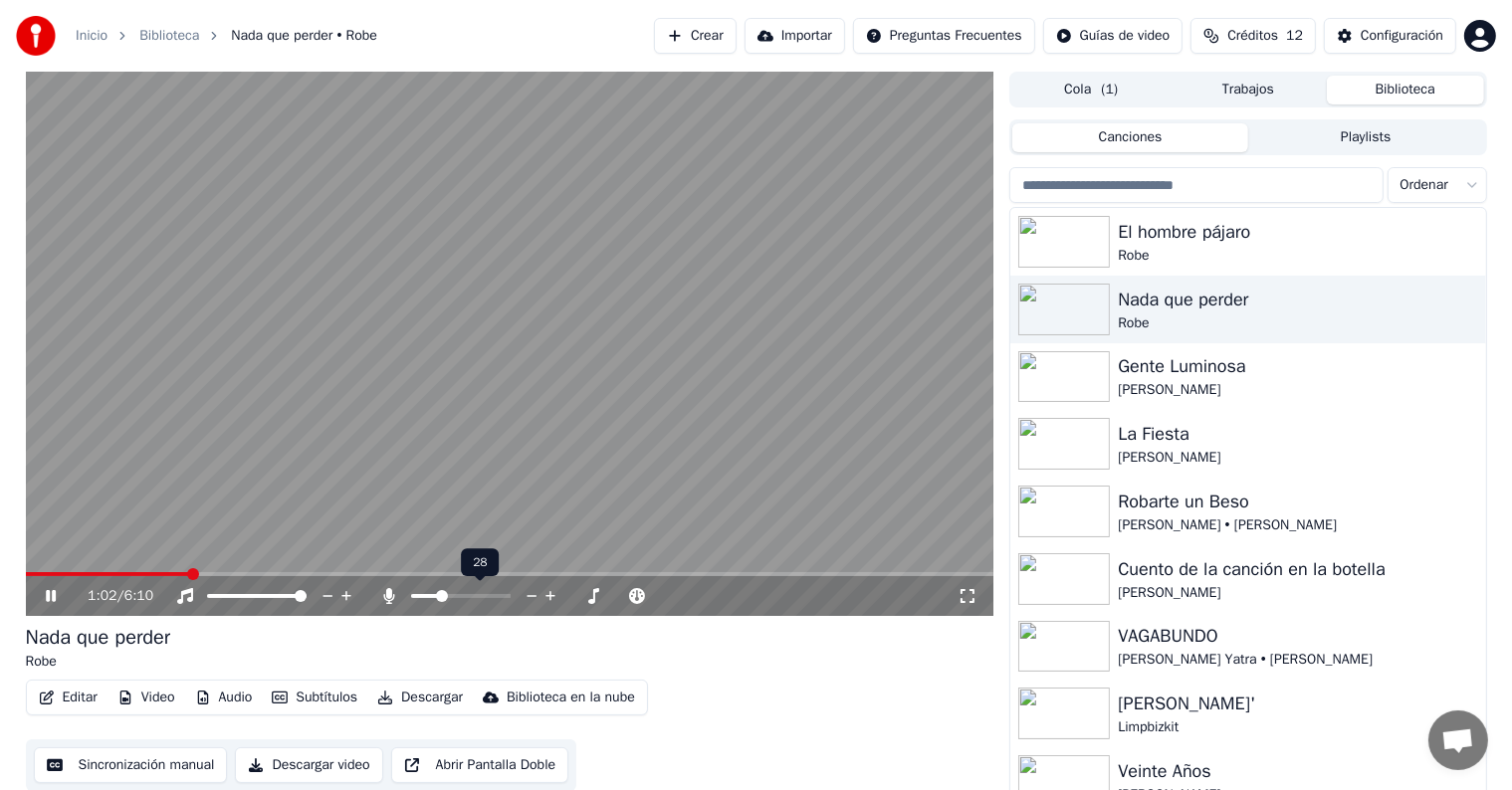click at bounding box center [479, 596] 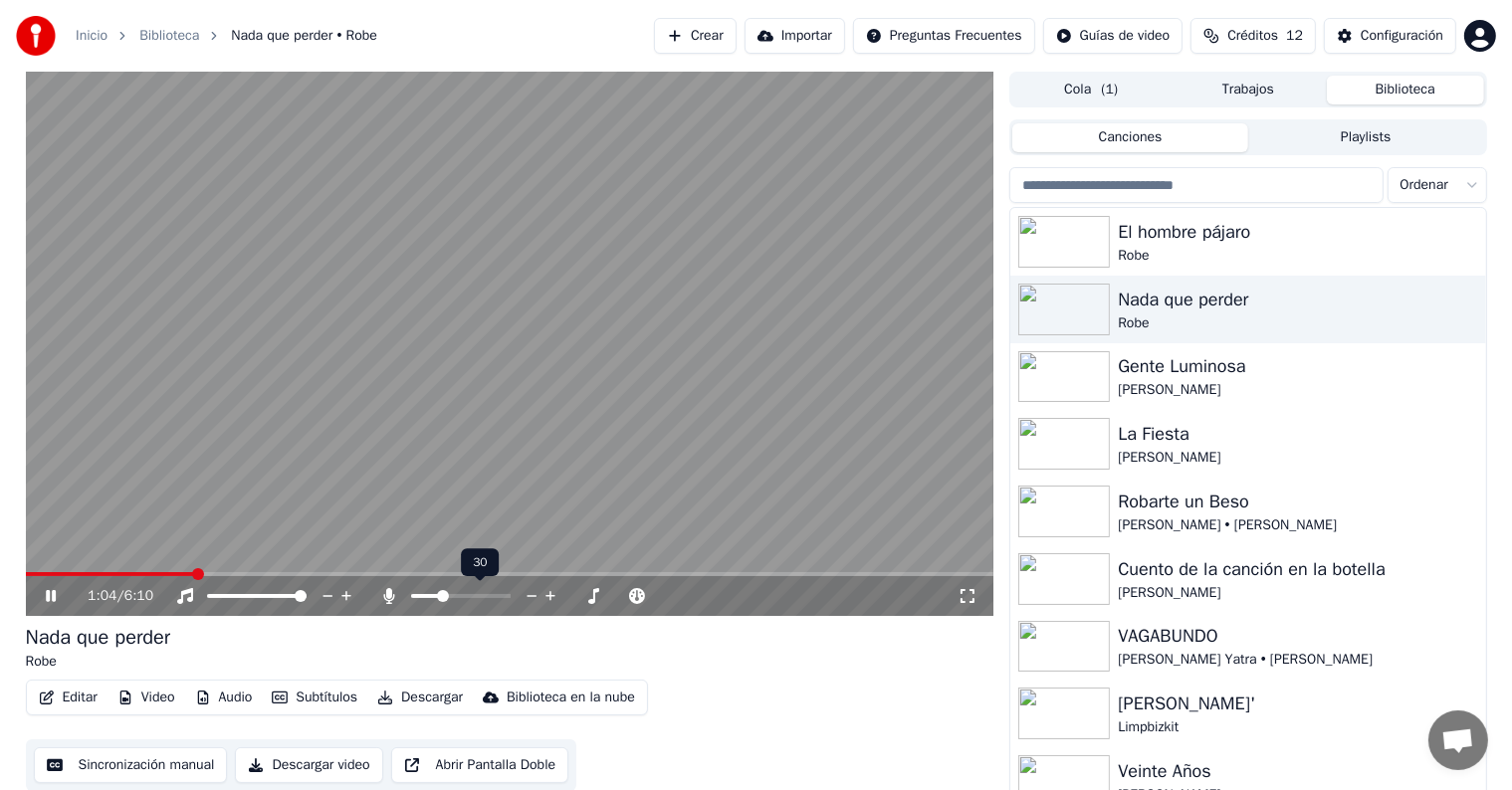 click at bounding box center (443, 596) 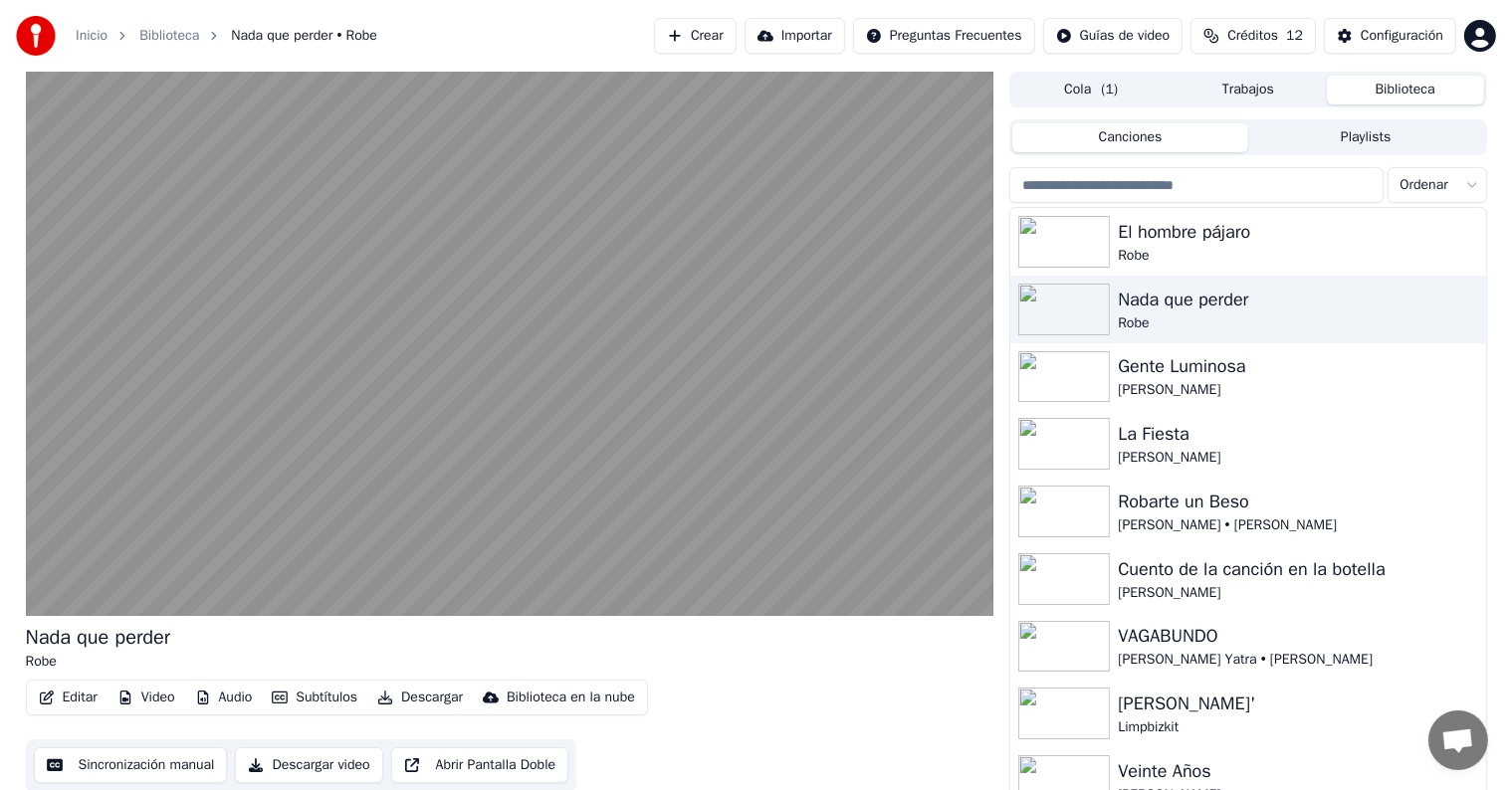 click on "Descargar" at bounding box center [420, 697] 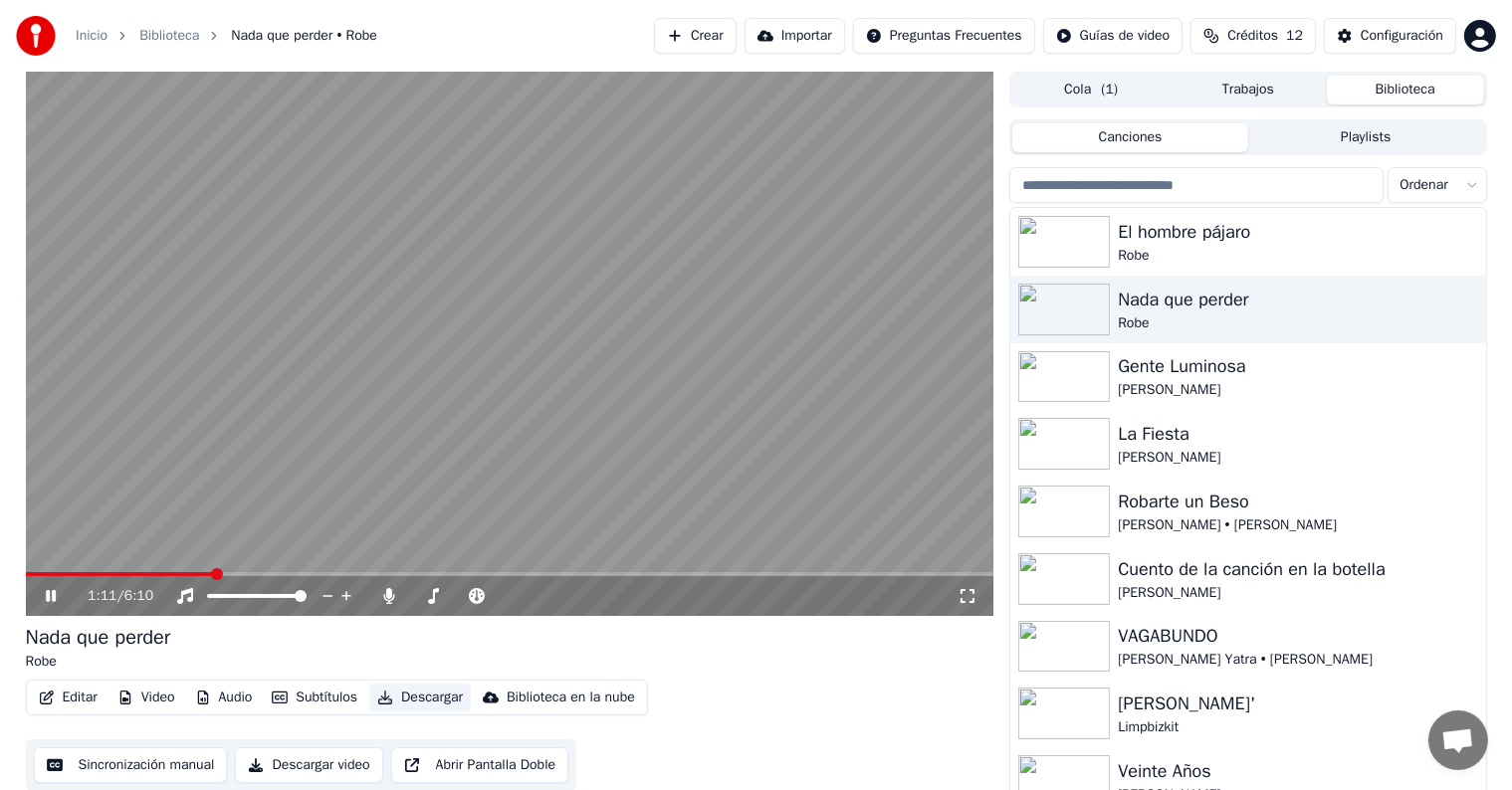 click on "Descargar" at bounding box center [420, 697] 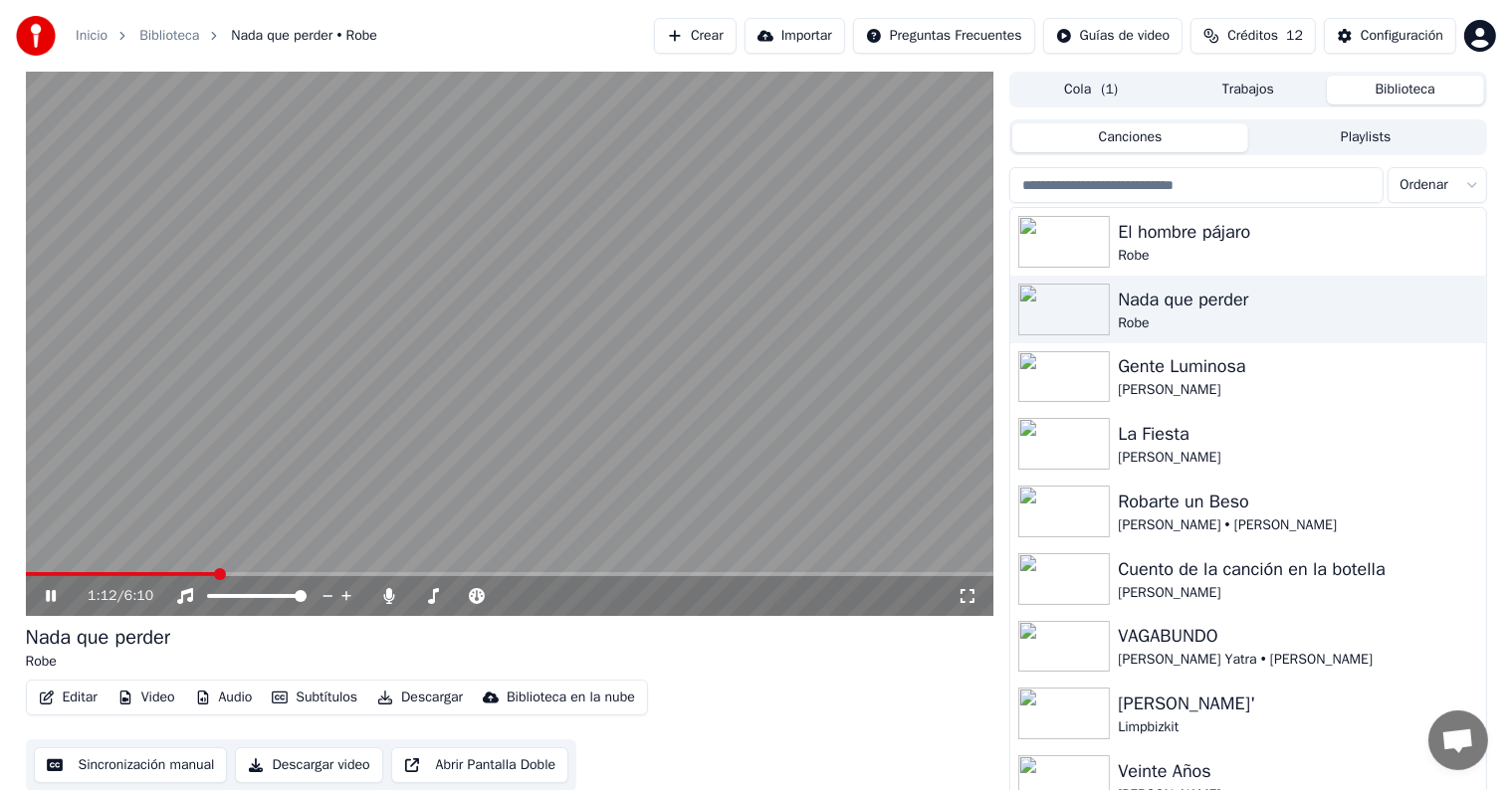 click on "Descargar" at bounding box center [420, 697] 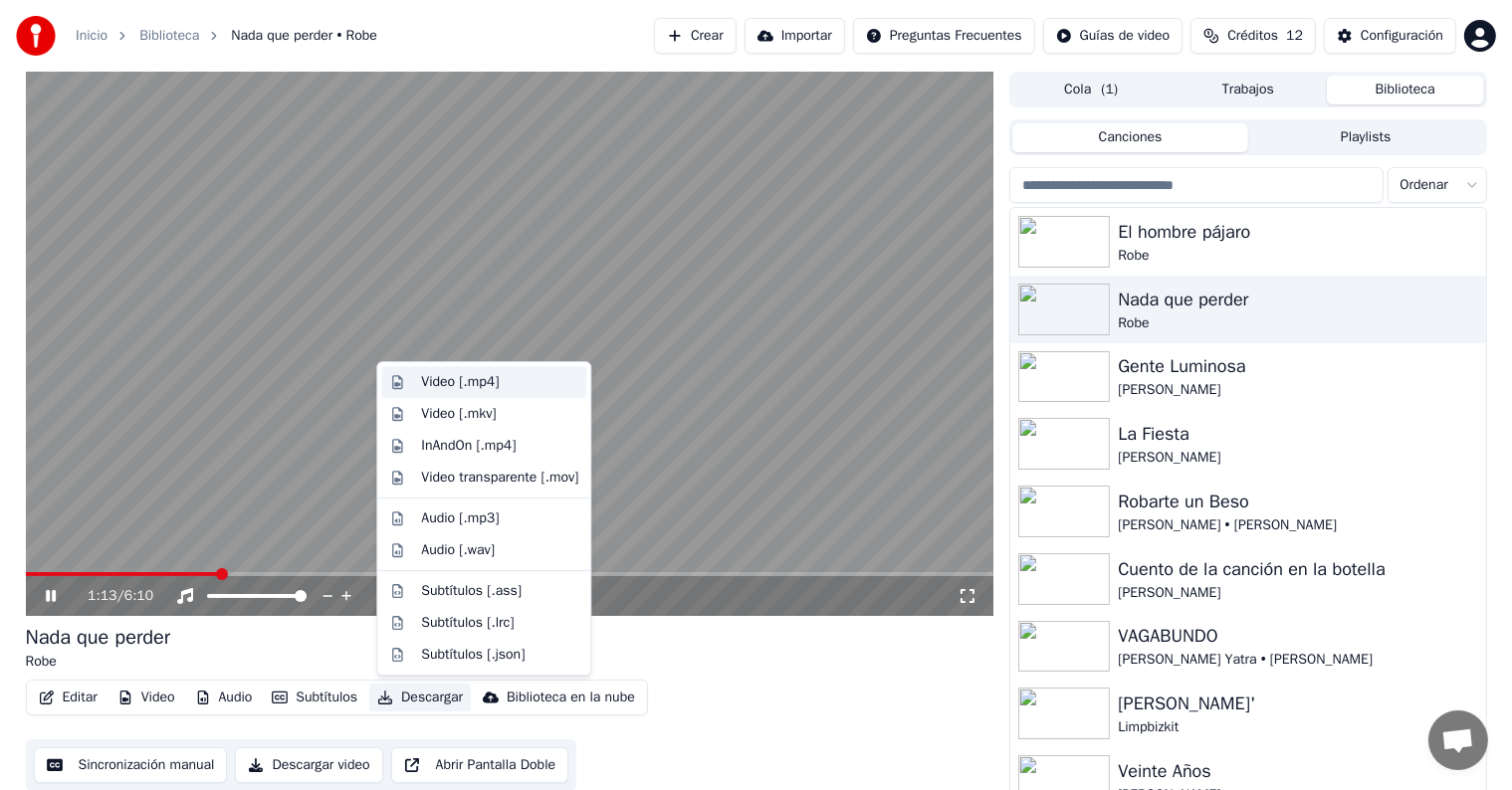 click on "Video [.mp4]" at bounding box center (460, 382) 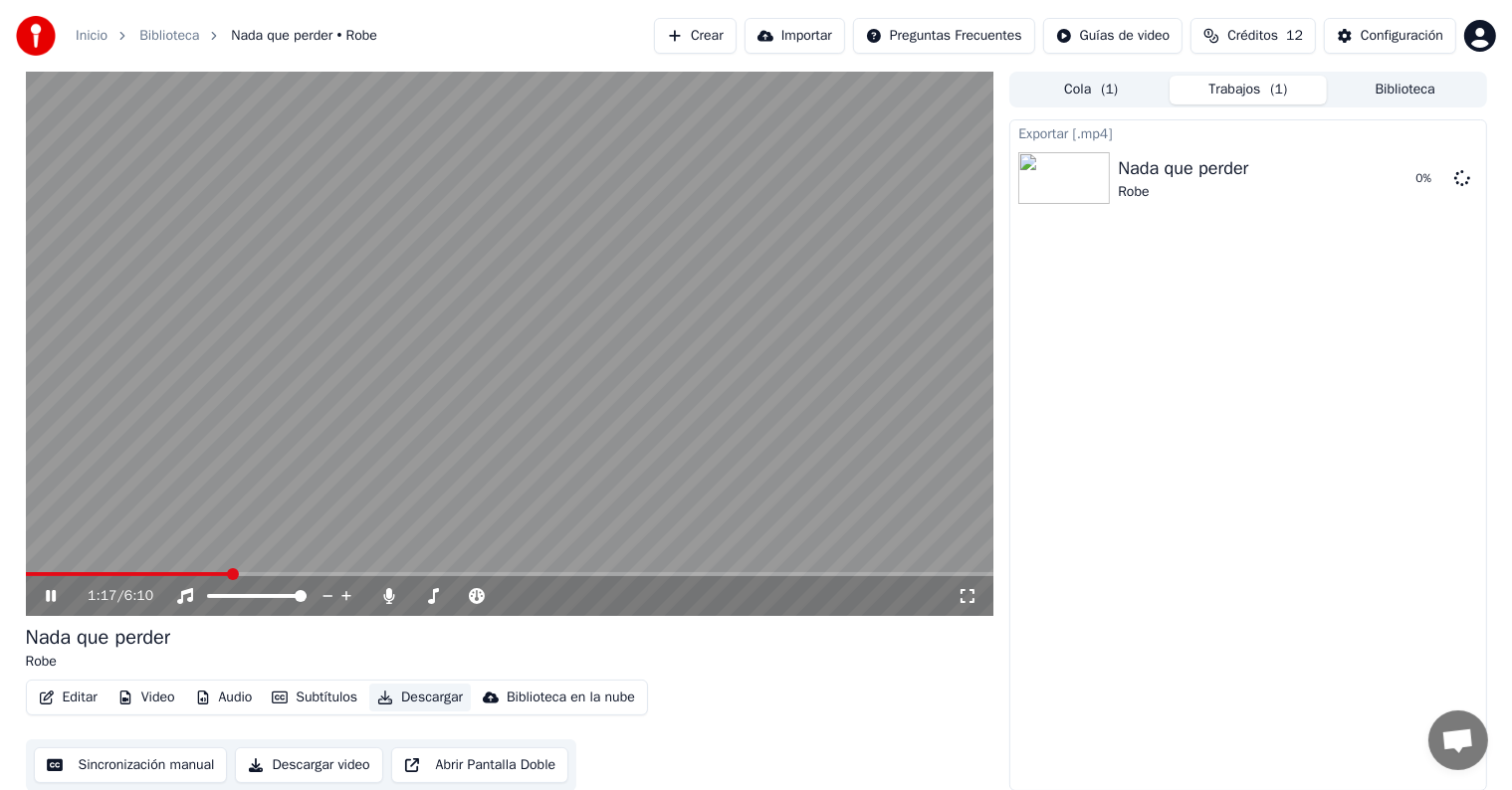 type 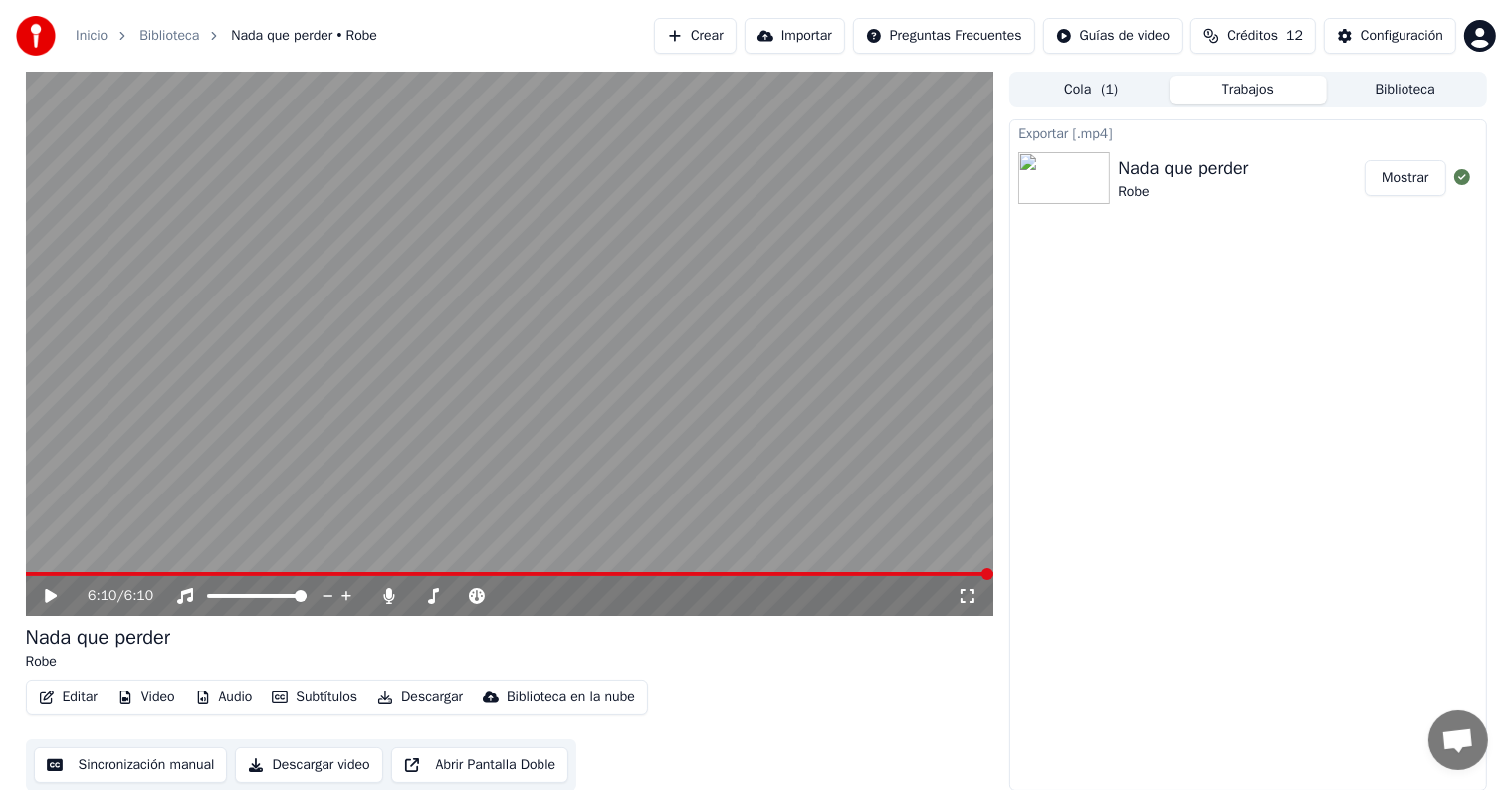 click on "Biblioteca" at bounding box center (1405, 90) 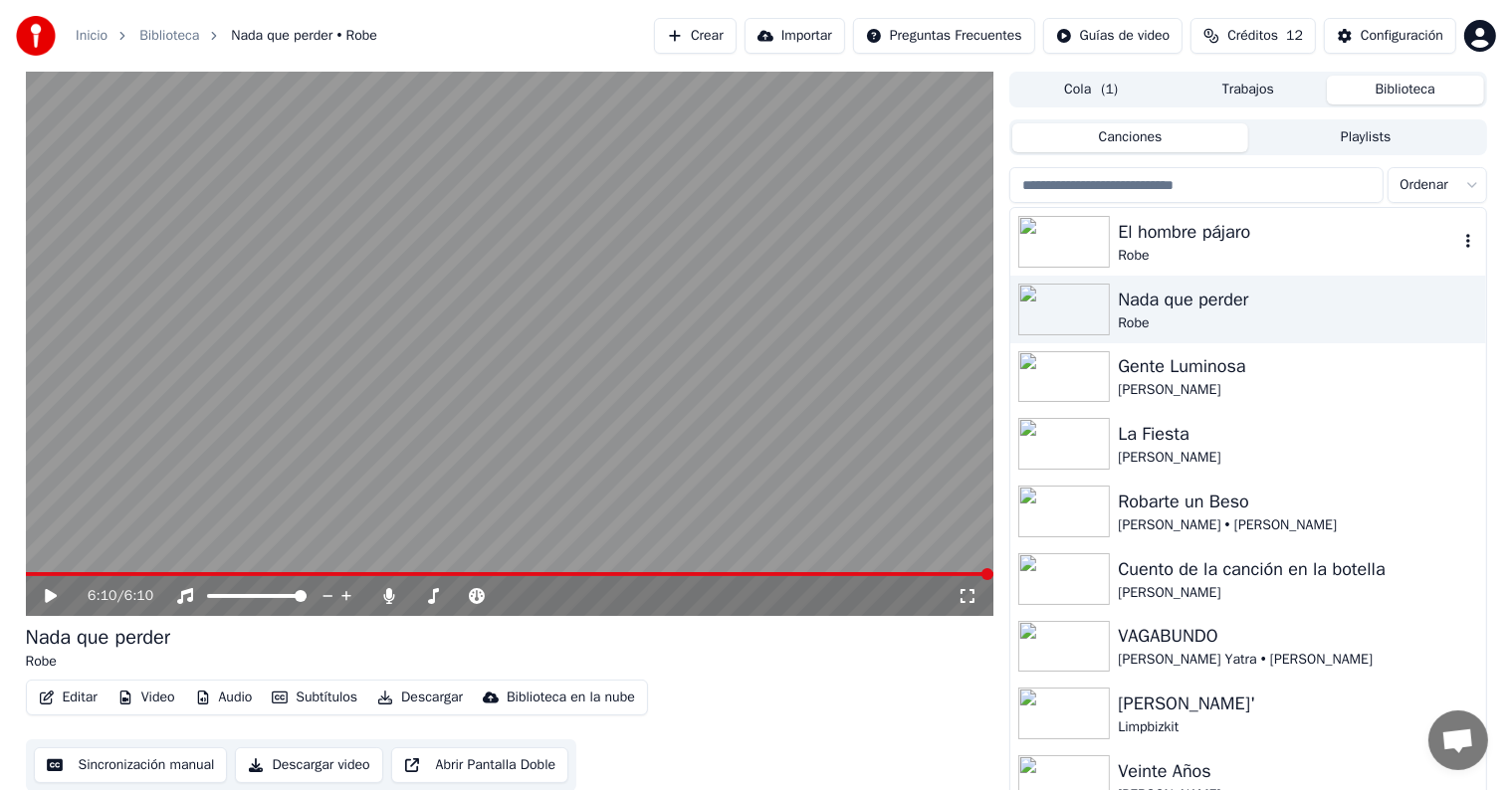 drag, startPoint x: 1185, startPoint y: 236, endPoint x: 1082, endPoint y: 283, distance: 113.216607 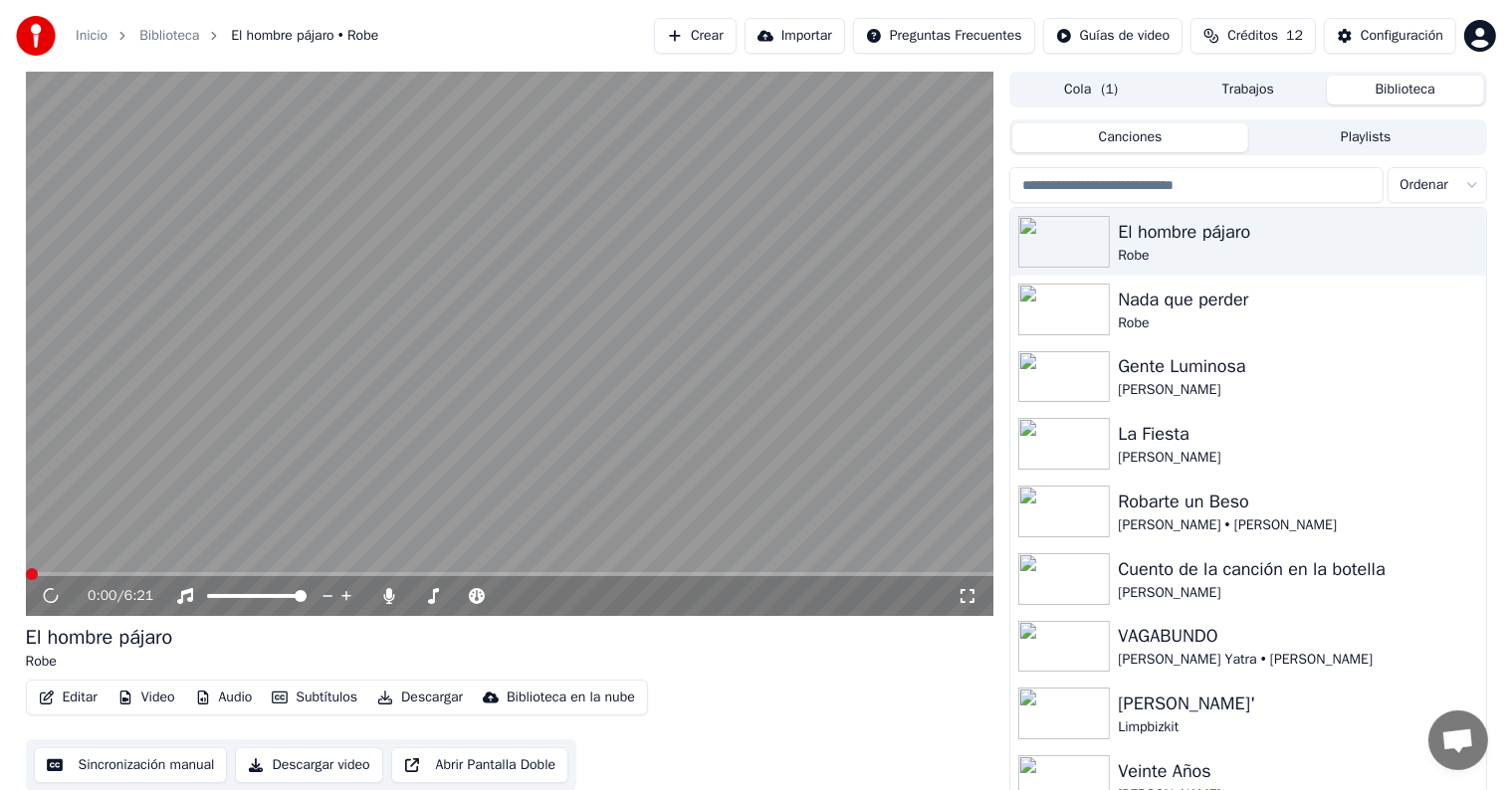 click on "Editar" at bounding box center [68, 697] 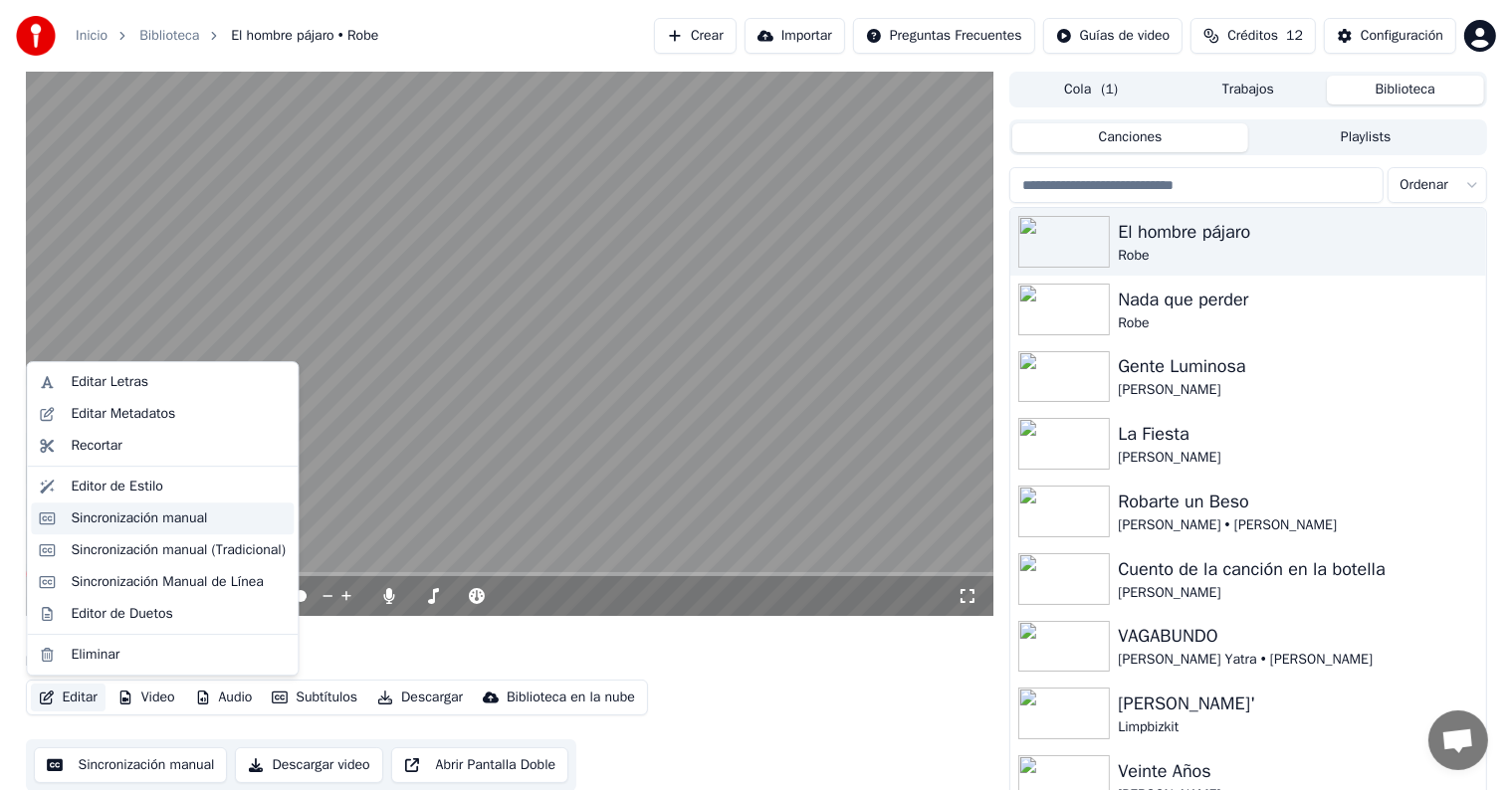 click on "Sincronización manual" at bounding box center (138, 518) 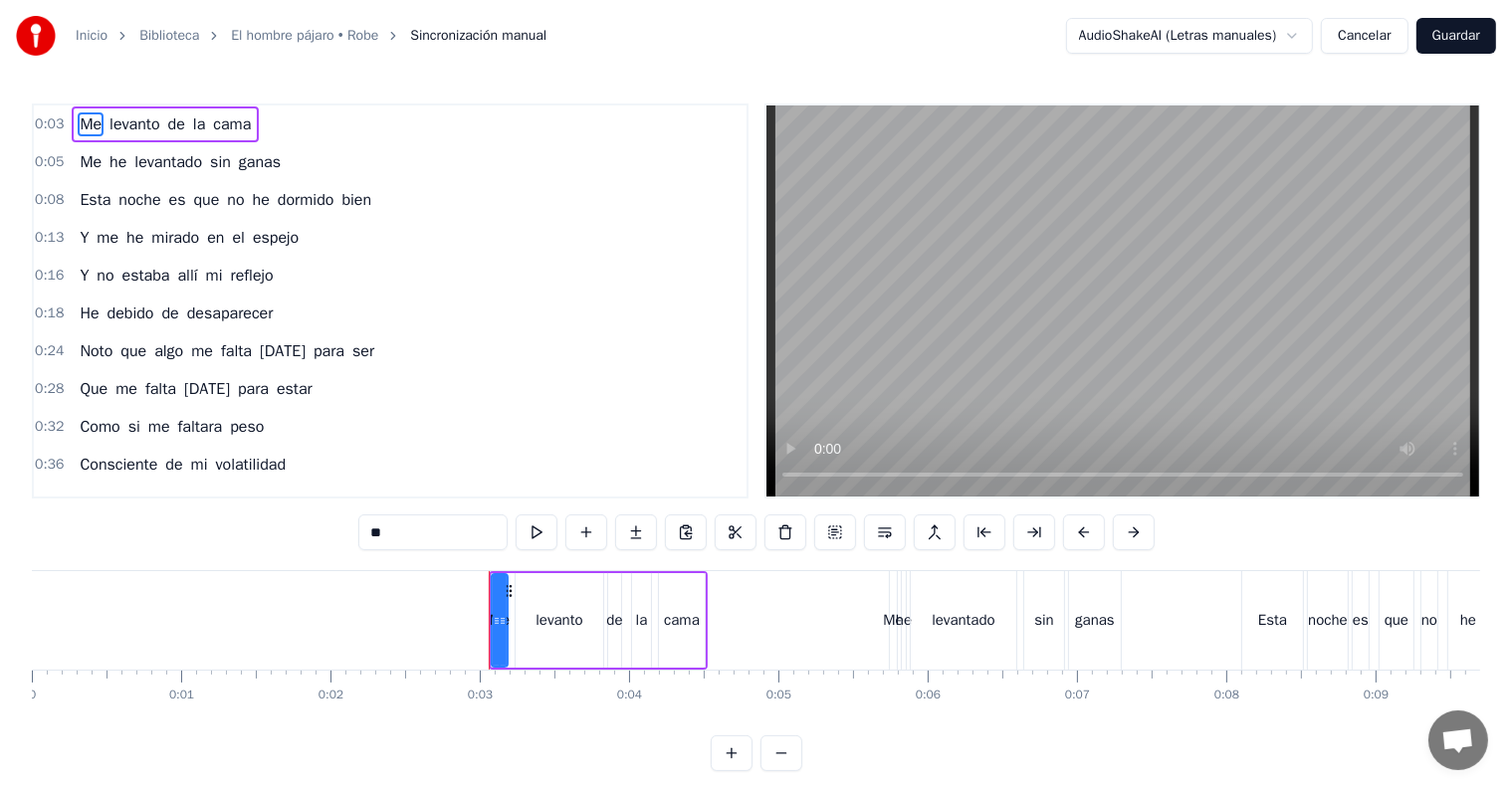 click on "0:03" at bounding box center [49, 124] 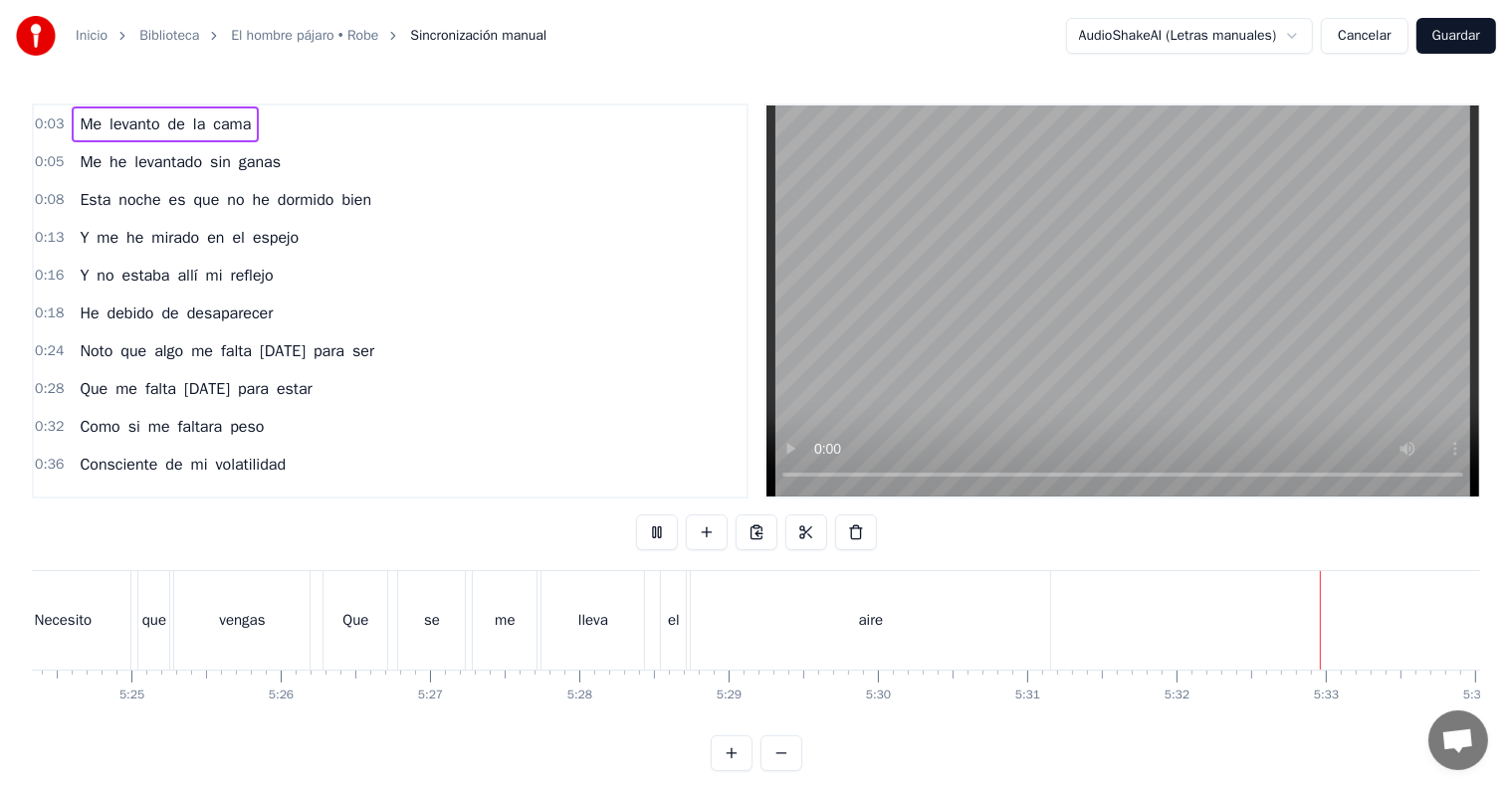 scroll, scrollTop: 0, scrollLeft: 48744, axis: horizontal 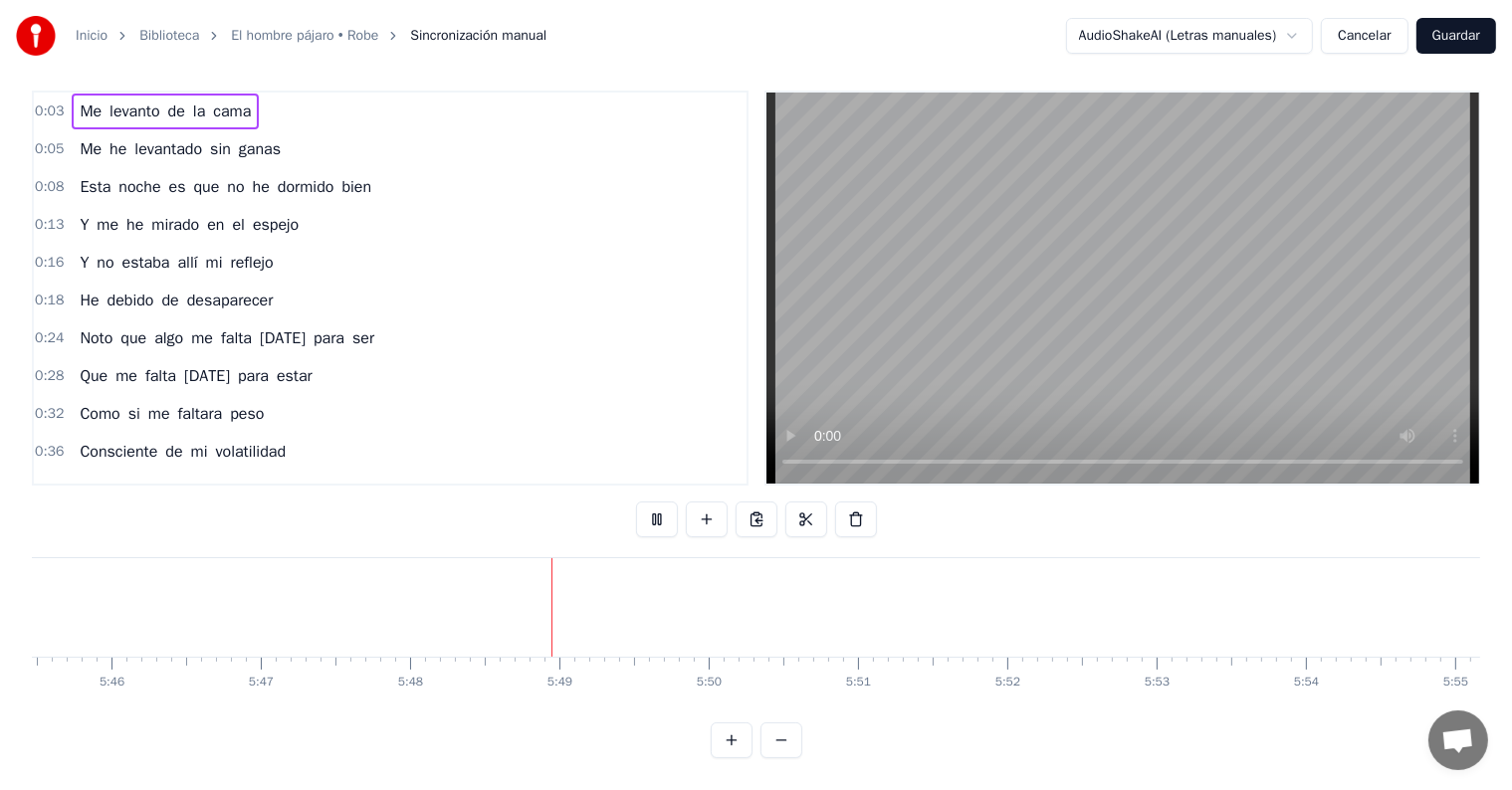 click on "Guardar" at bounding box center (1456, 36) 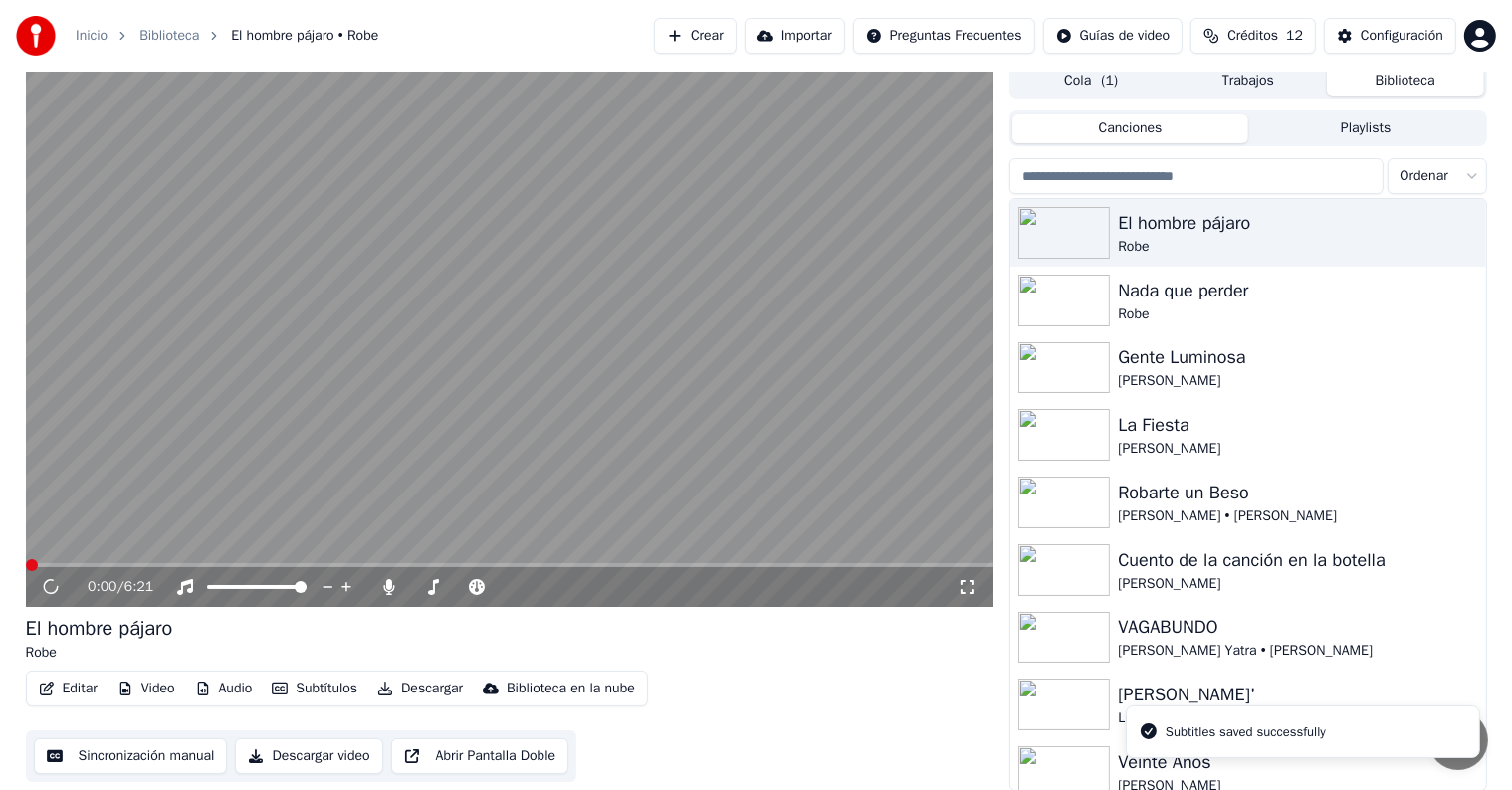 click on "Descargar" at bounding box center [420, 689] 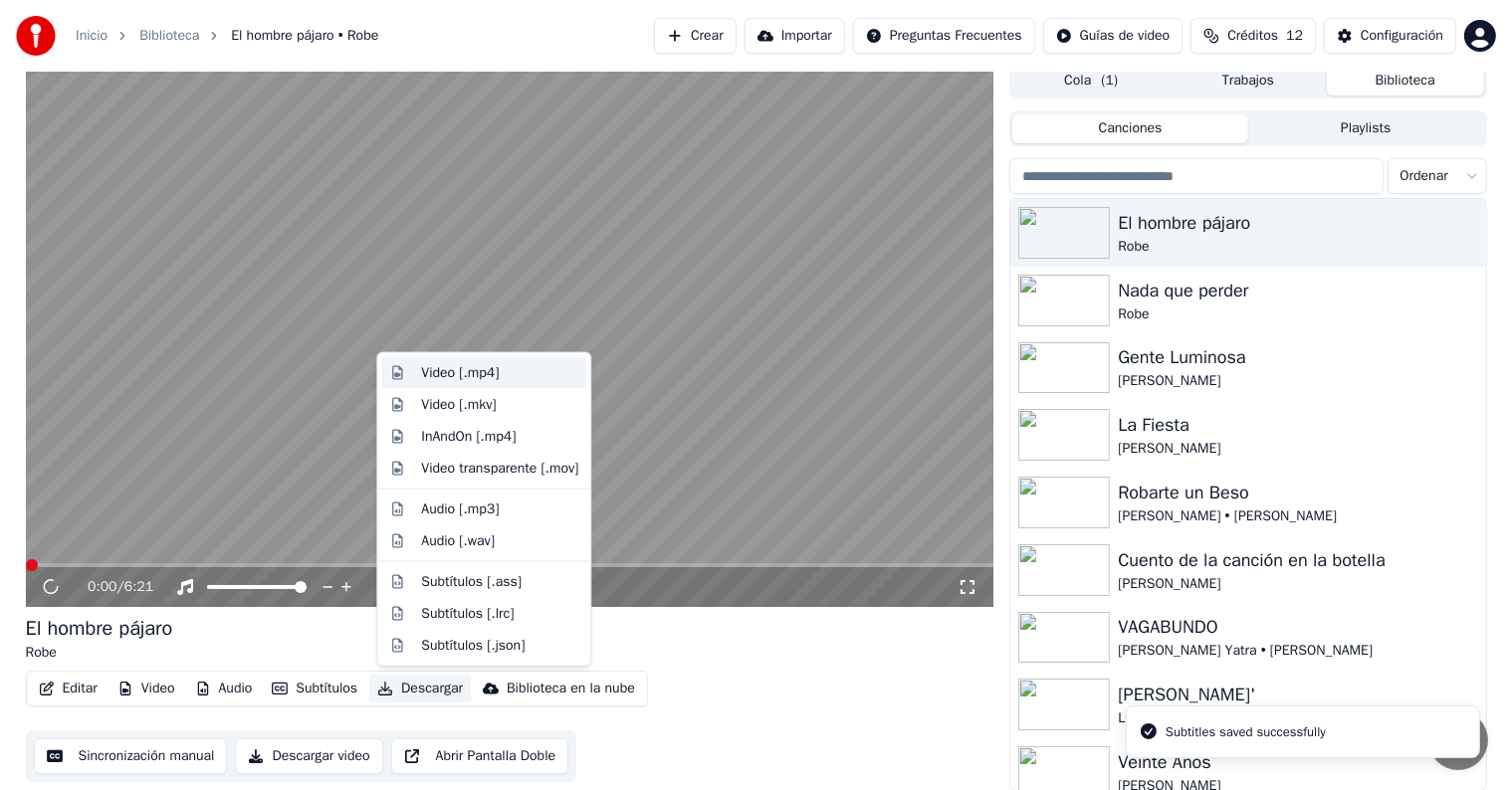 click on "Video [.mp4]" at bounding box center (460, 373) 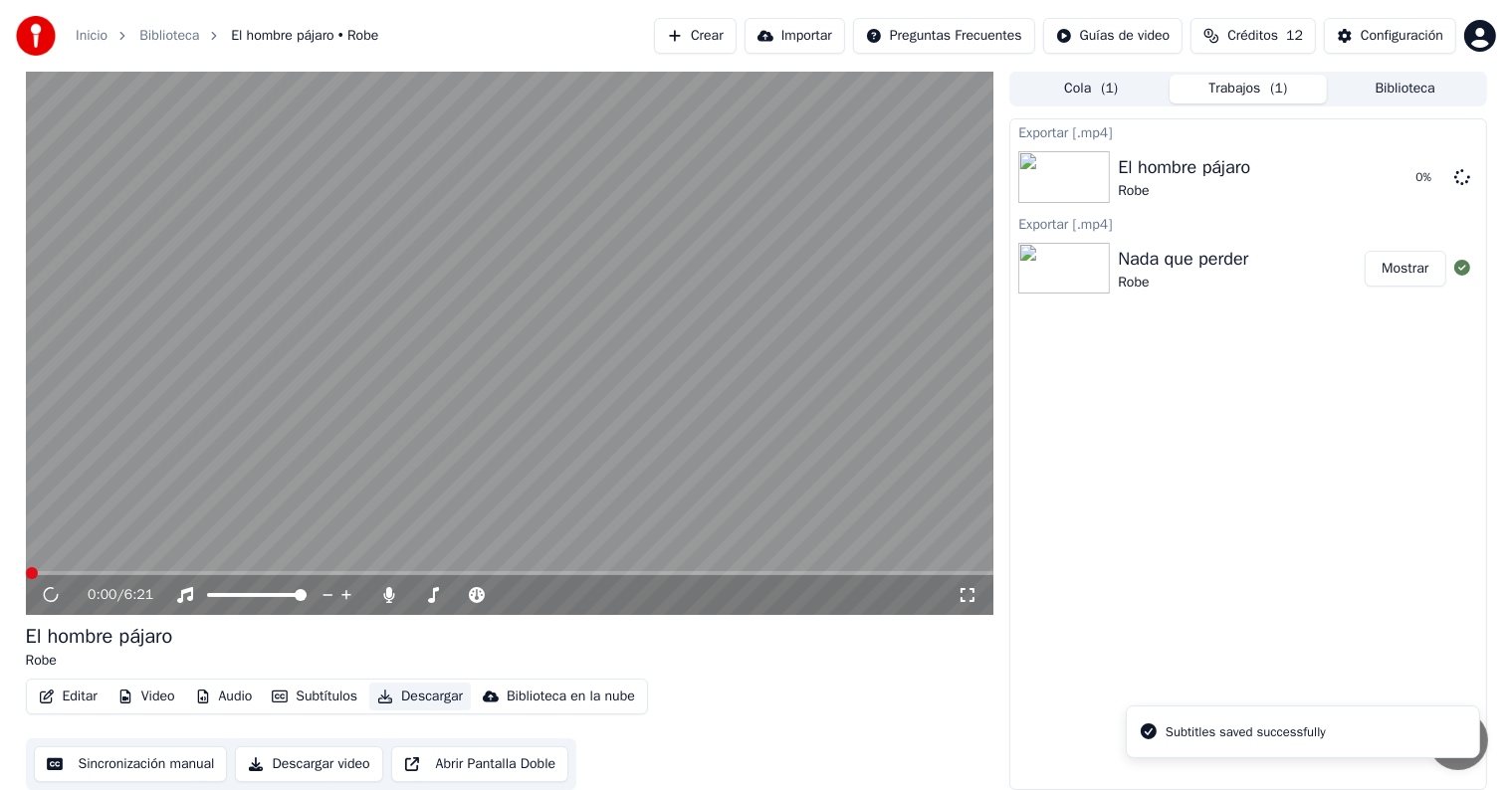 scroll, scrollTop: 1, scrollLeft: 0, axis: vertical 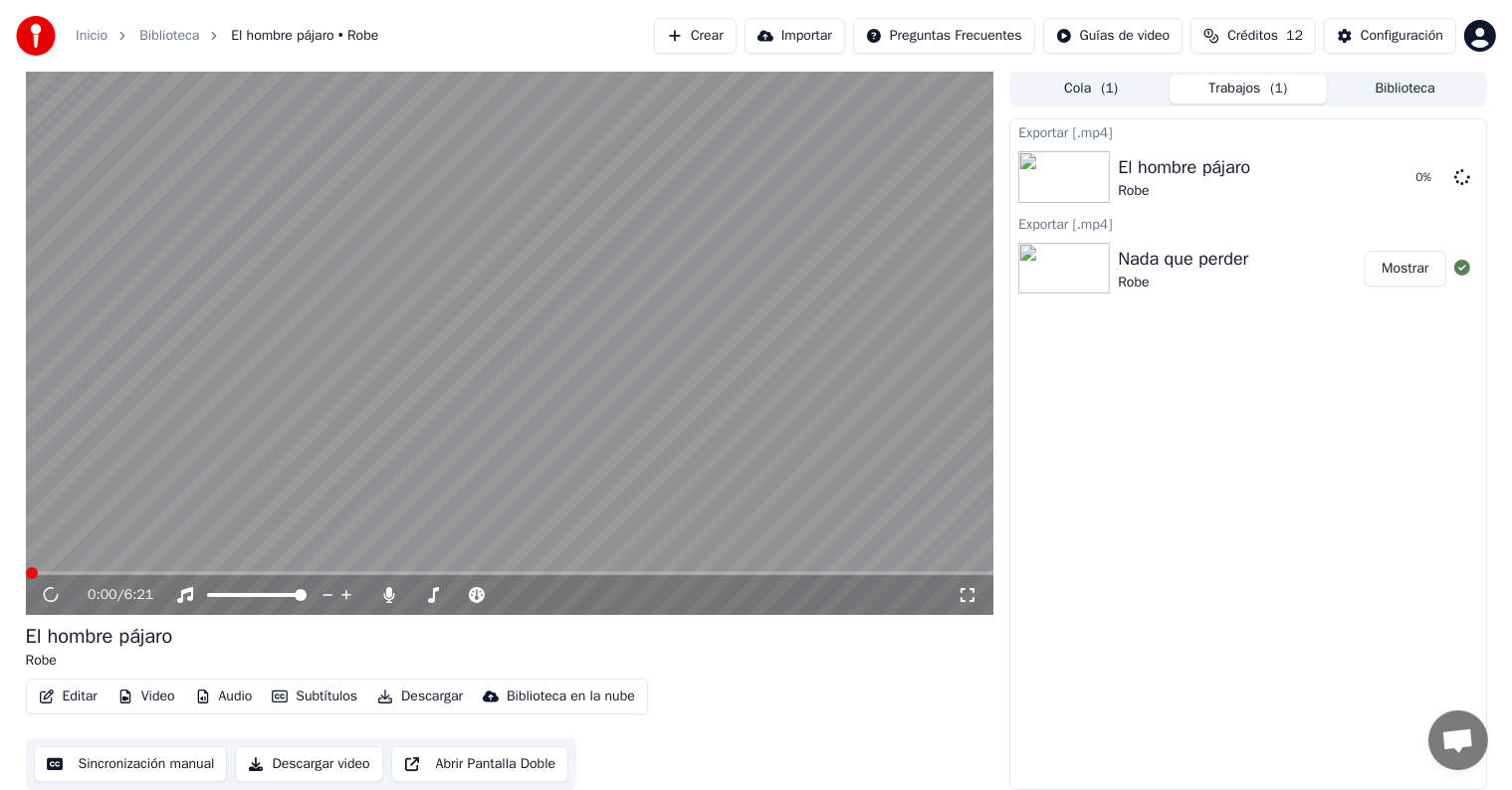 click on "Biblioteca" at bounding box center [1405, 89] 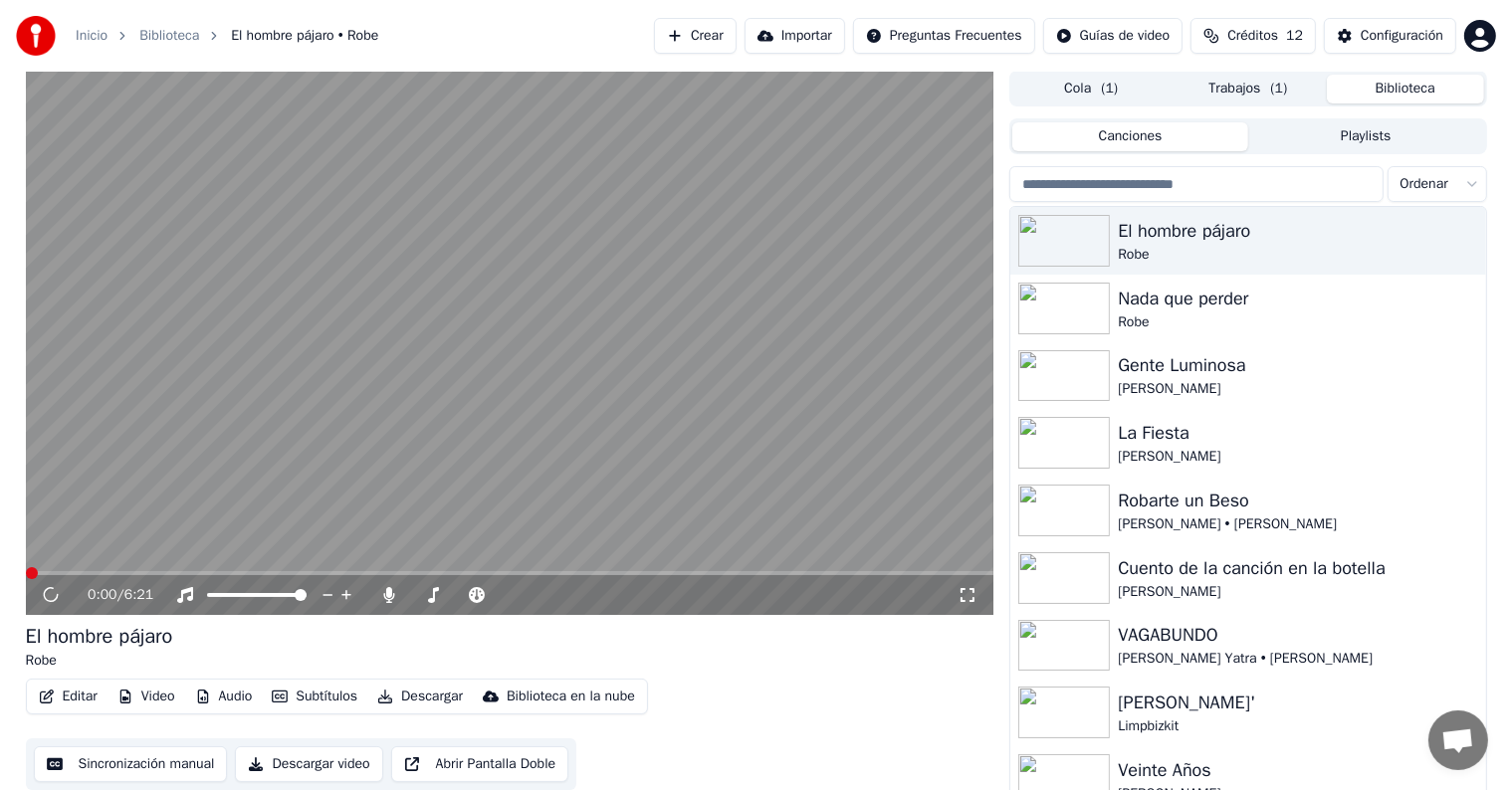 click on "Trabajos ( 1 )" at bounding box center [1248, 89] 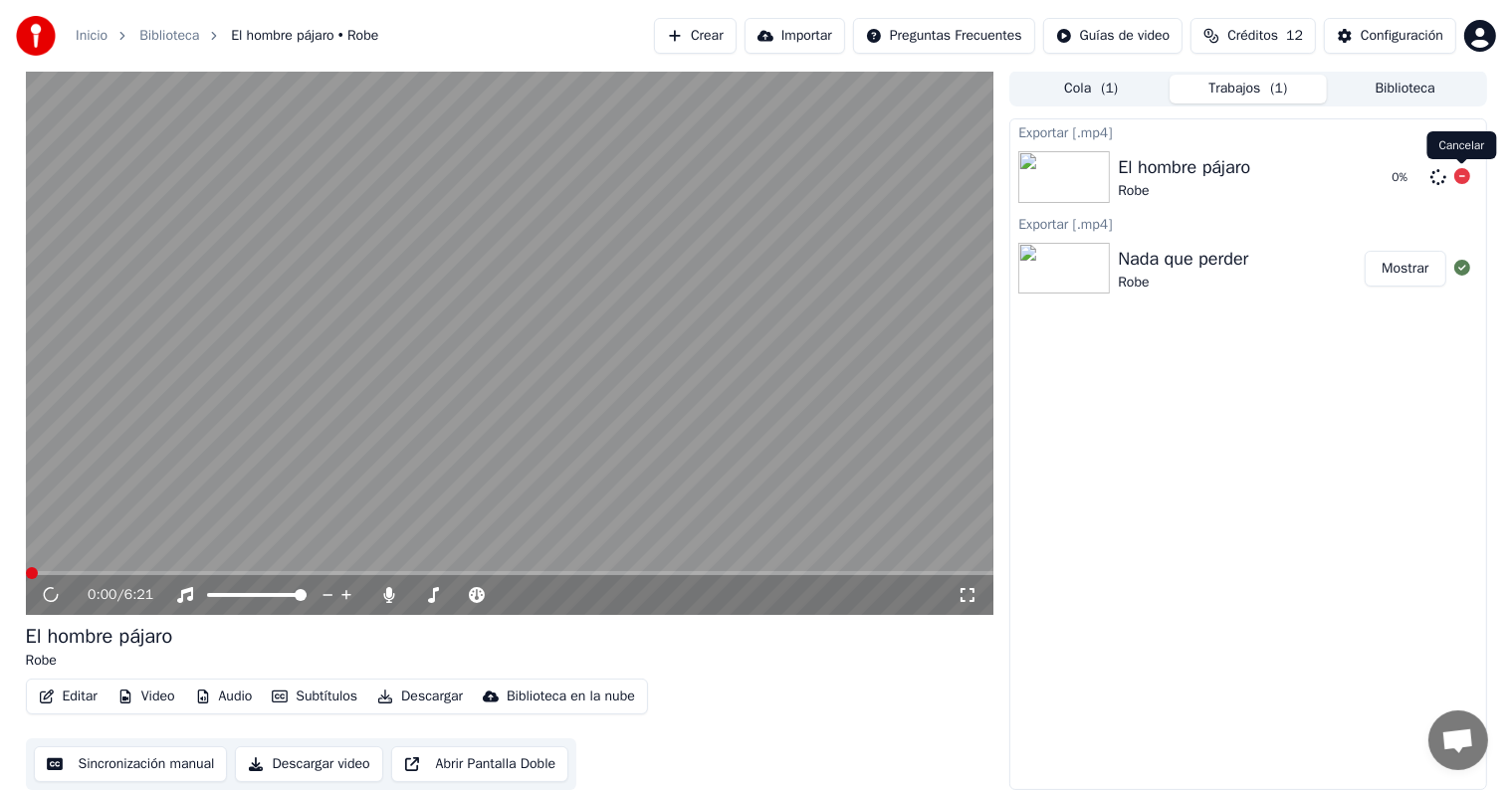 click 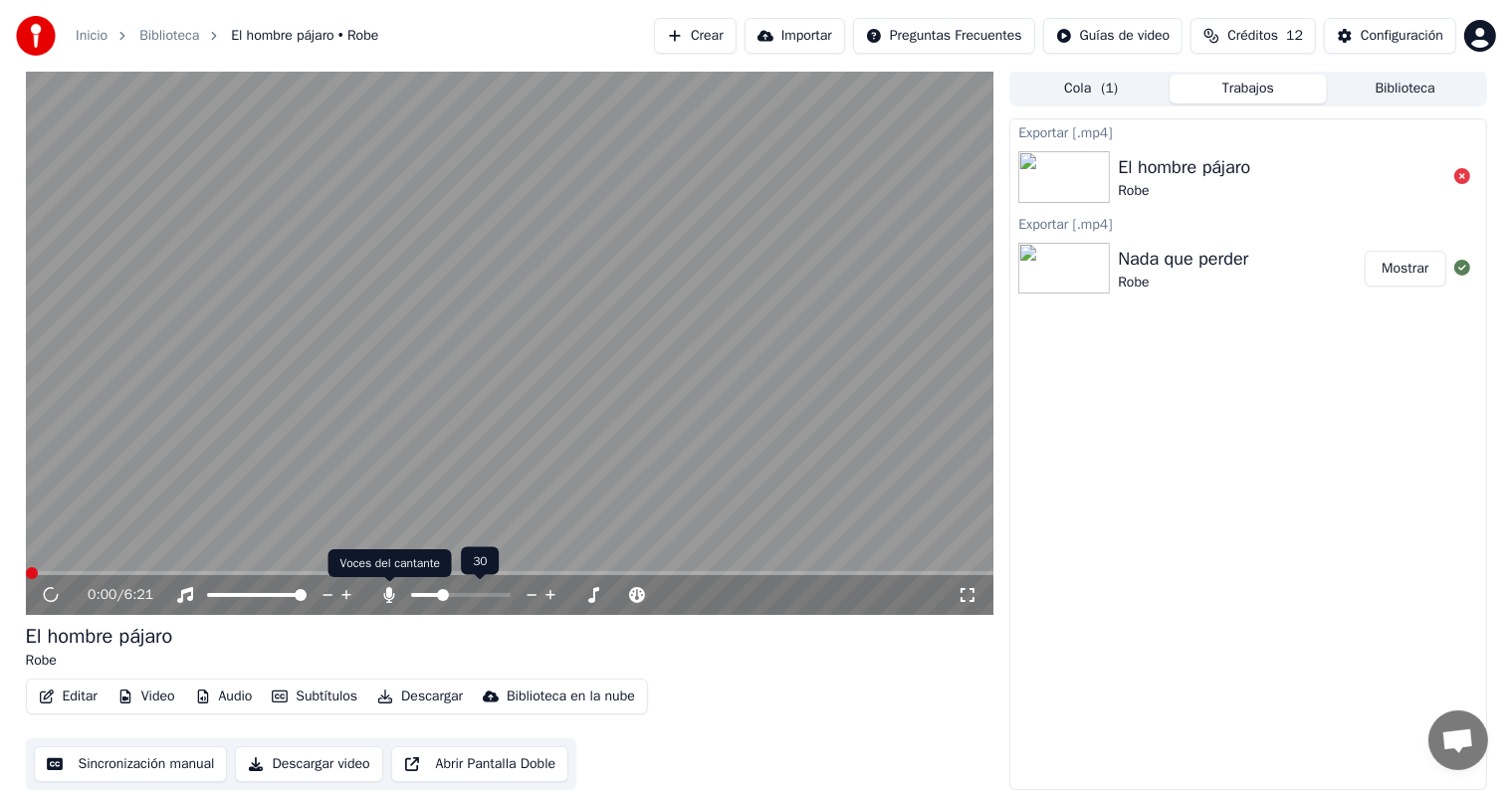 click 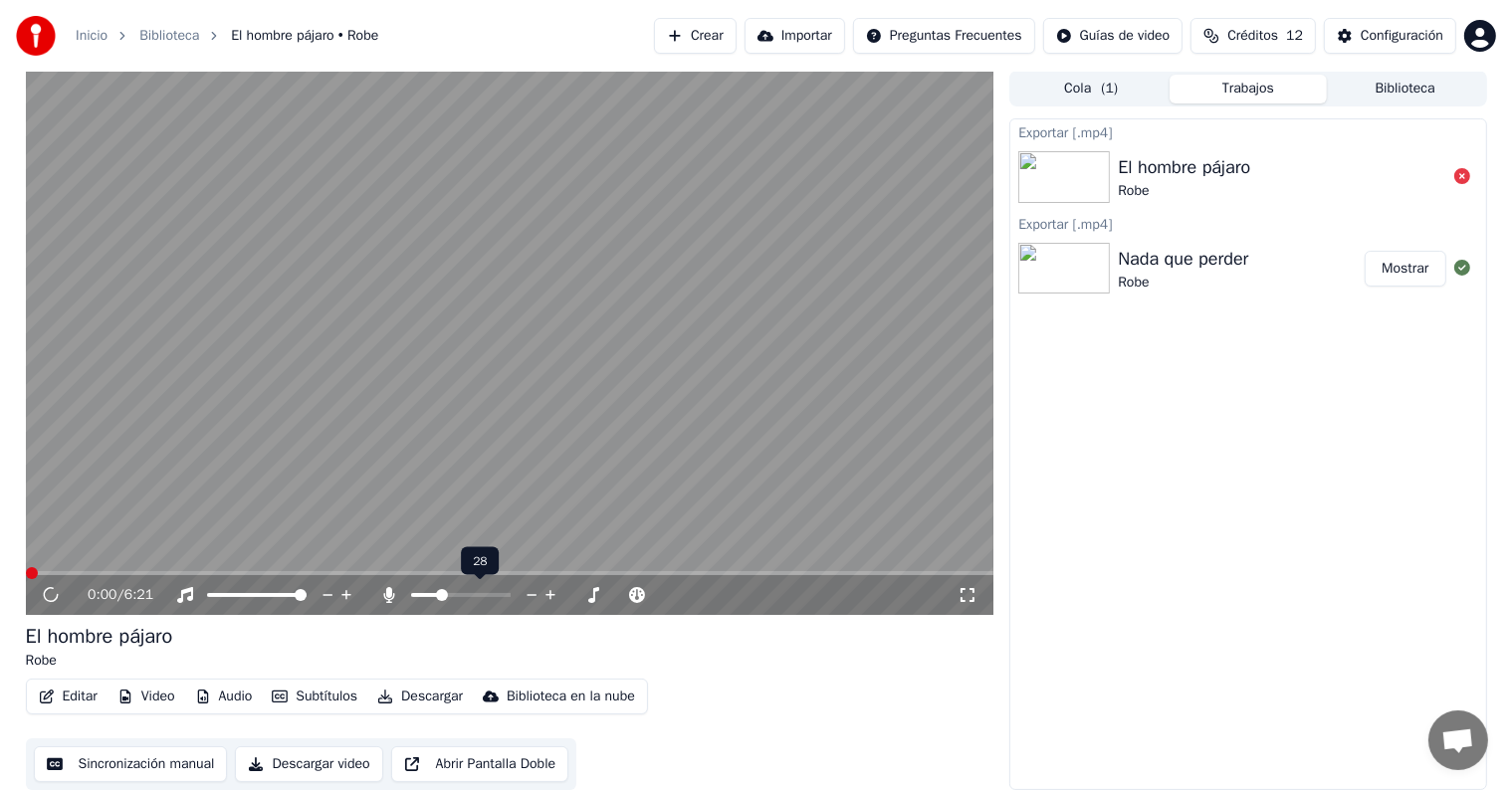 click 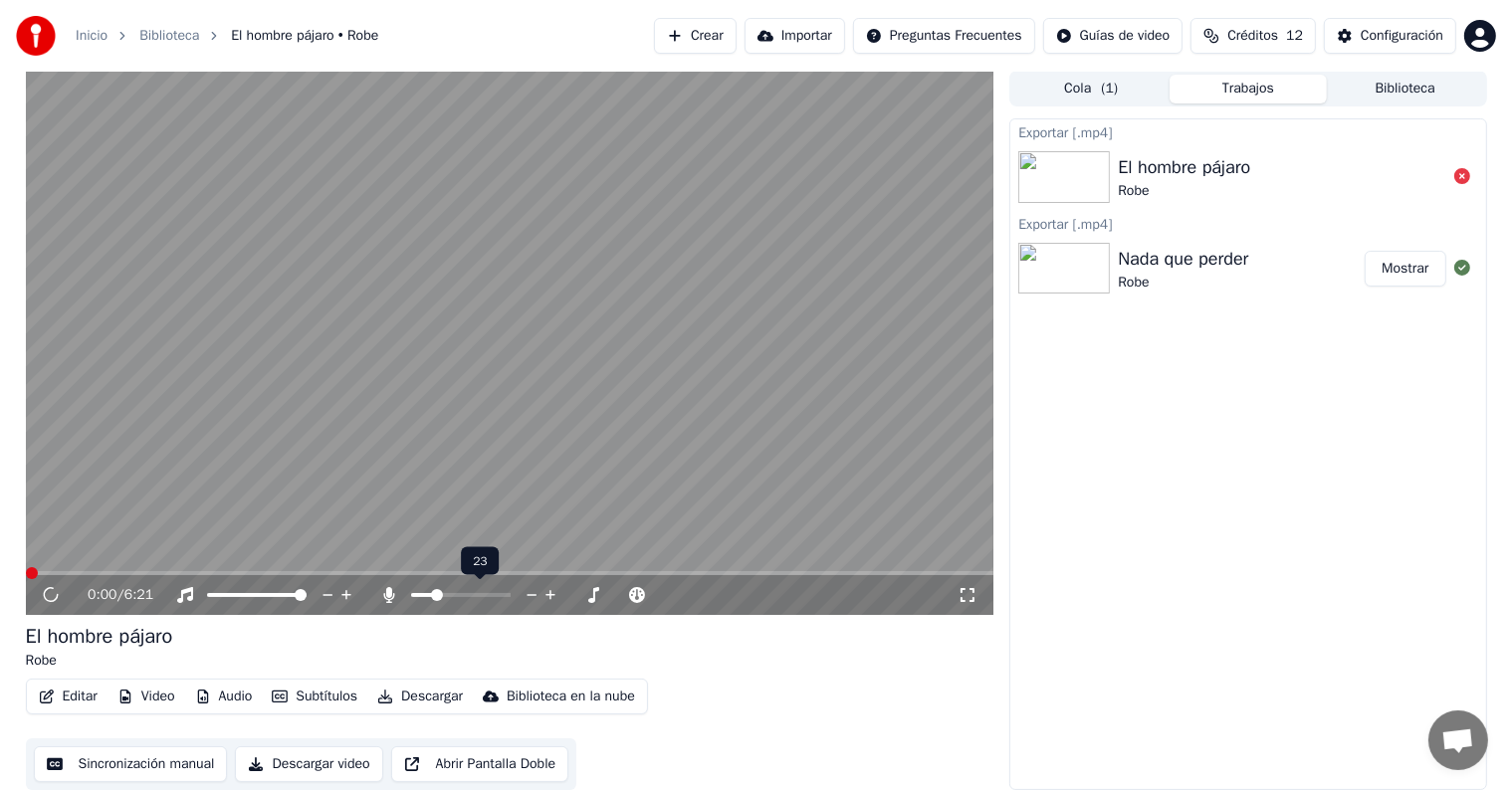 click 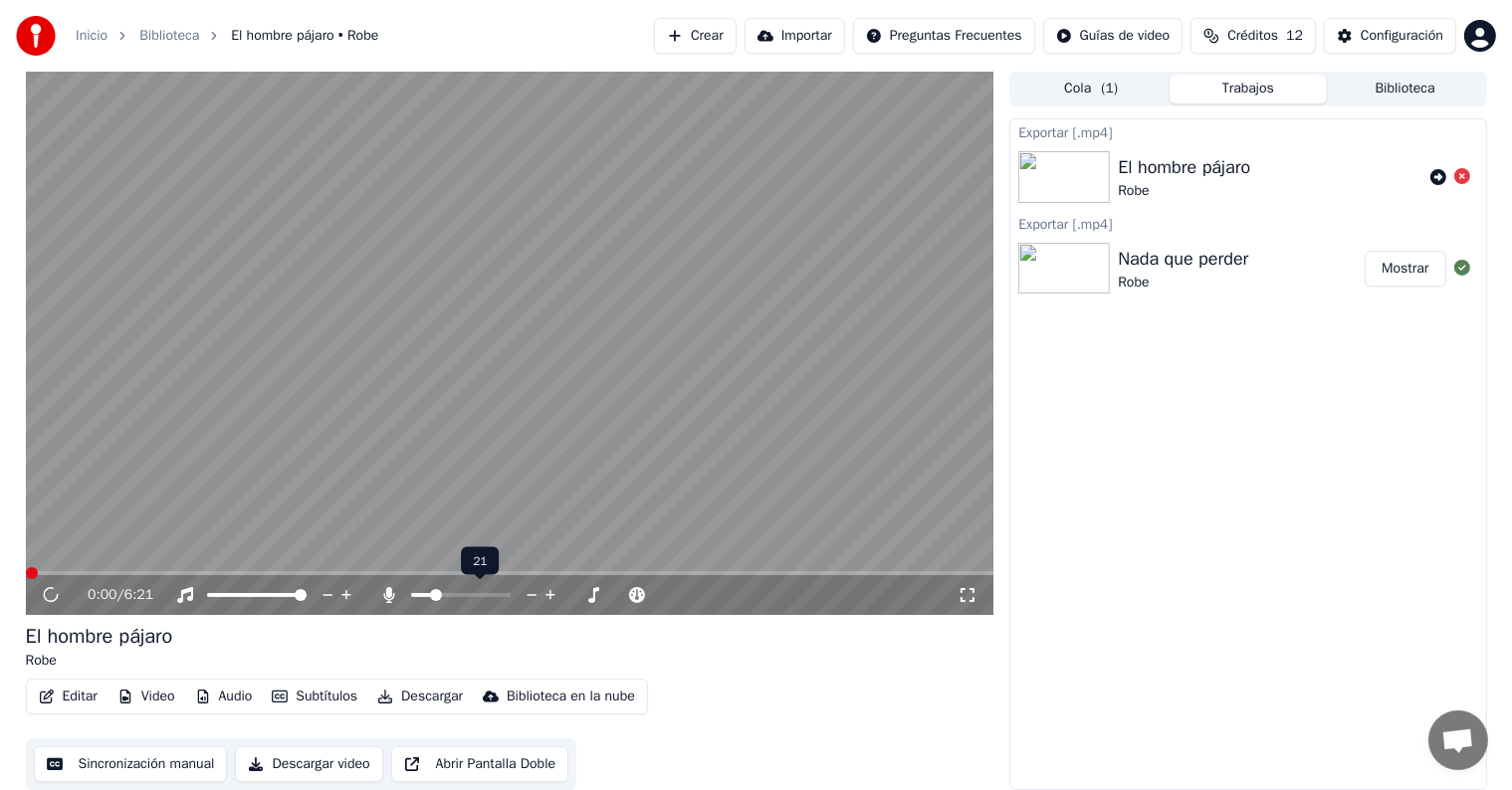 click 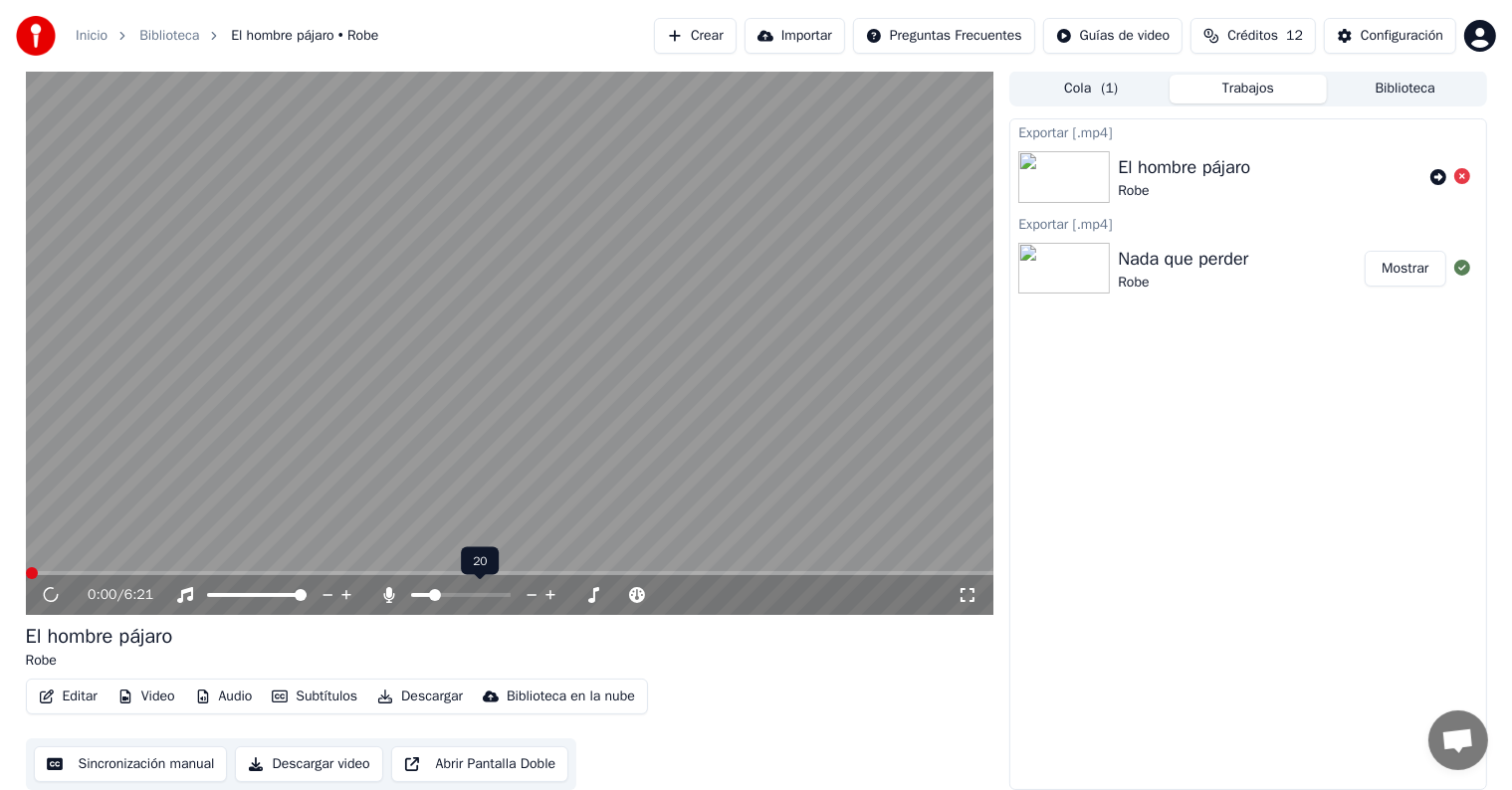 click 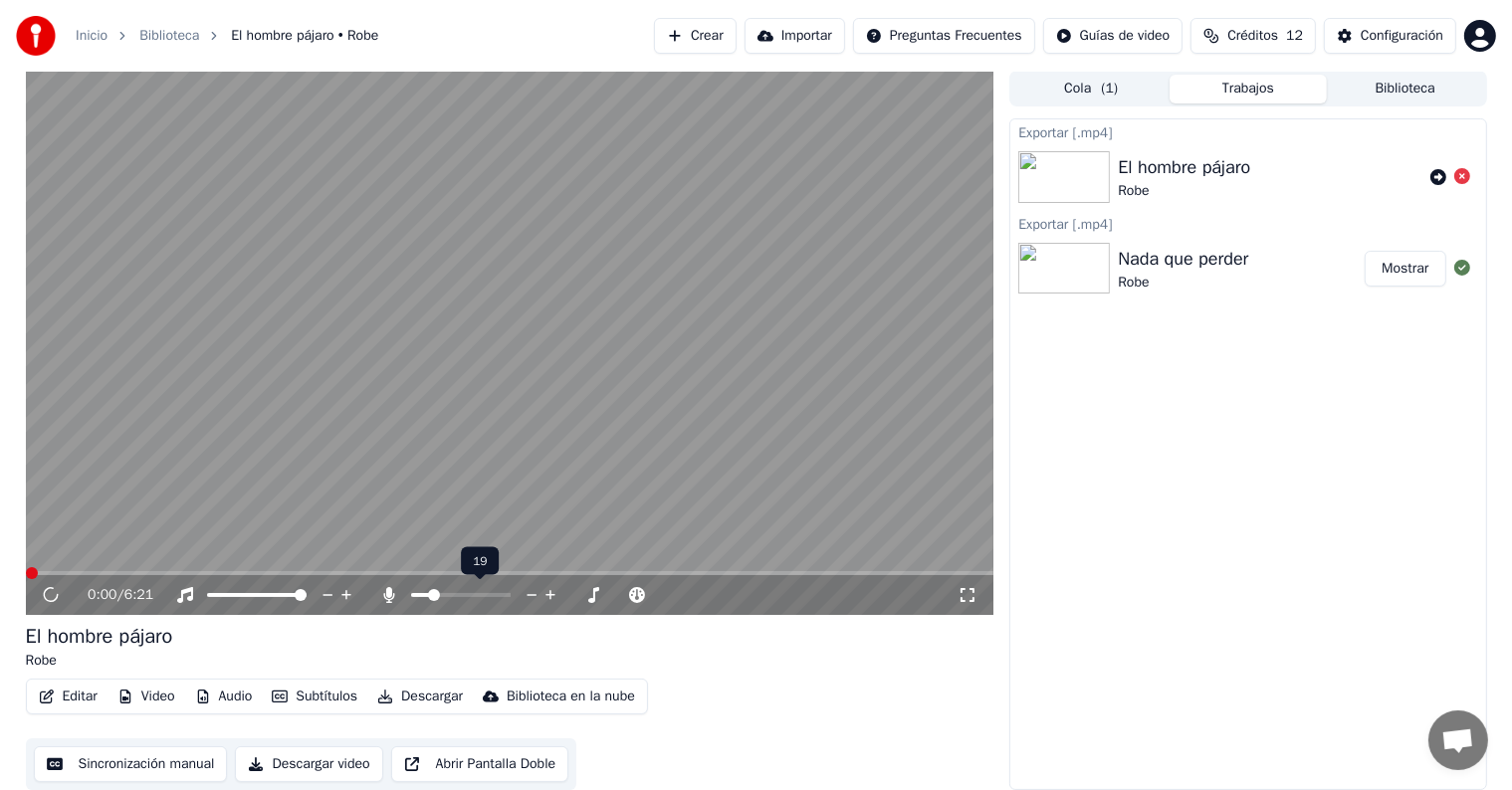 click 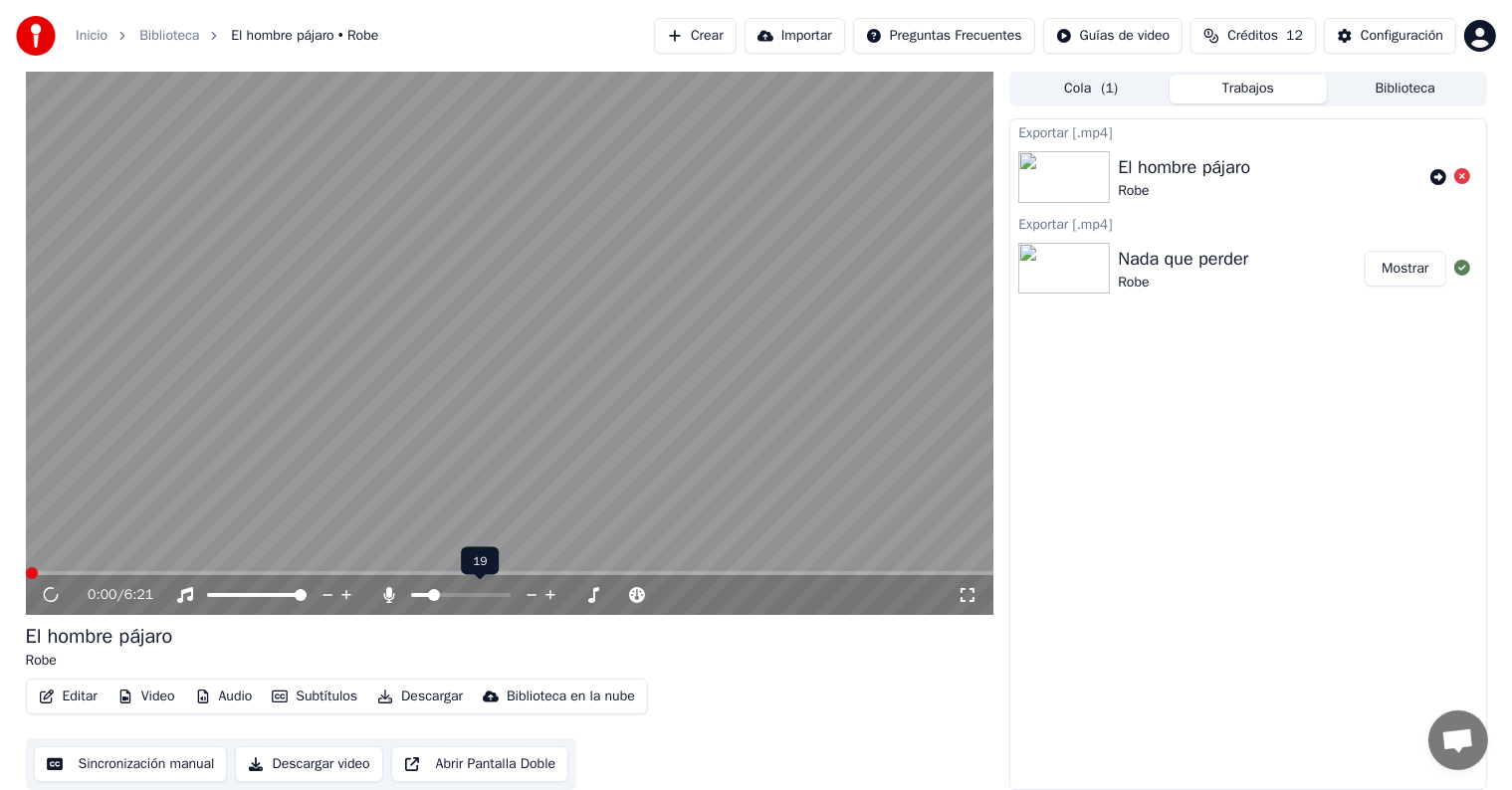 click 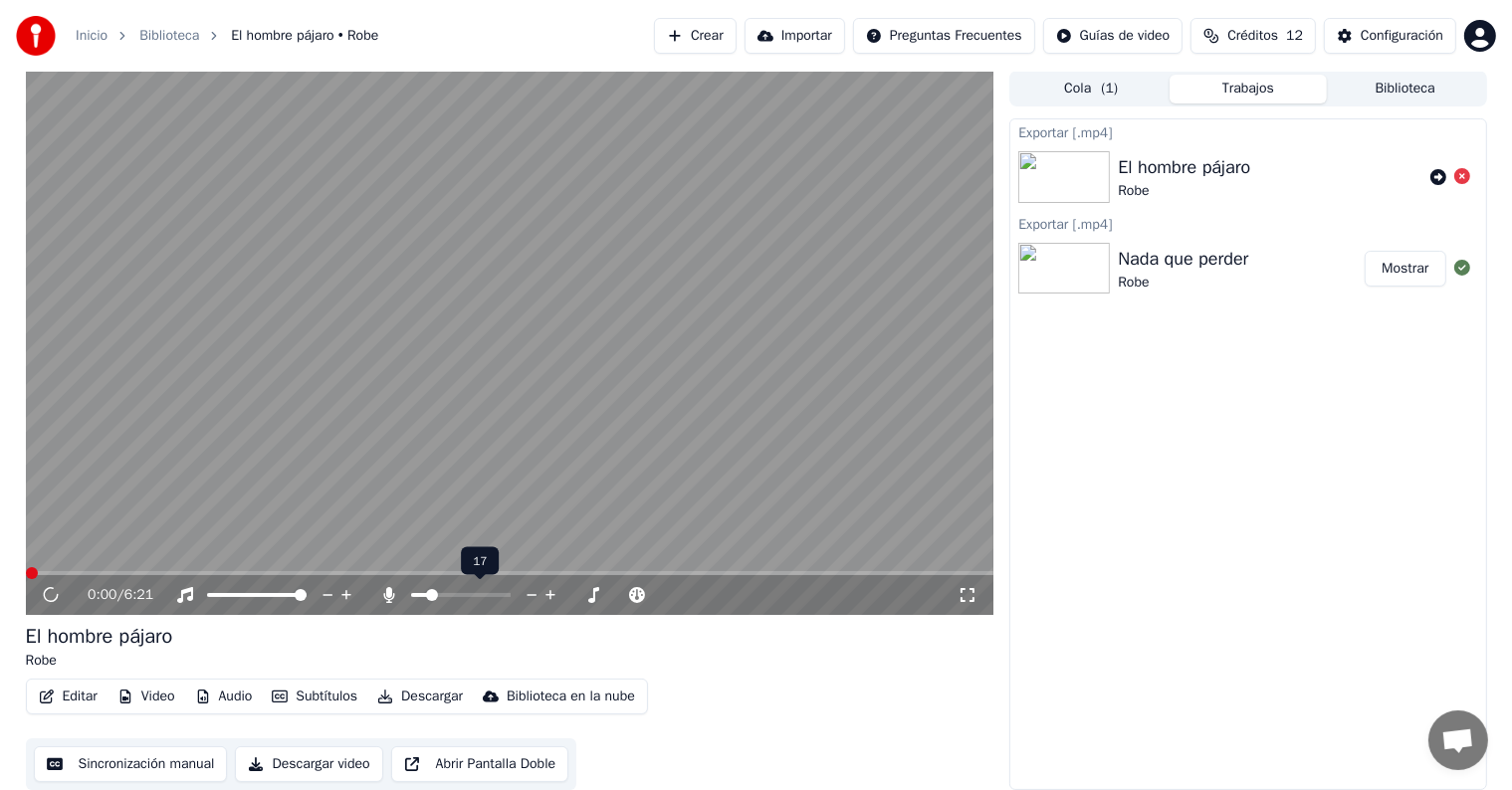 click 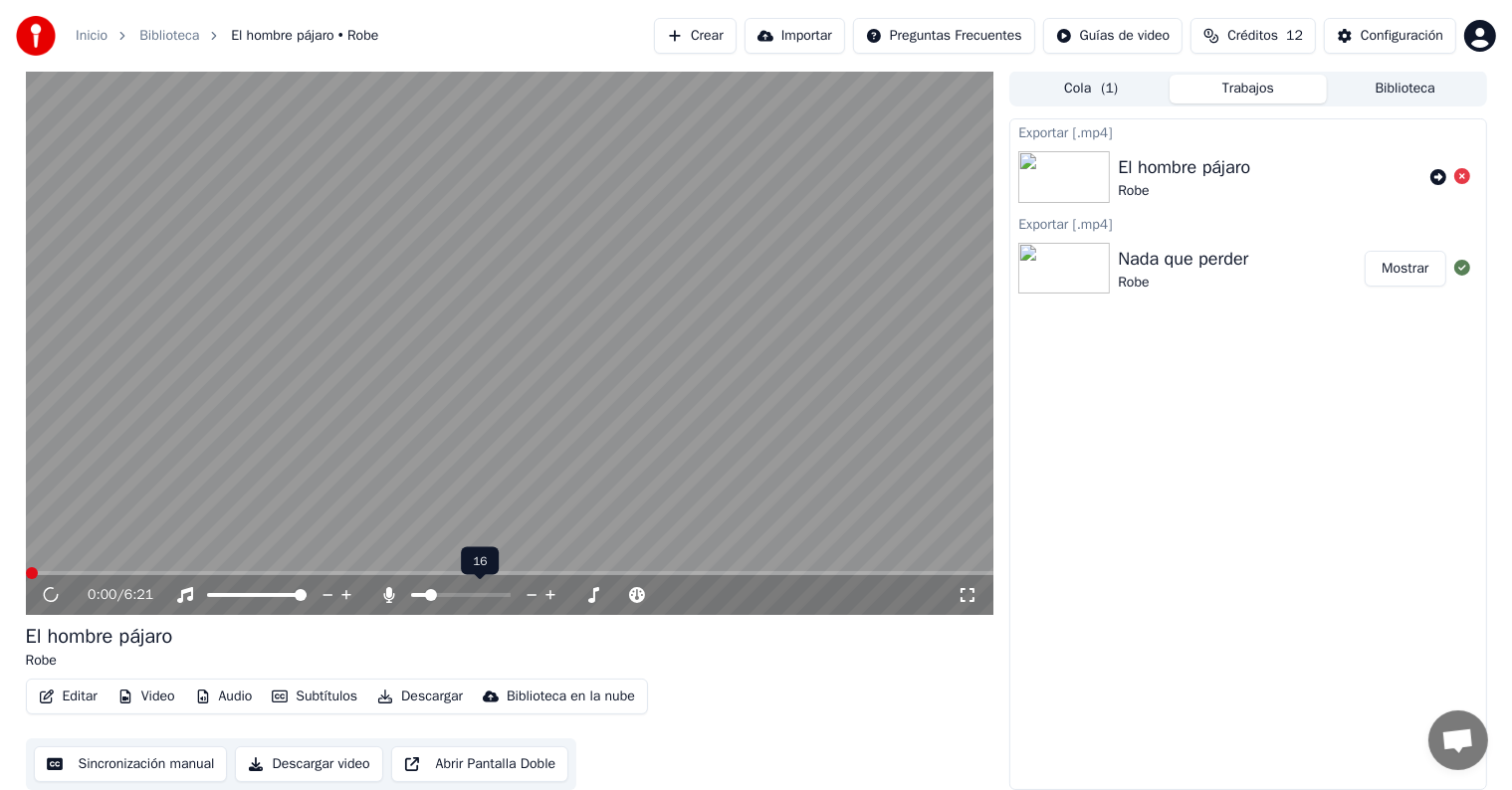 click 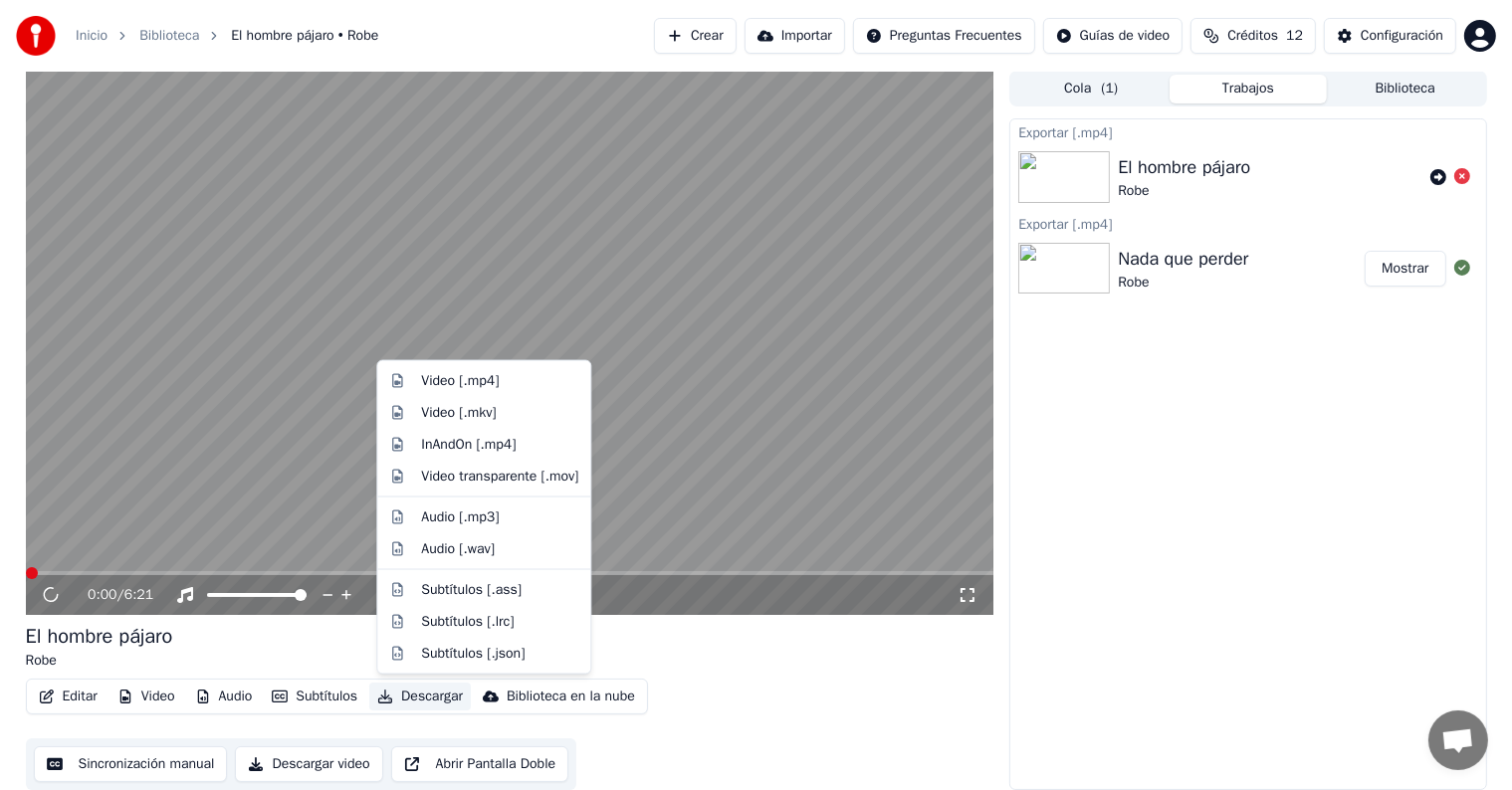 click on "Descargar" at bounding box center [420, 696] 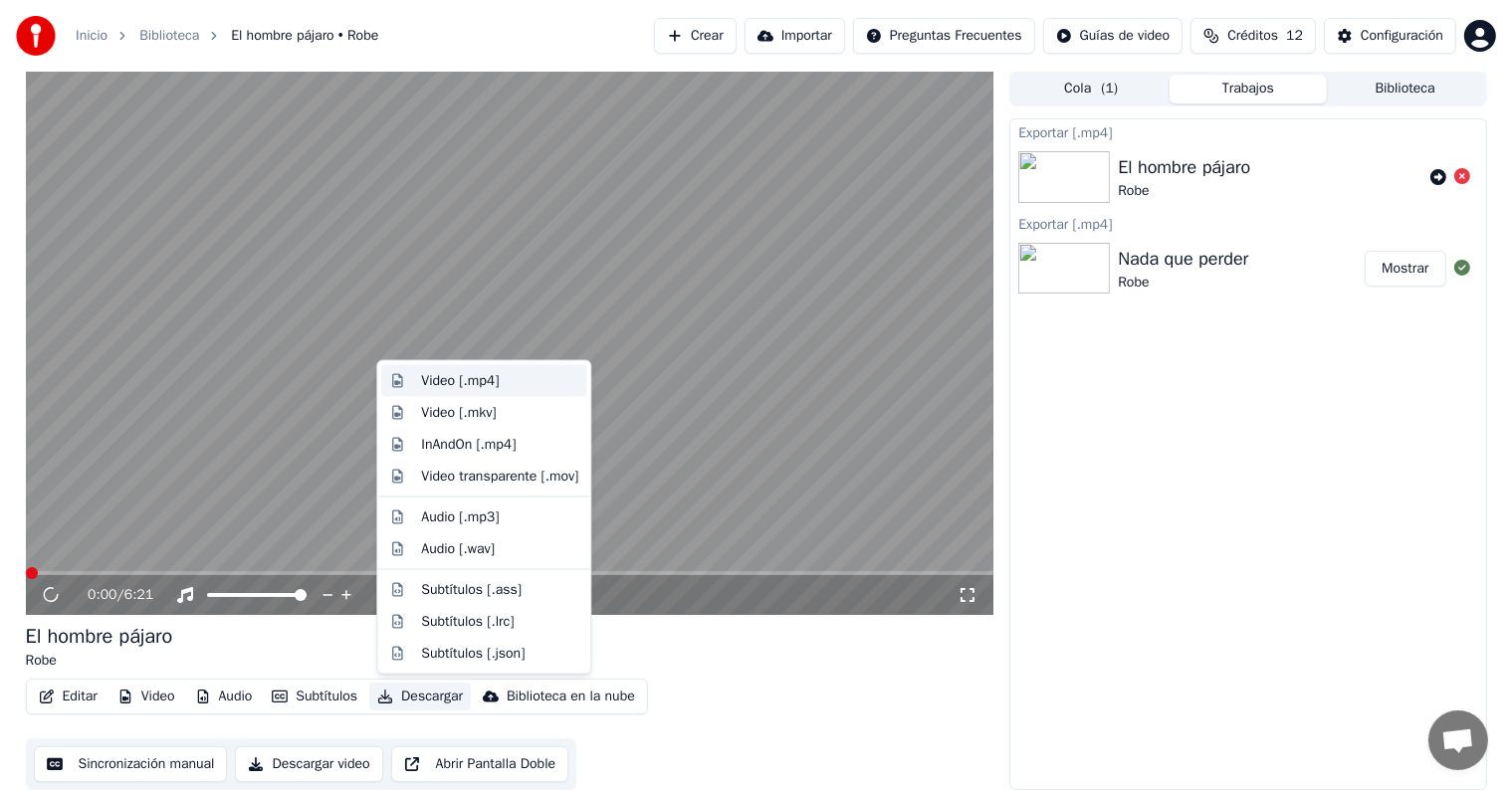 click on "Video [.mp4]" at bounding box center [484, 381] 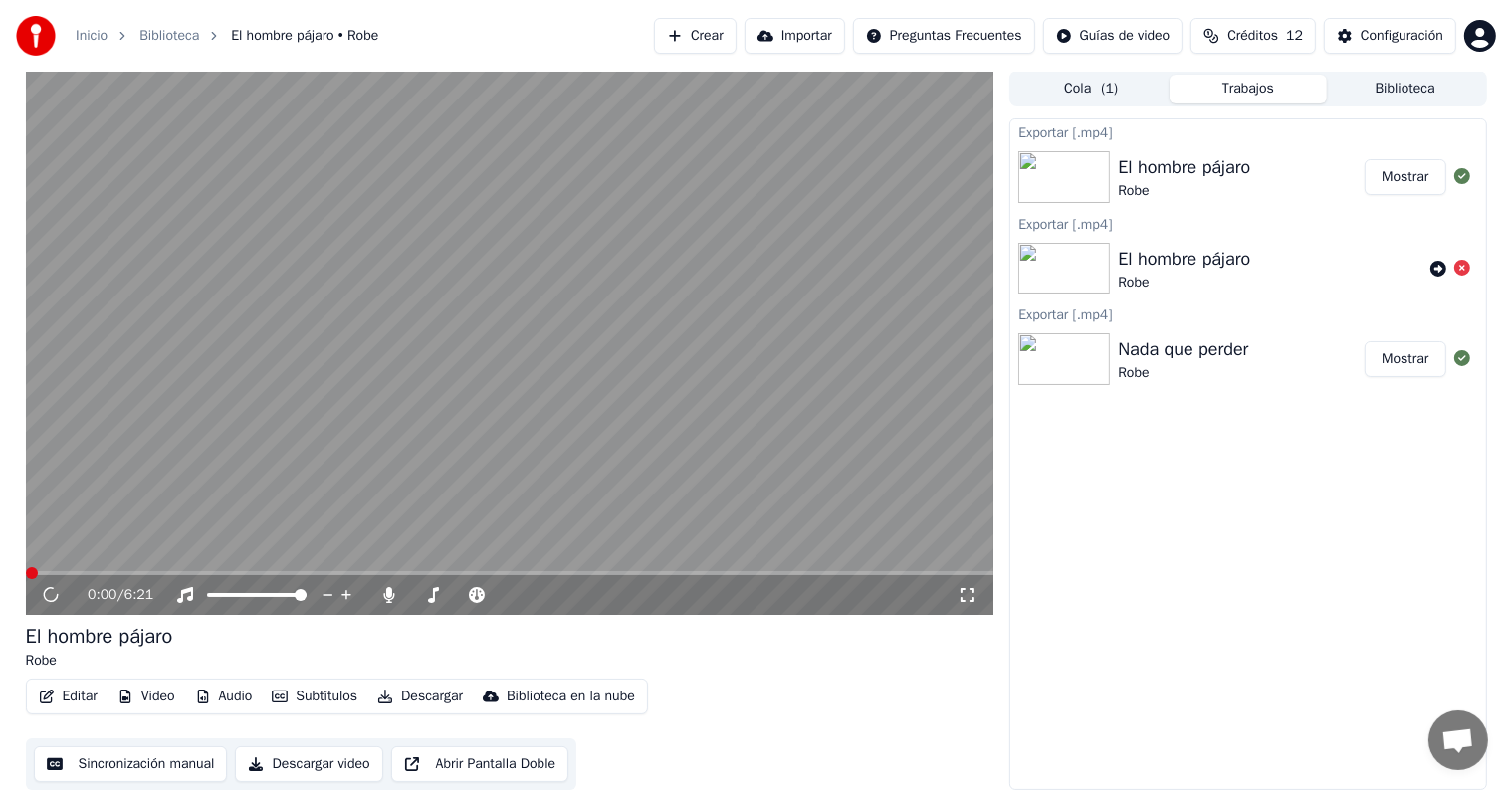 click on "Biblioteca" at bounding box center (1405, 89) 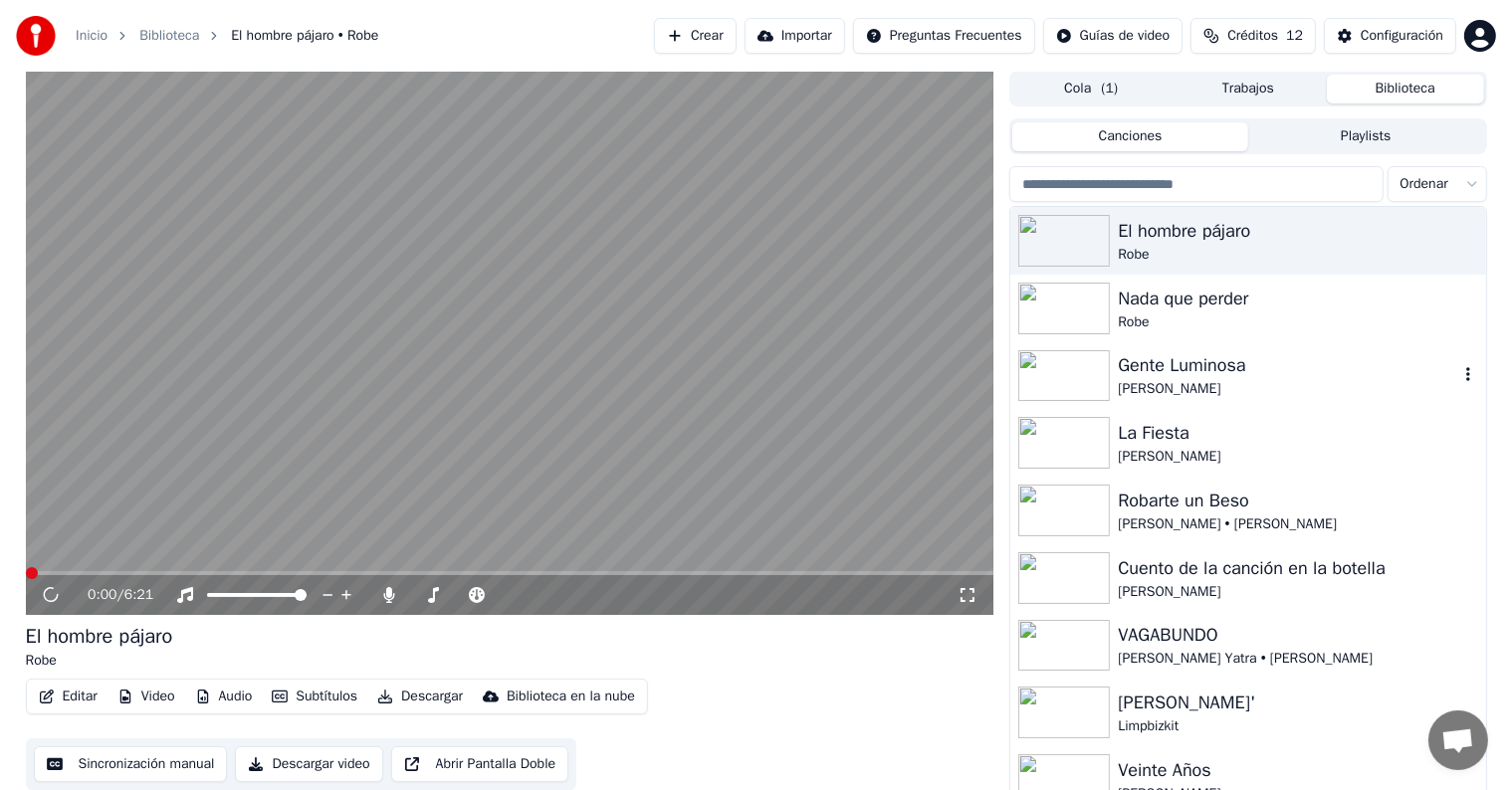 click on "[PERSON_NAME]" at bounding box center (1287, 389) 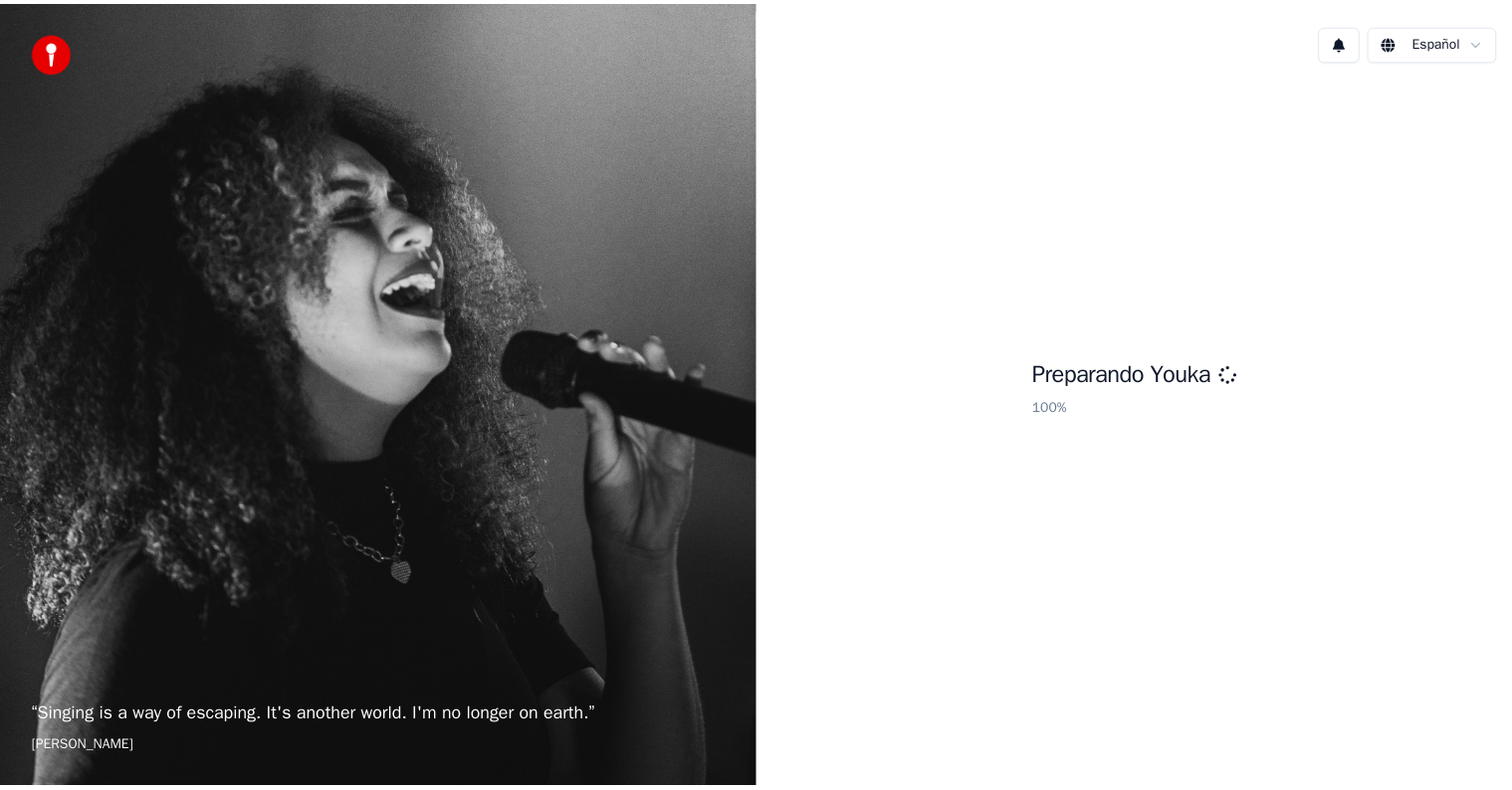 scroll, scrollTop: 0, scrollLeft: 0, axis: both 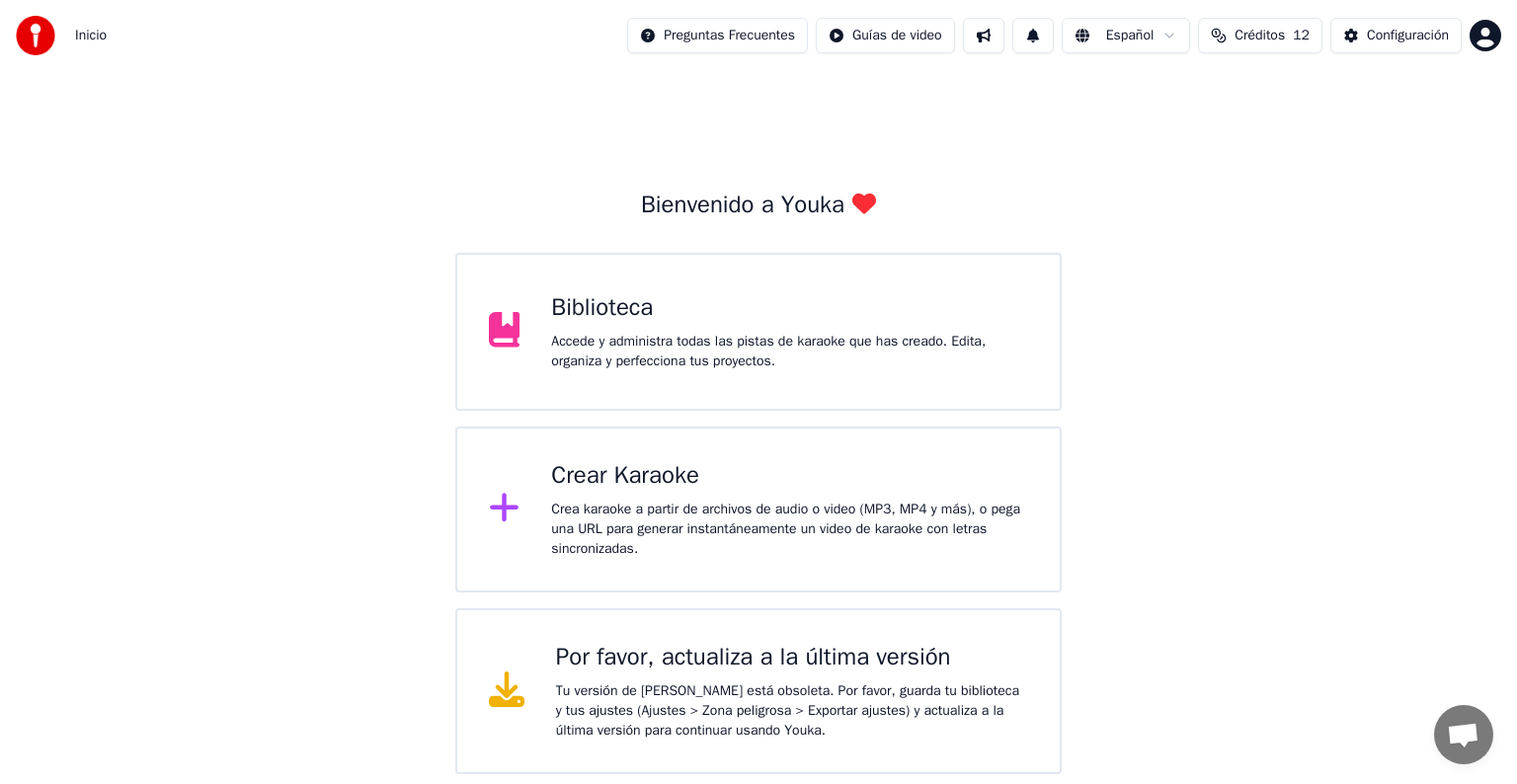 click on "Biblioteca Accede y administra todas las pistas de karaoke que has creado. Edita, organiza y perfecciona tus proyectos." at bounding box center (758, 332) 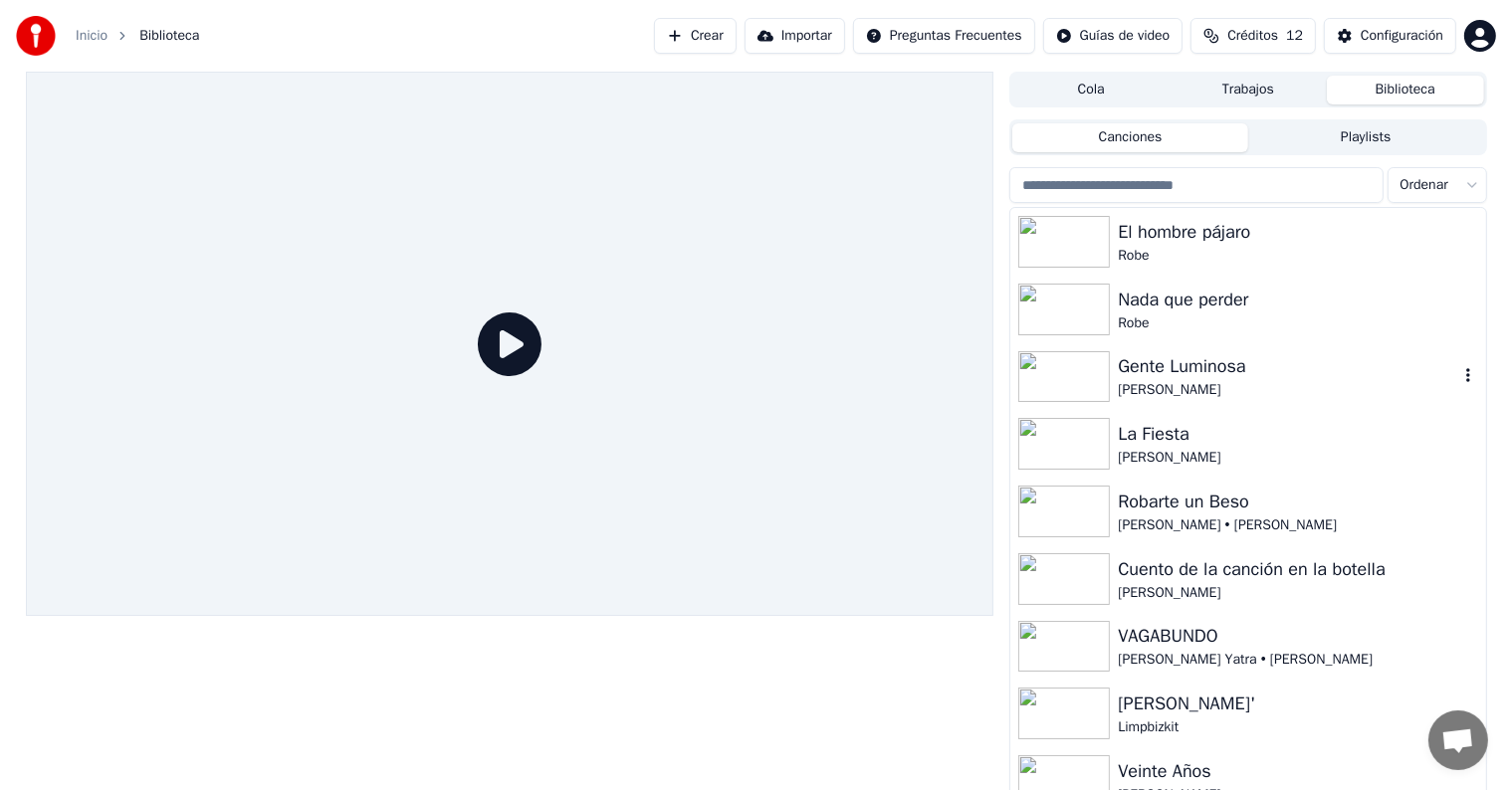 click on "Gente Luminosa" at bounding box center (1287, 366) 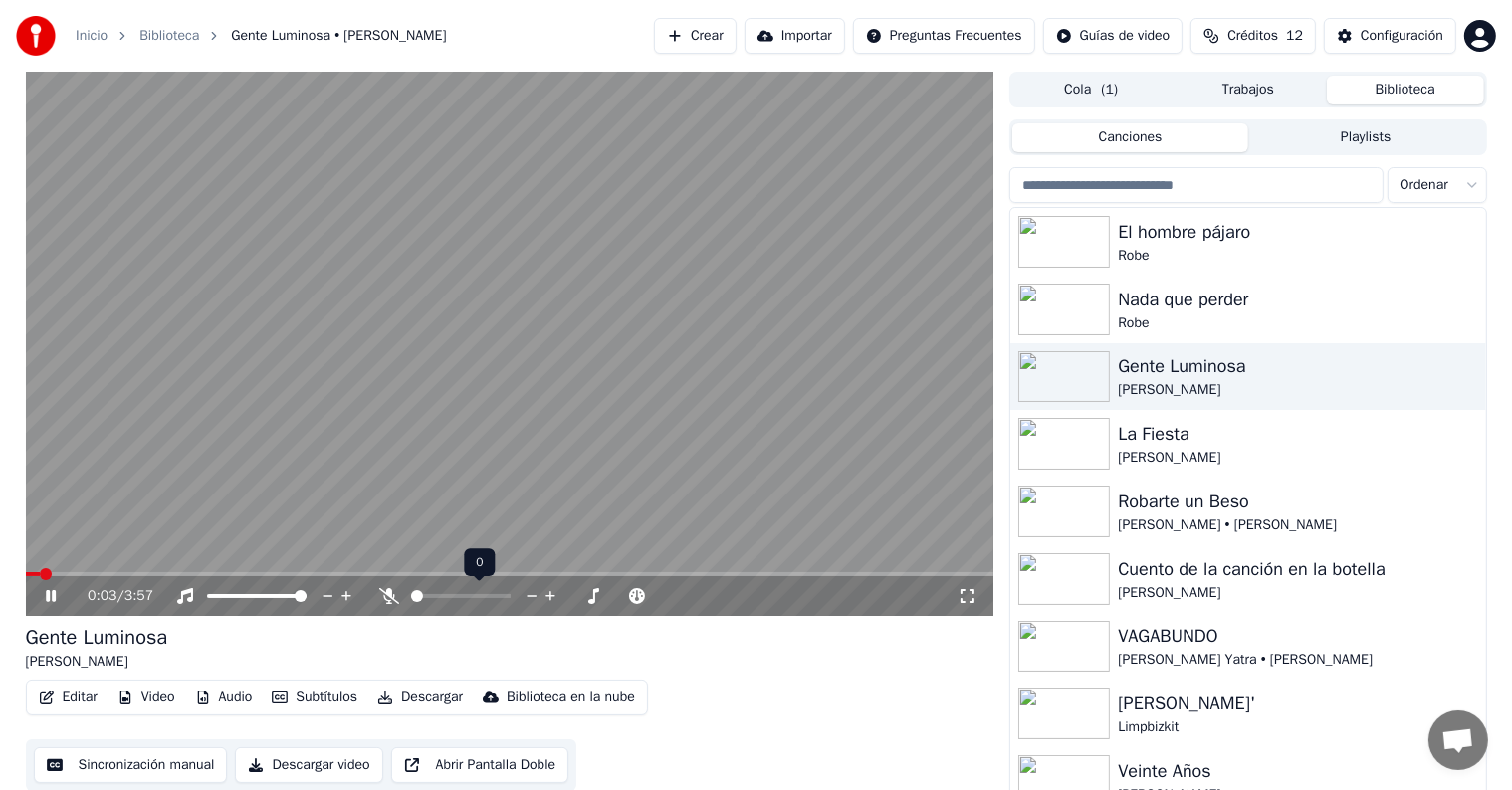click 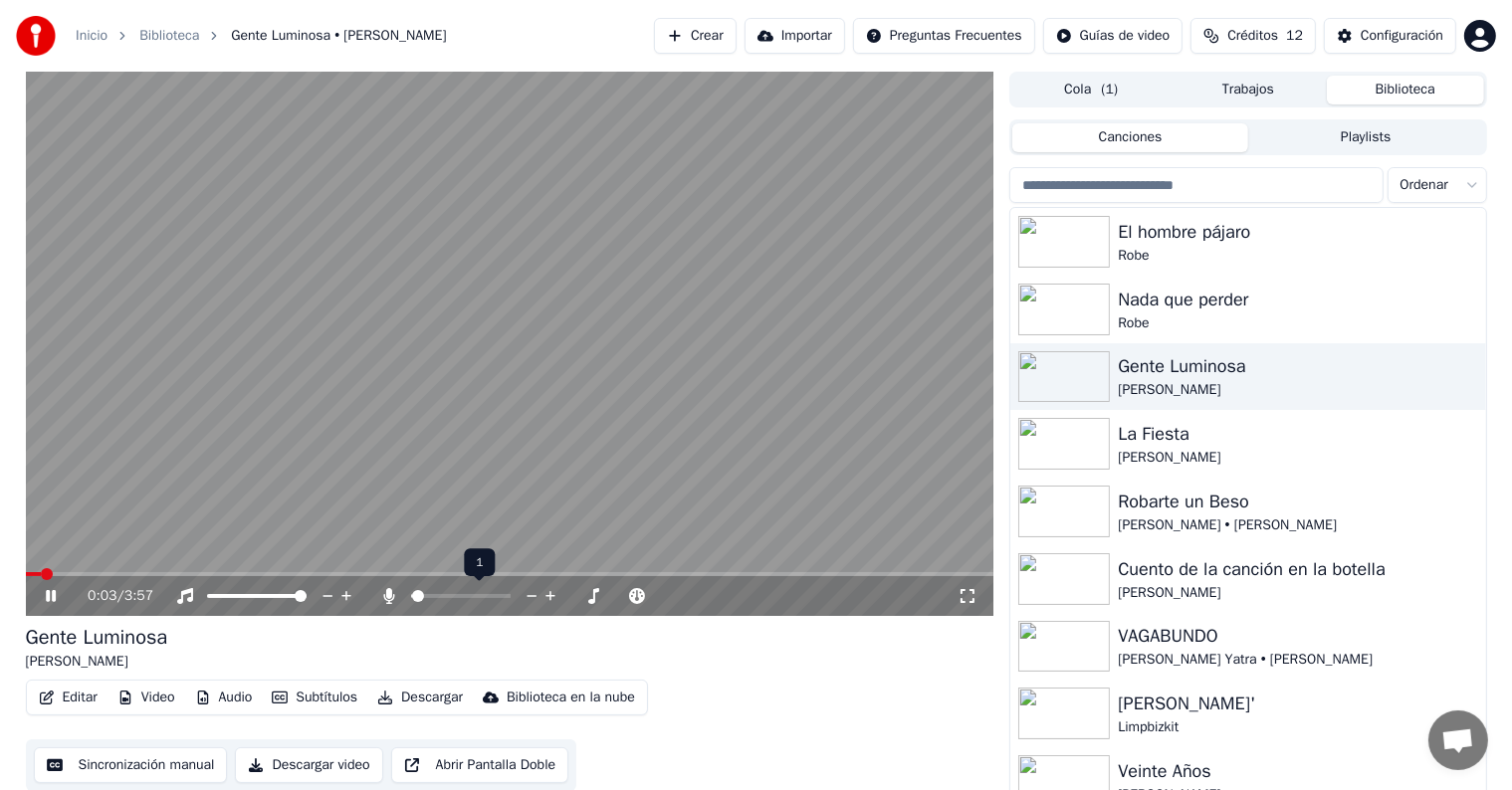click 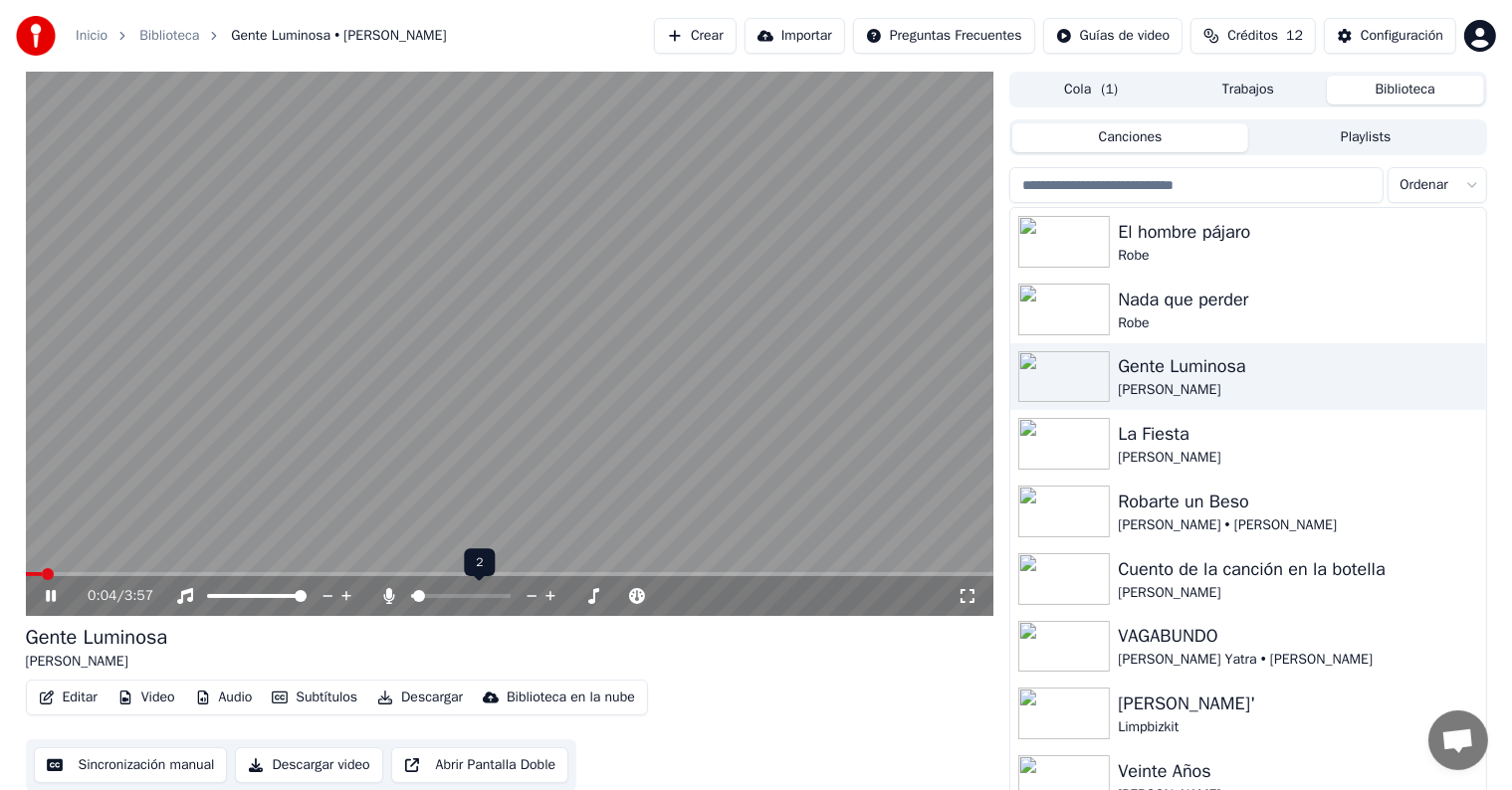 click 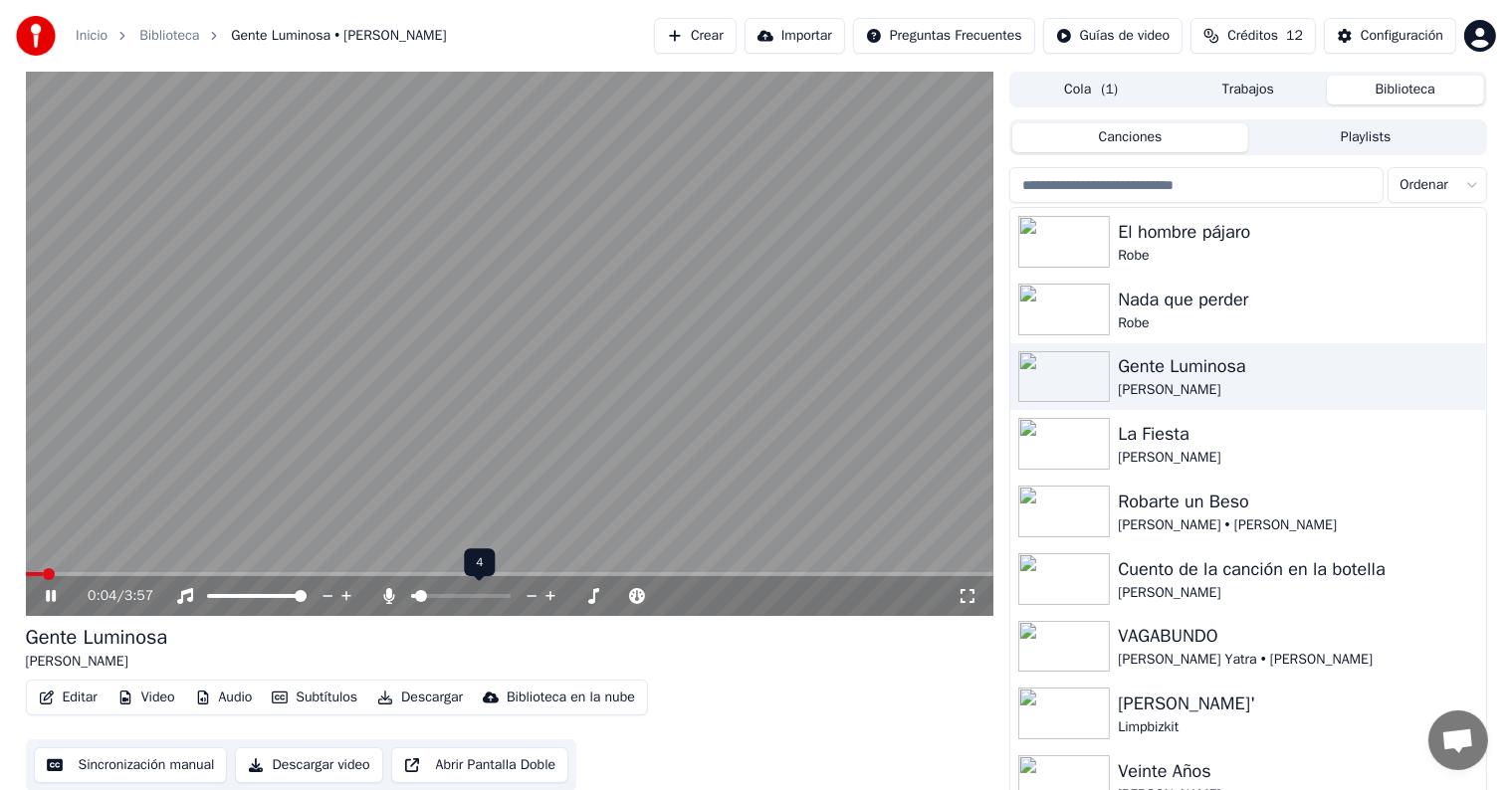 click 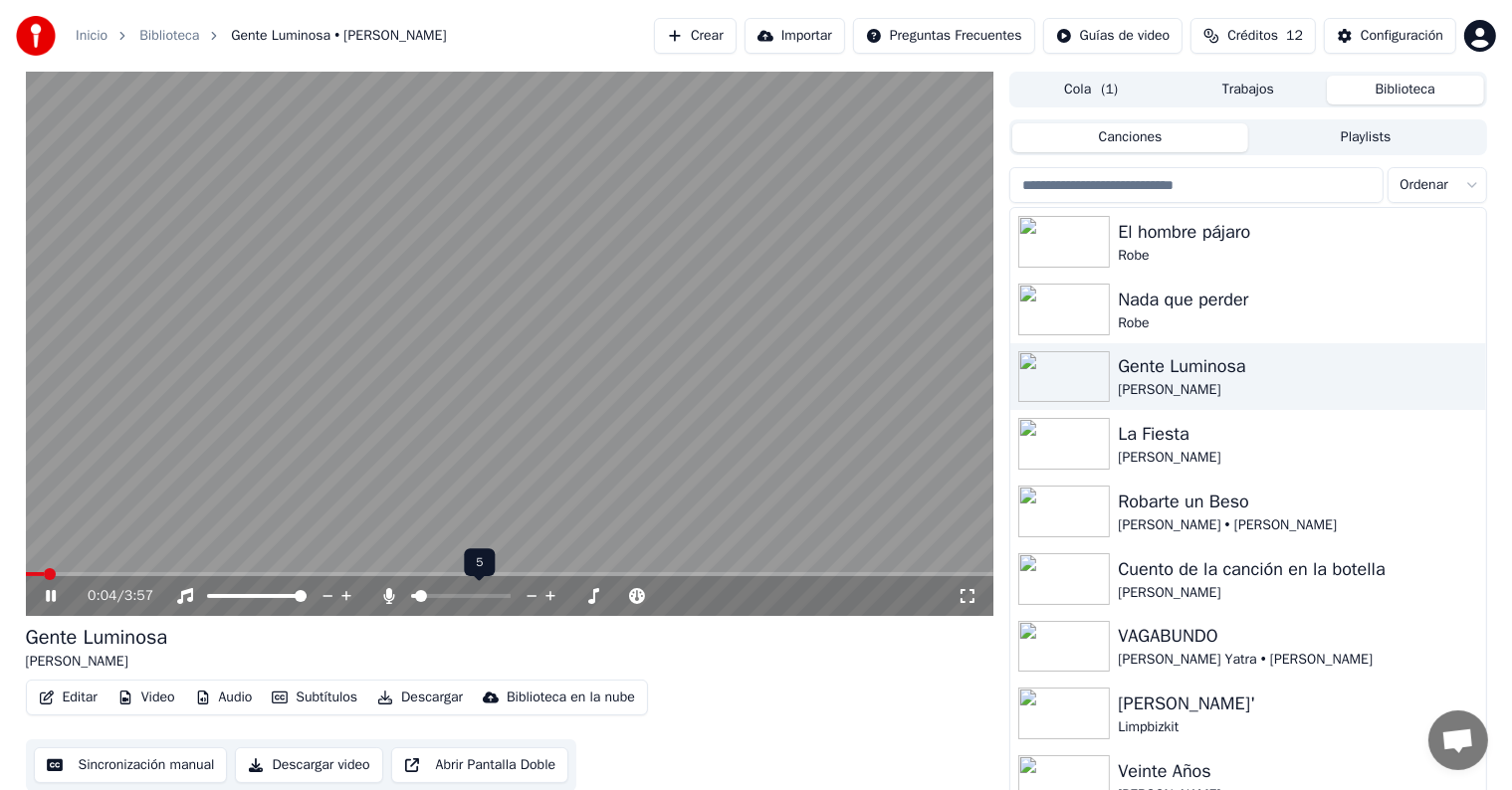 click 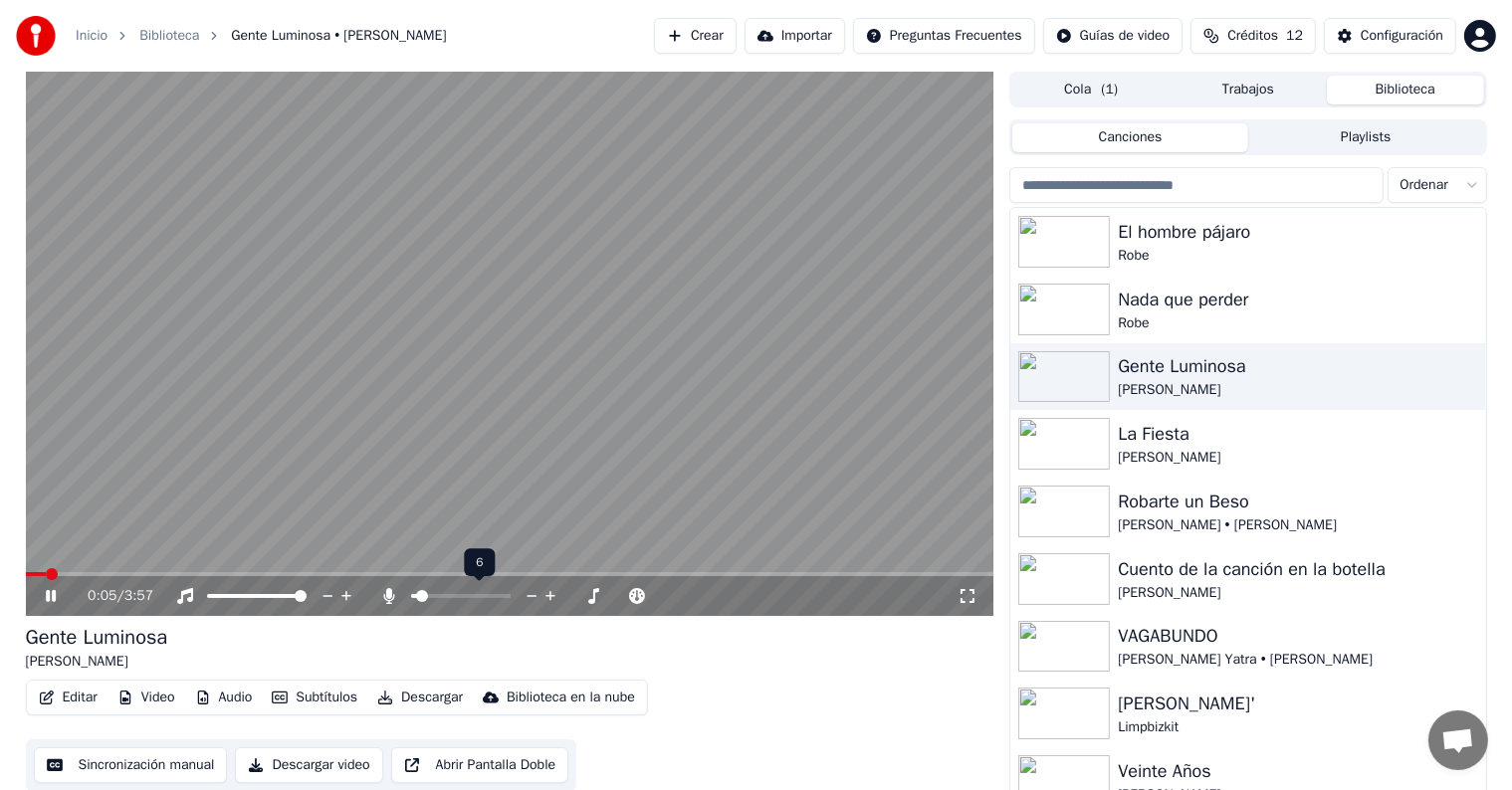 click 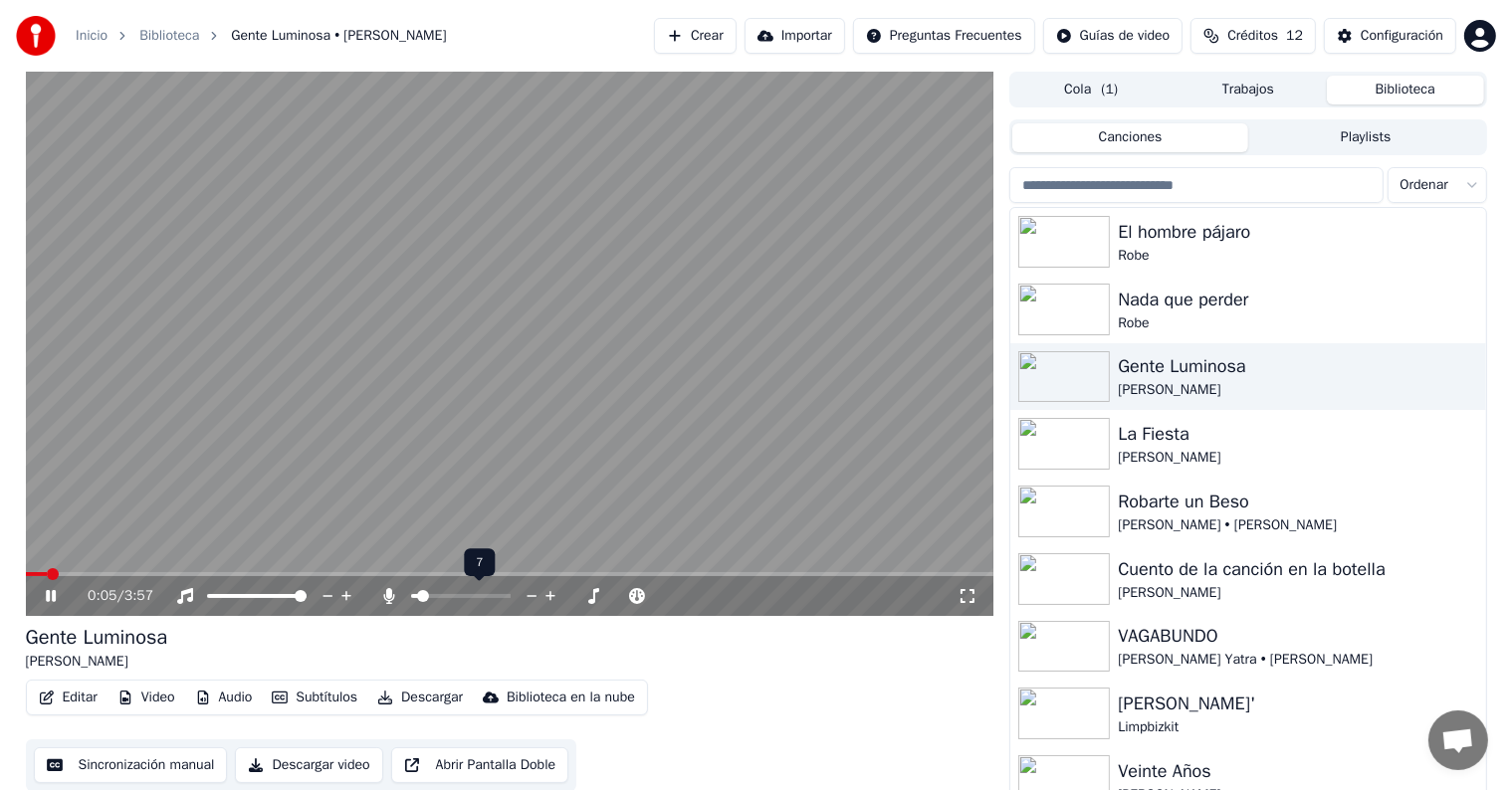 click 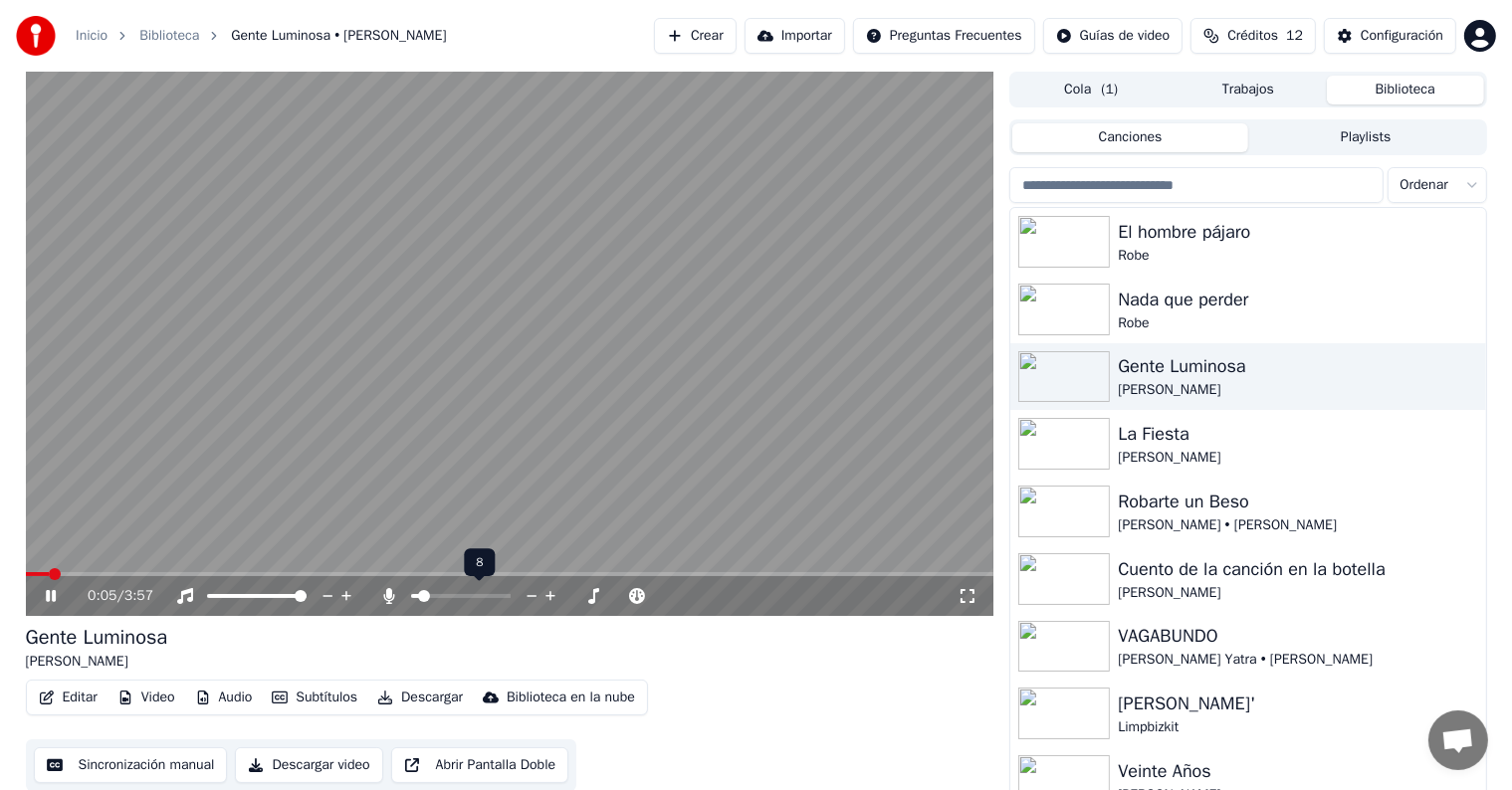 click 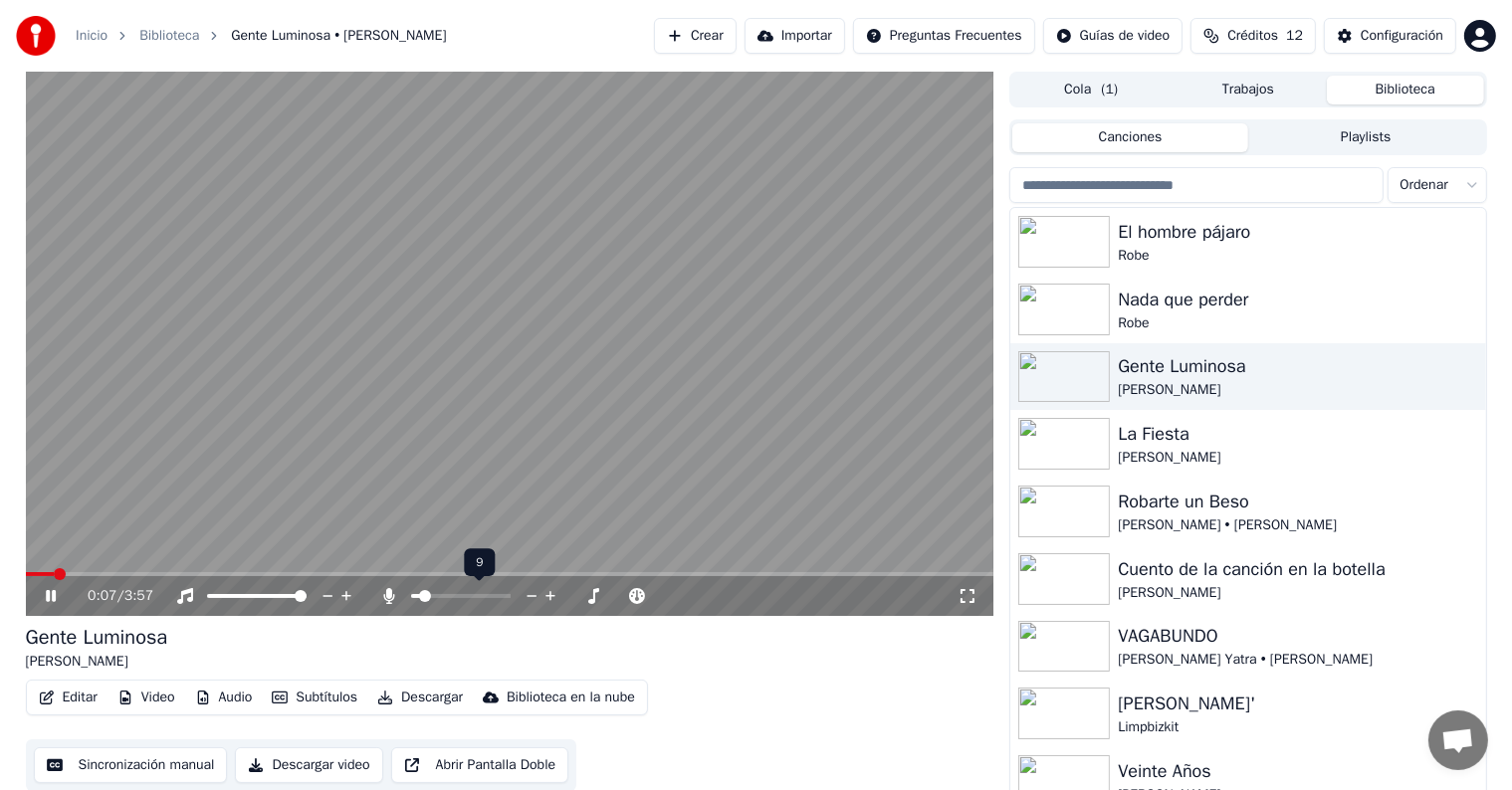click 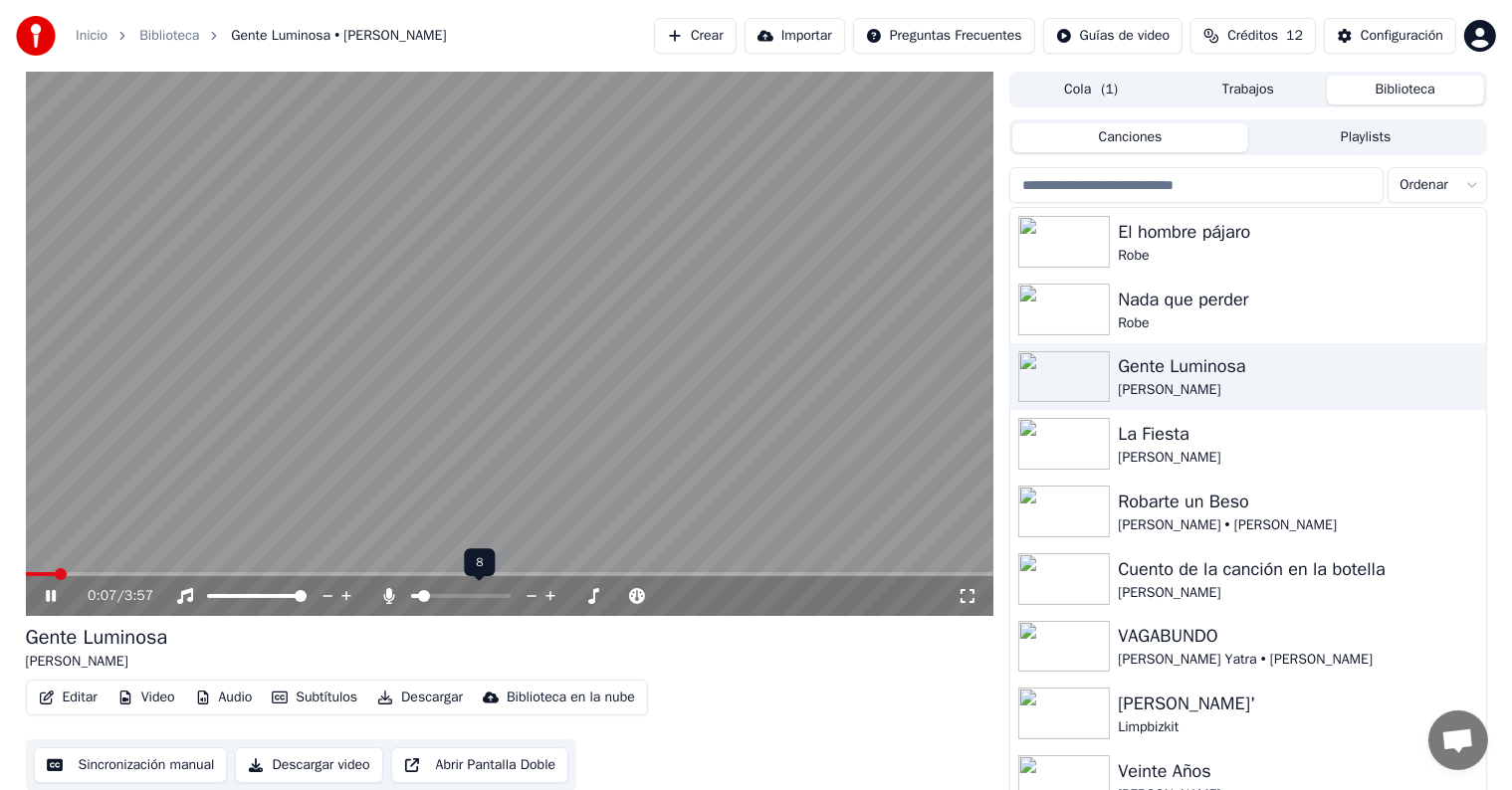 click 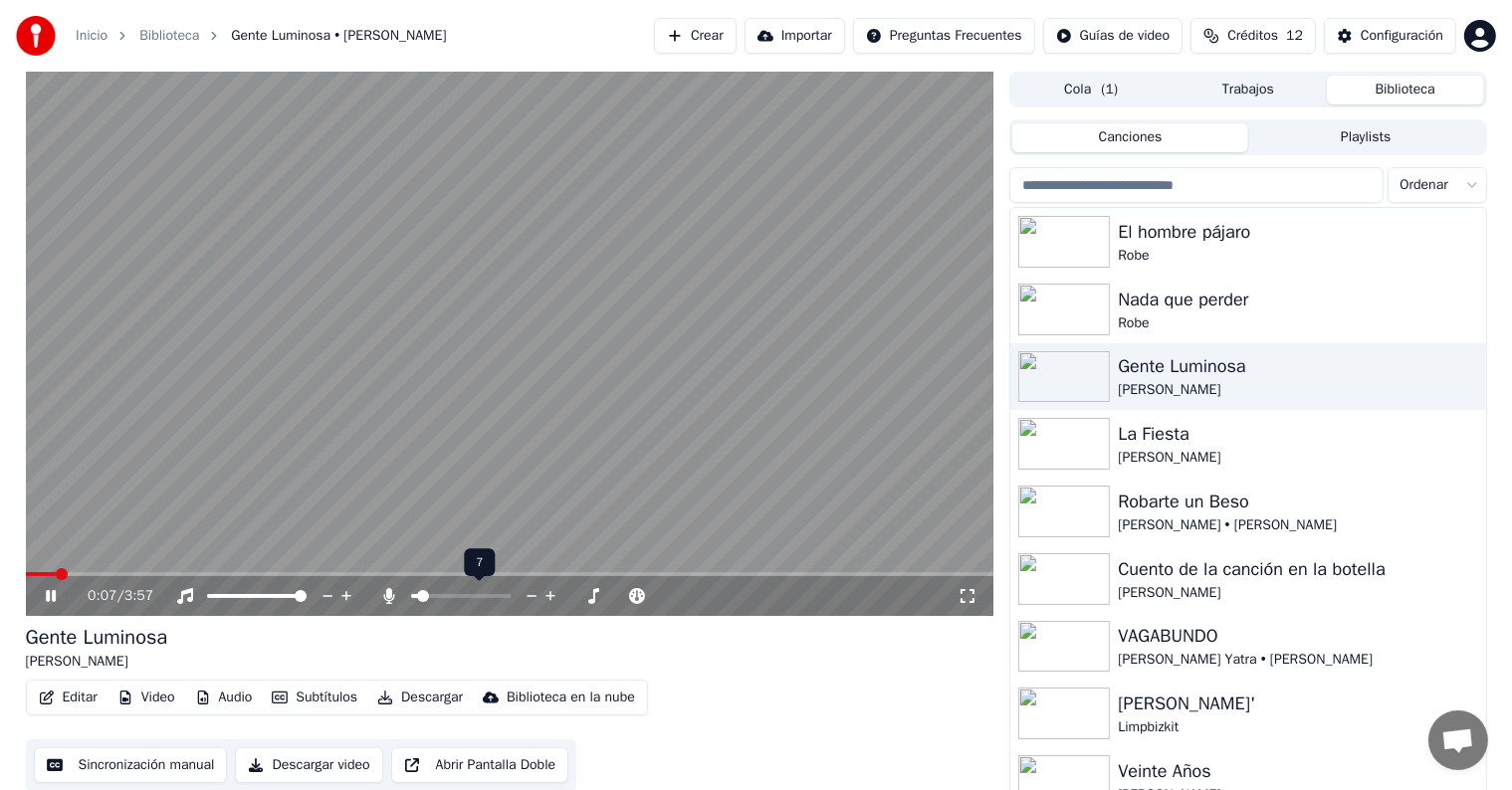 click 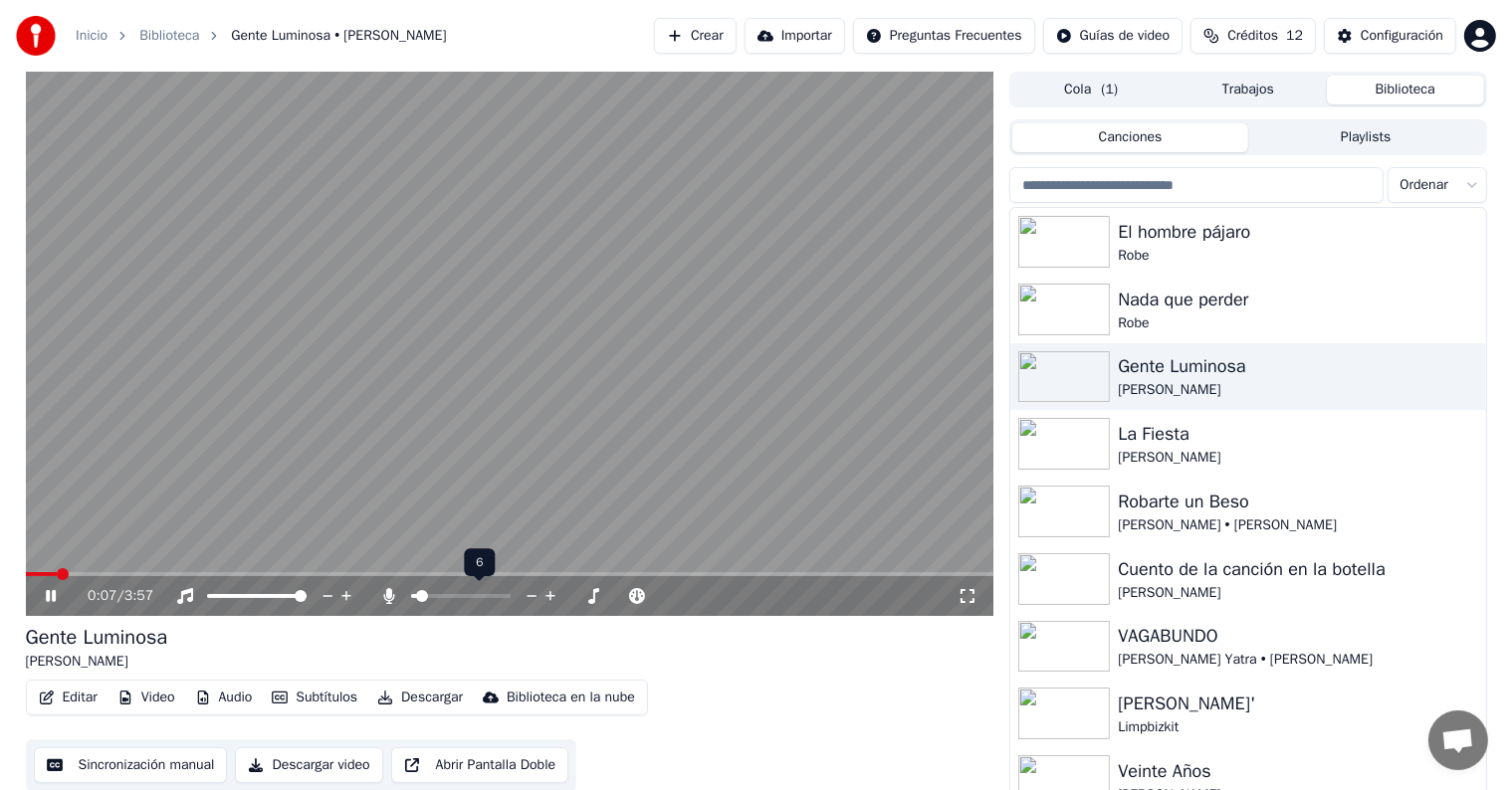 click 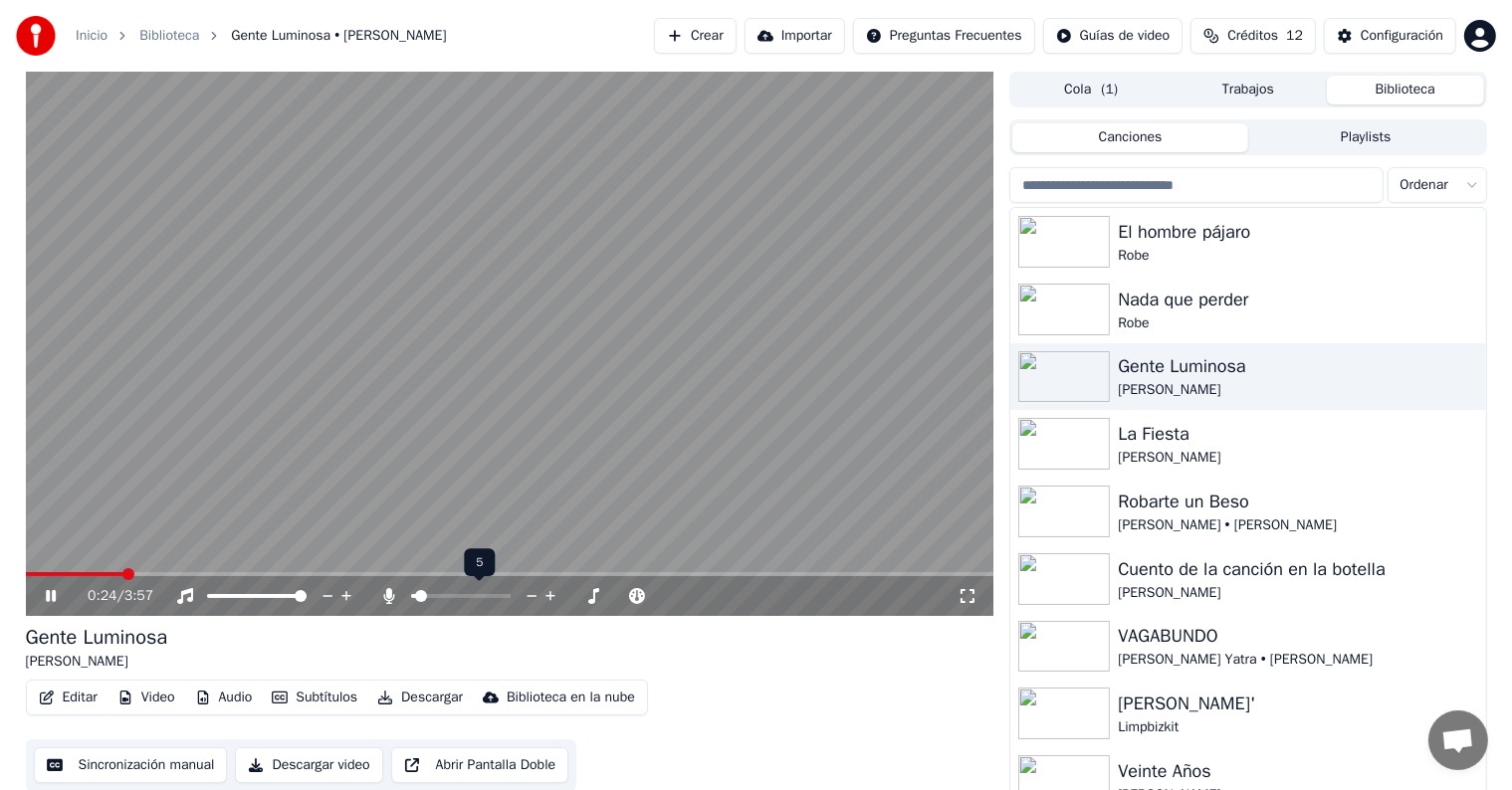 click 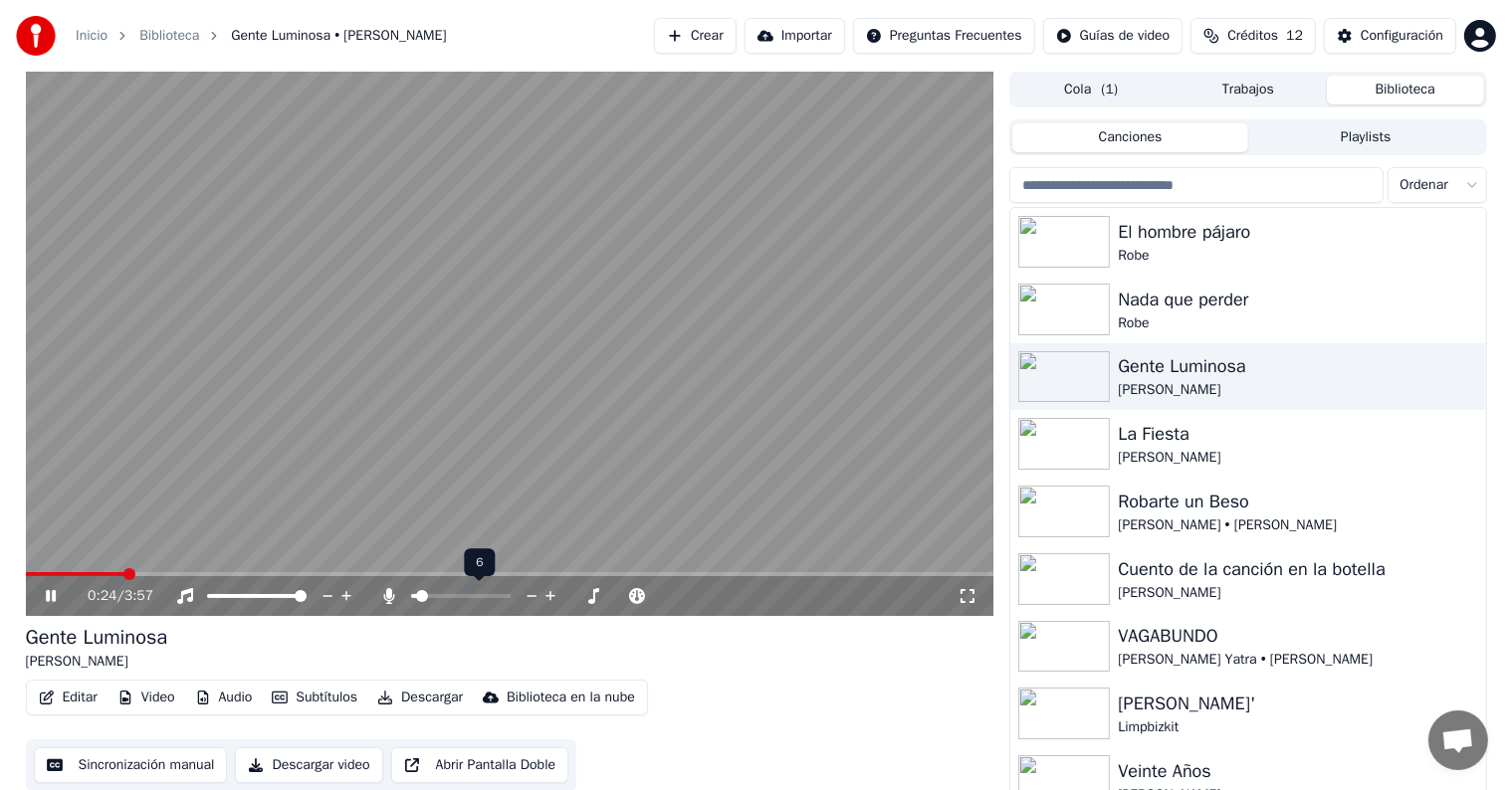 click 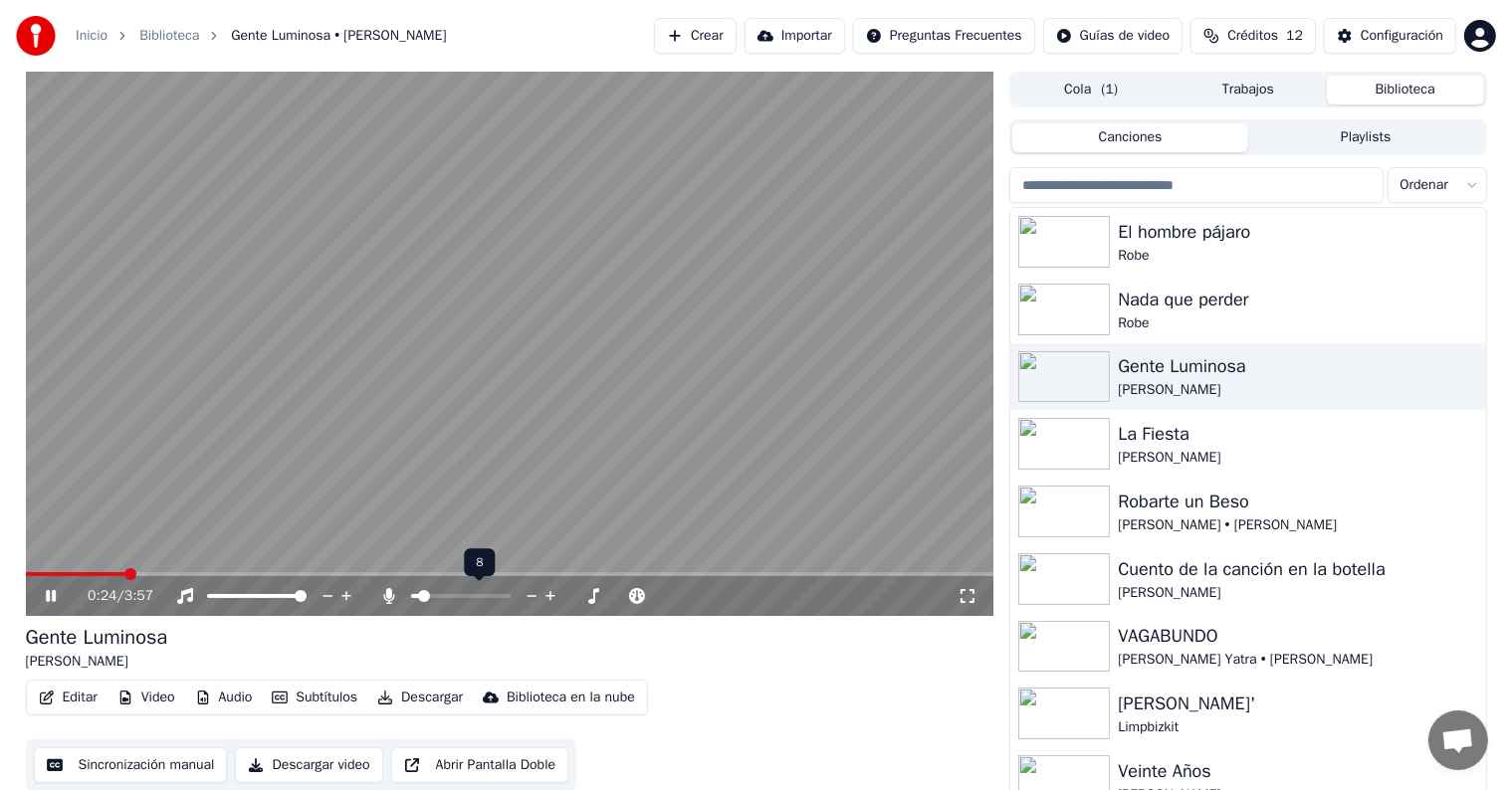 click 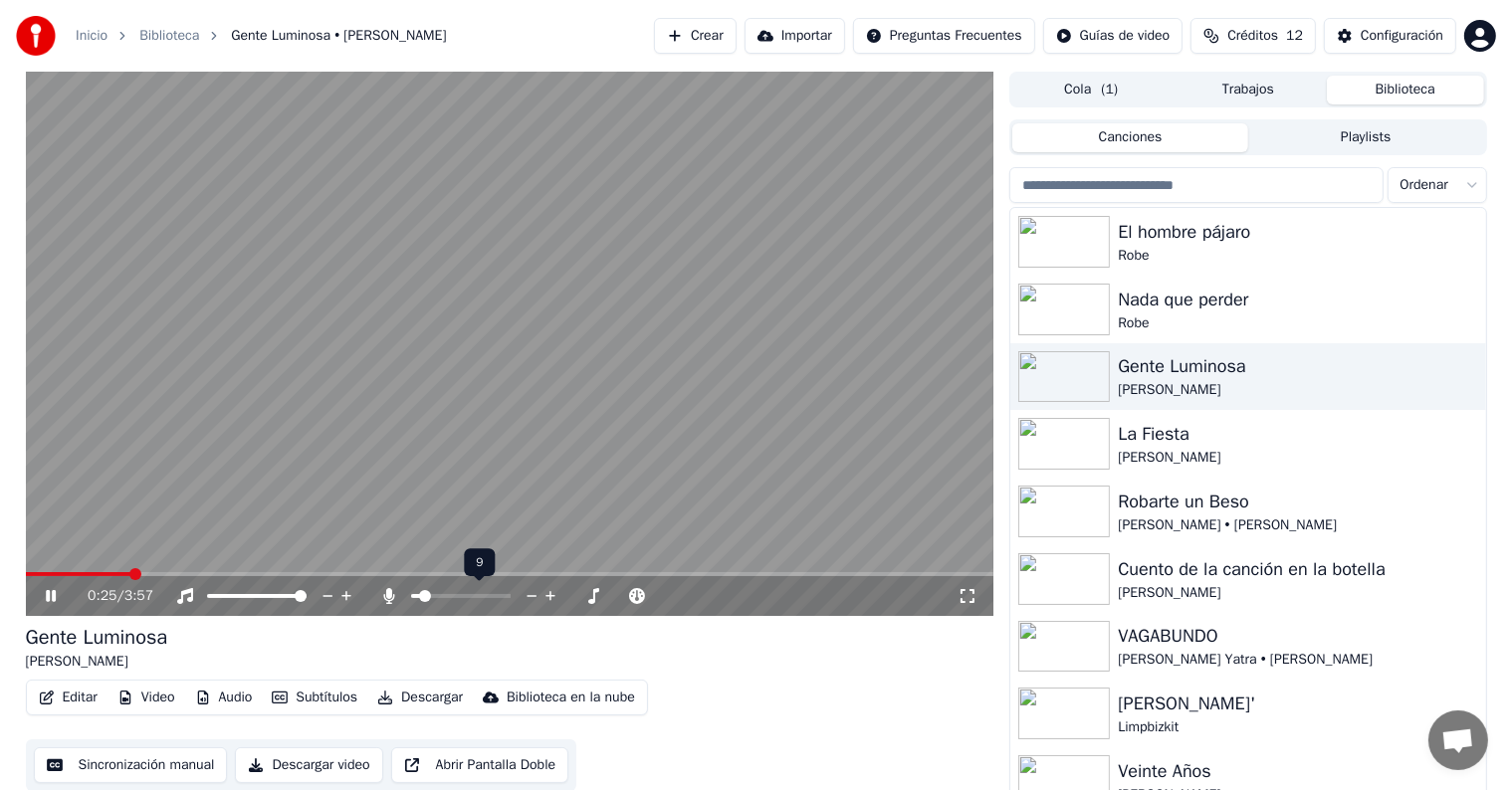 click 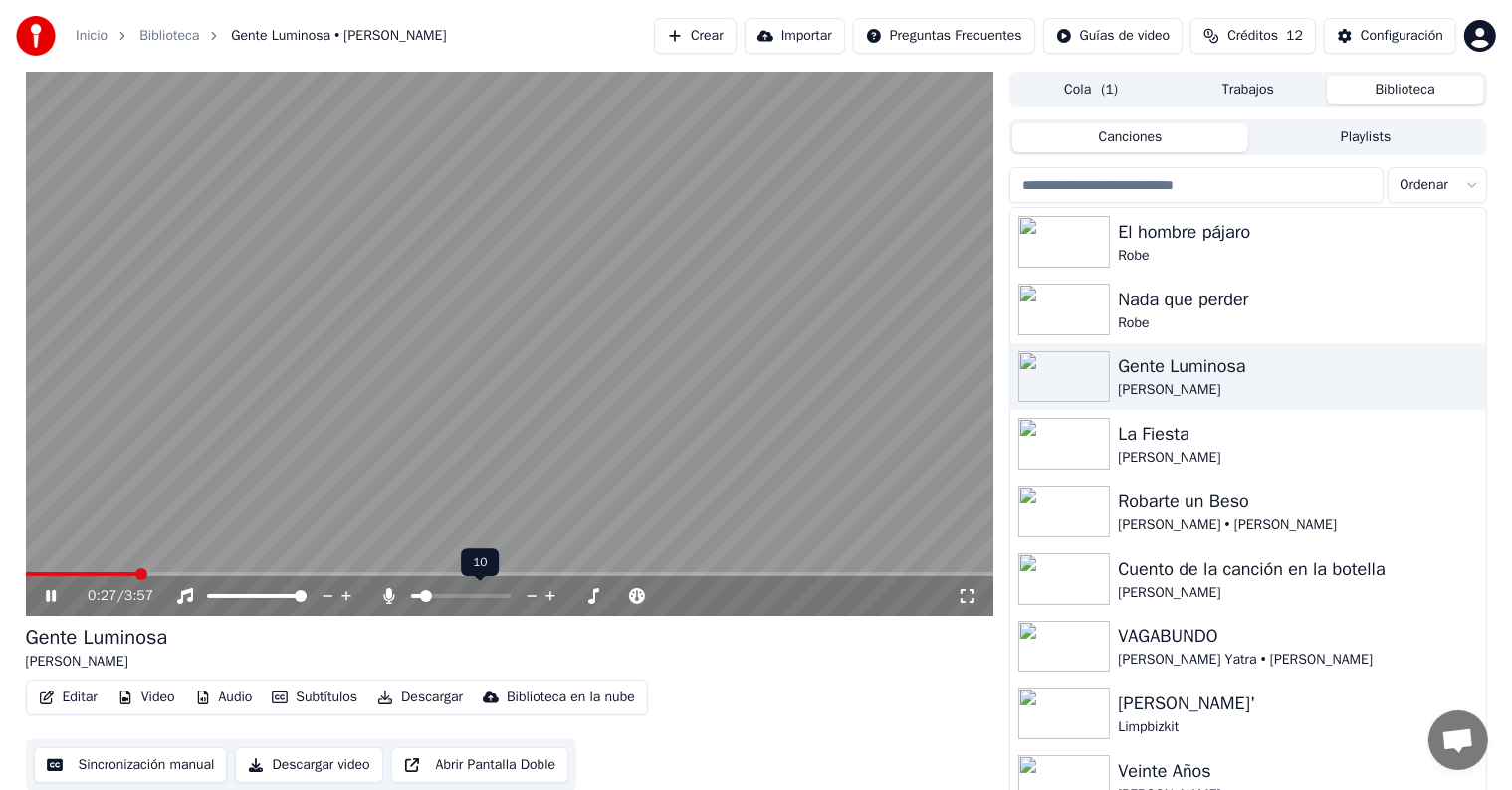 click 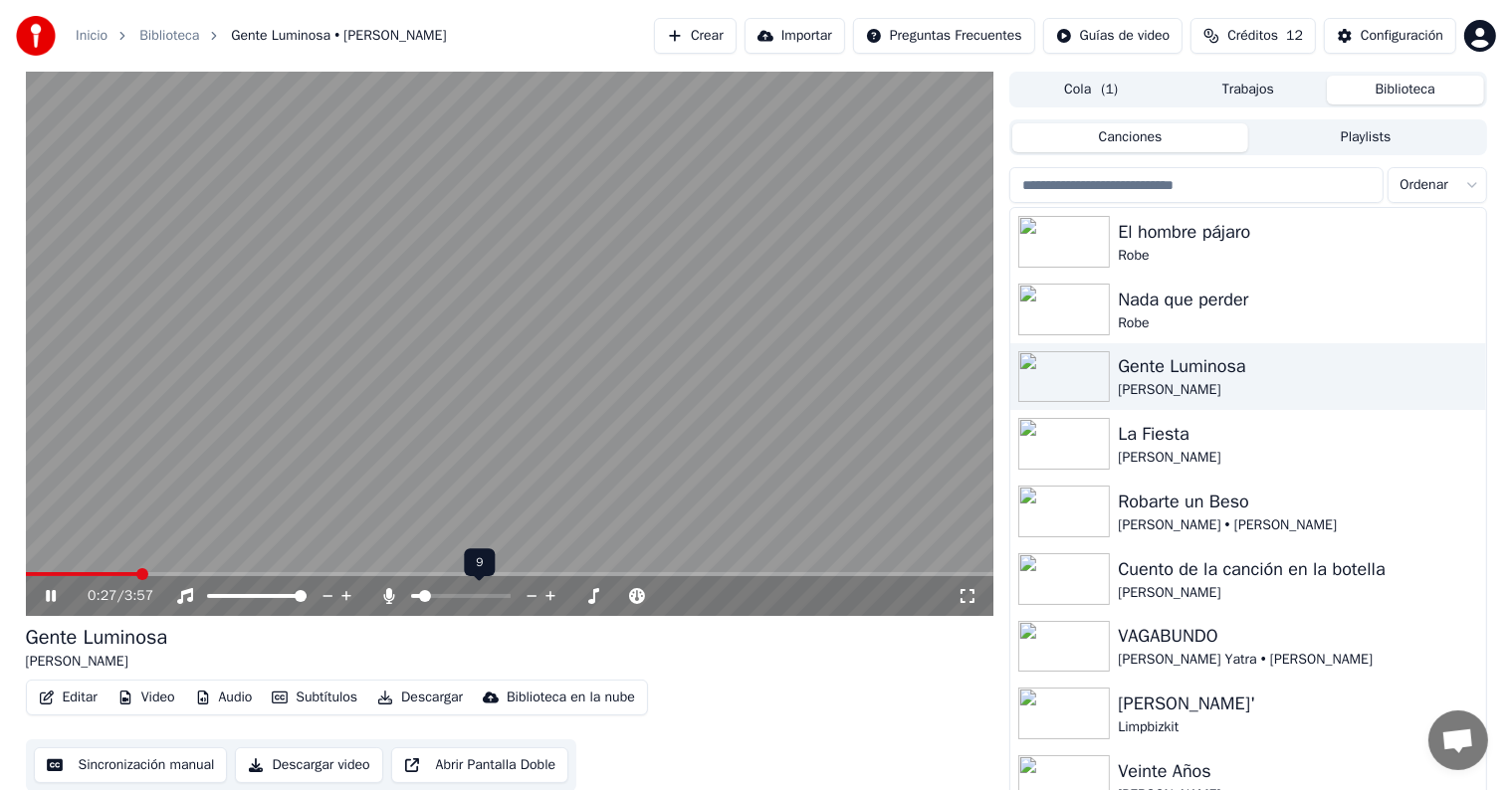 click 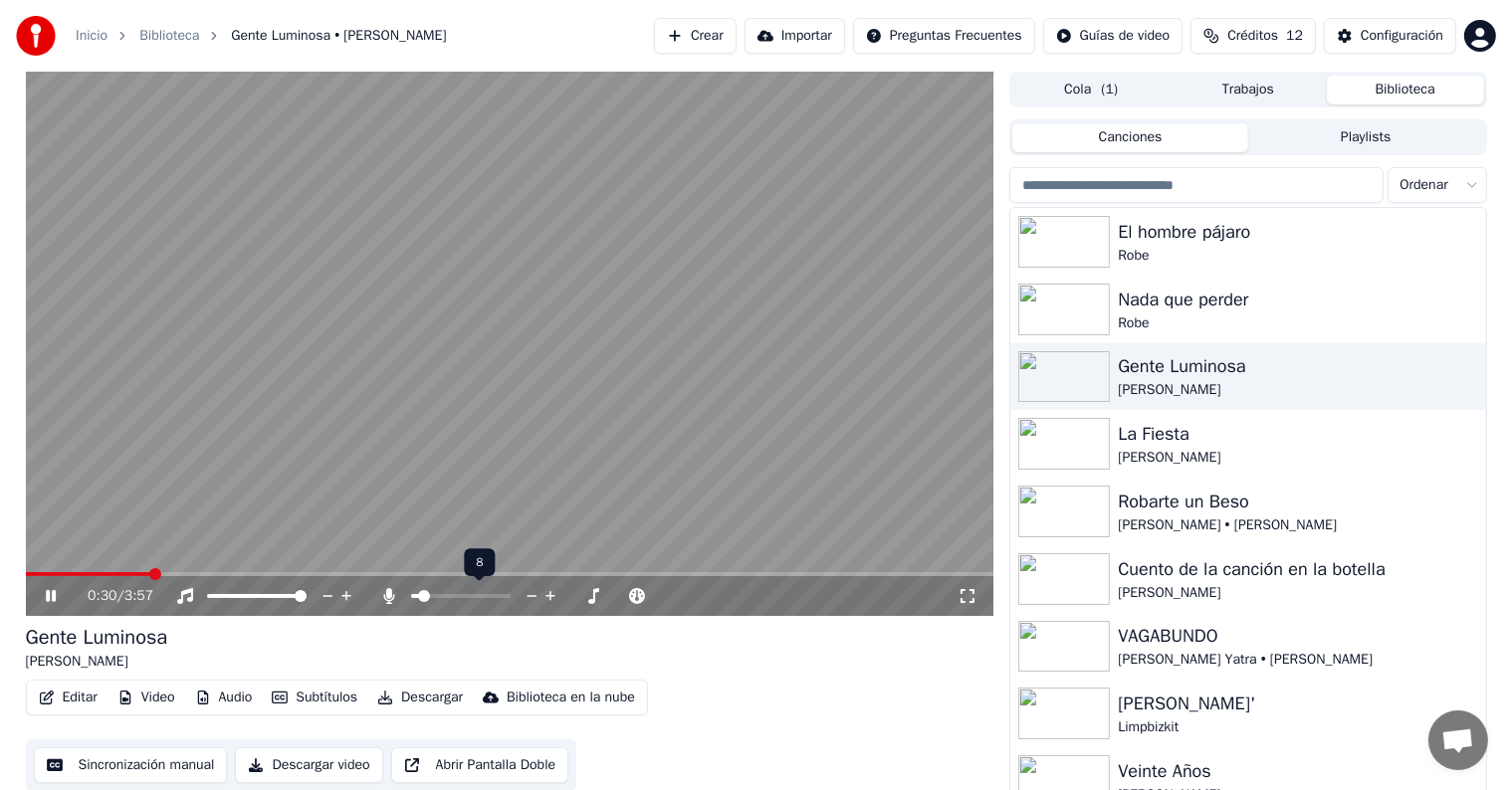 click 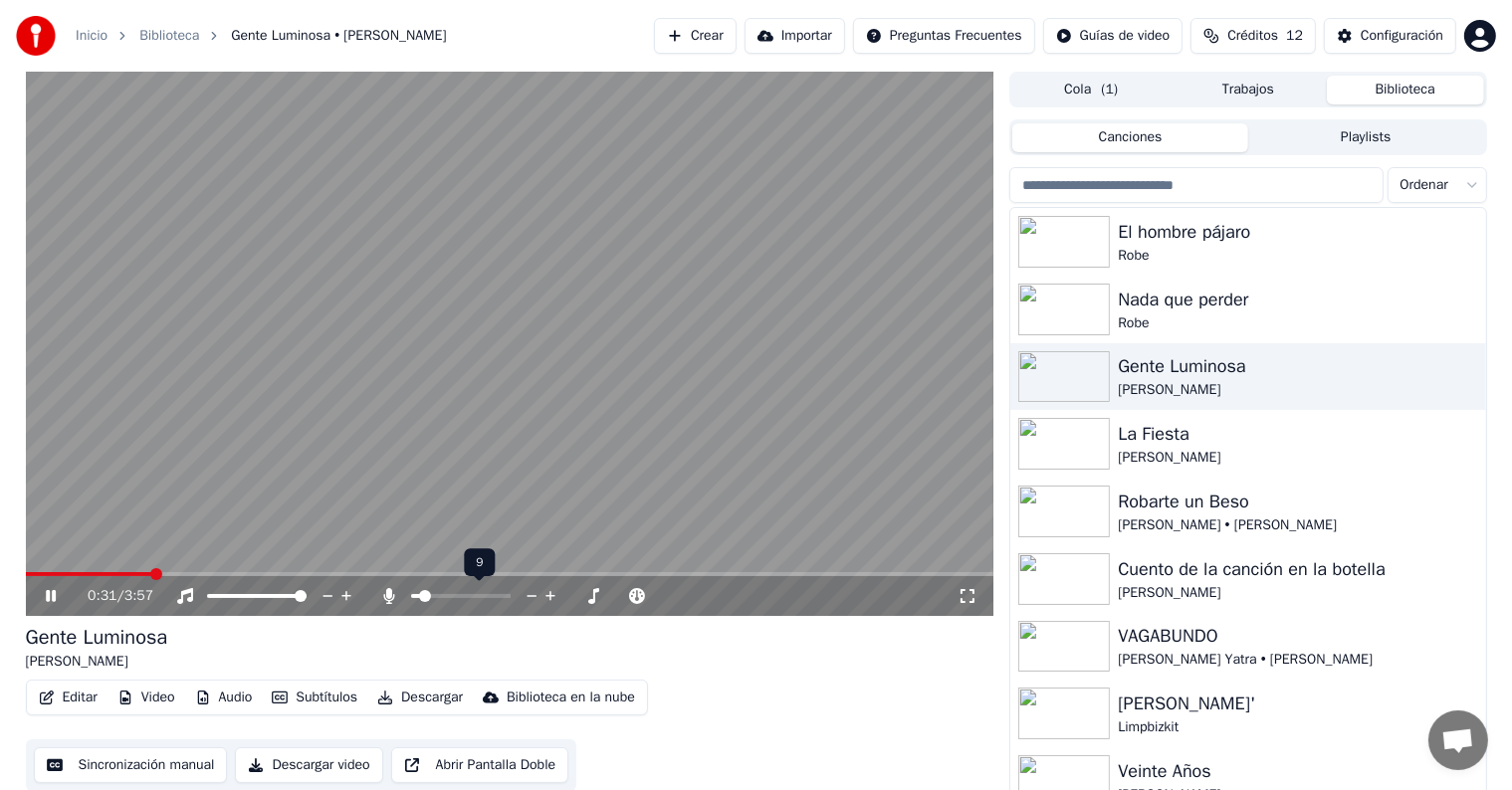 click 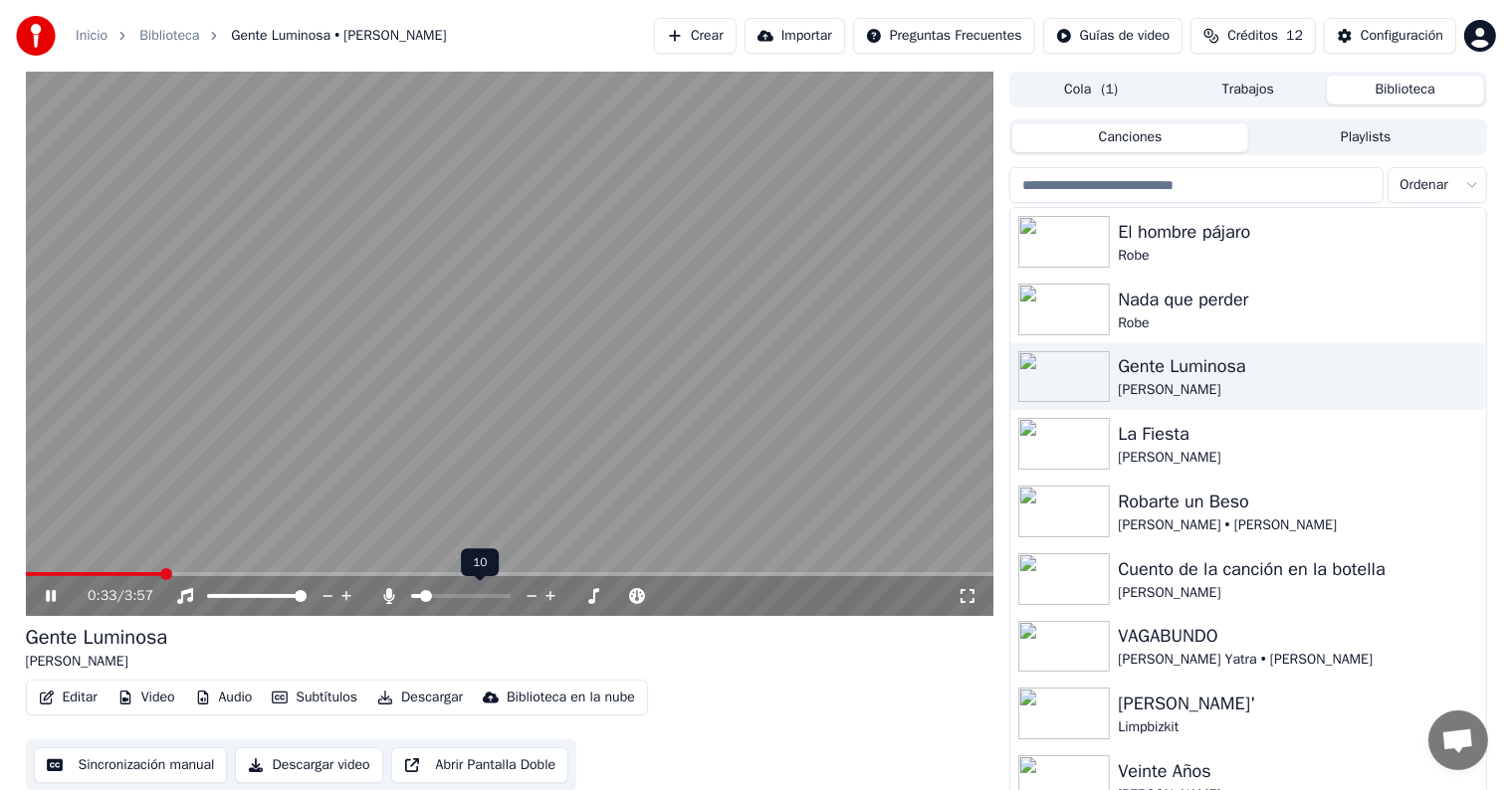 click 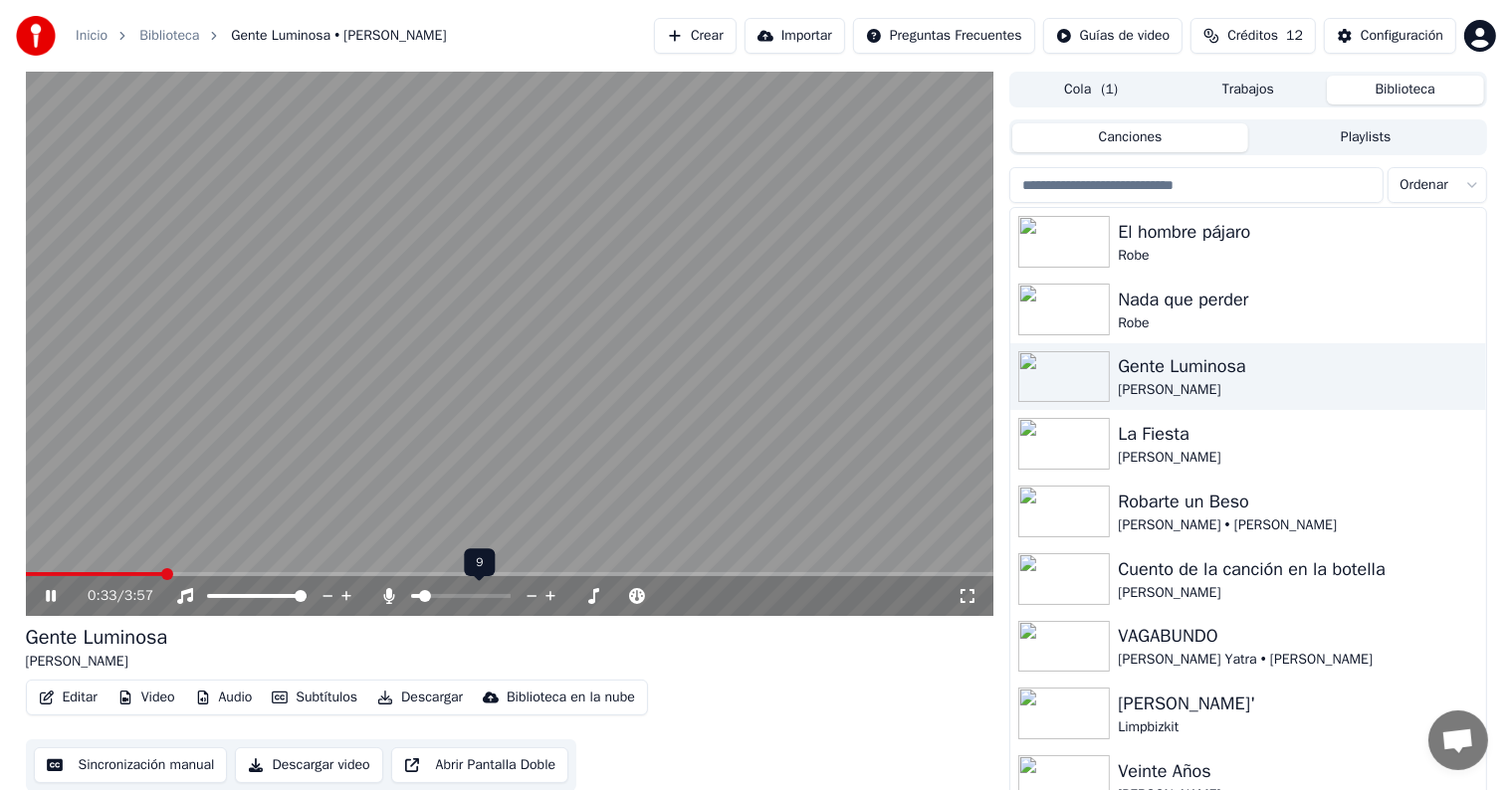 click 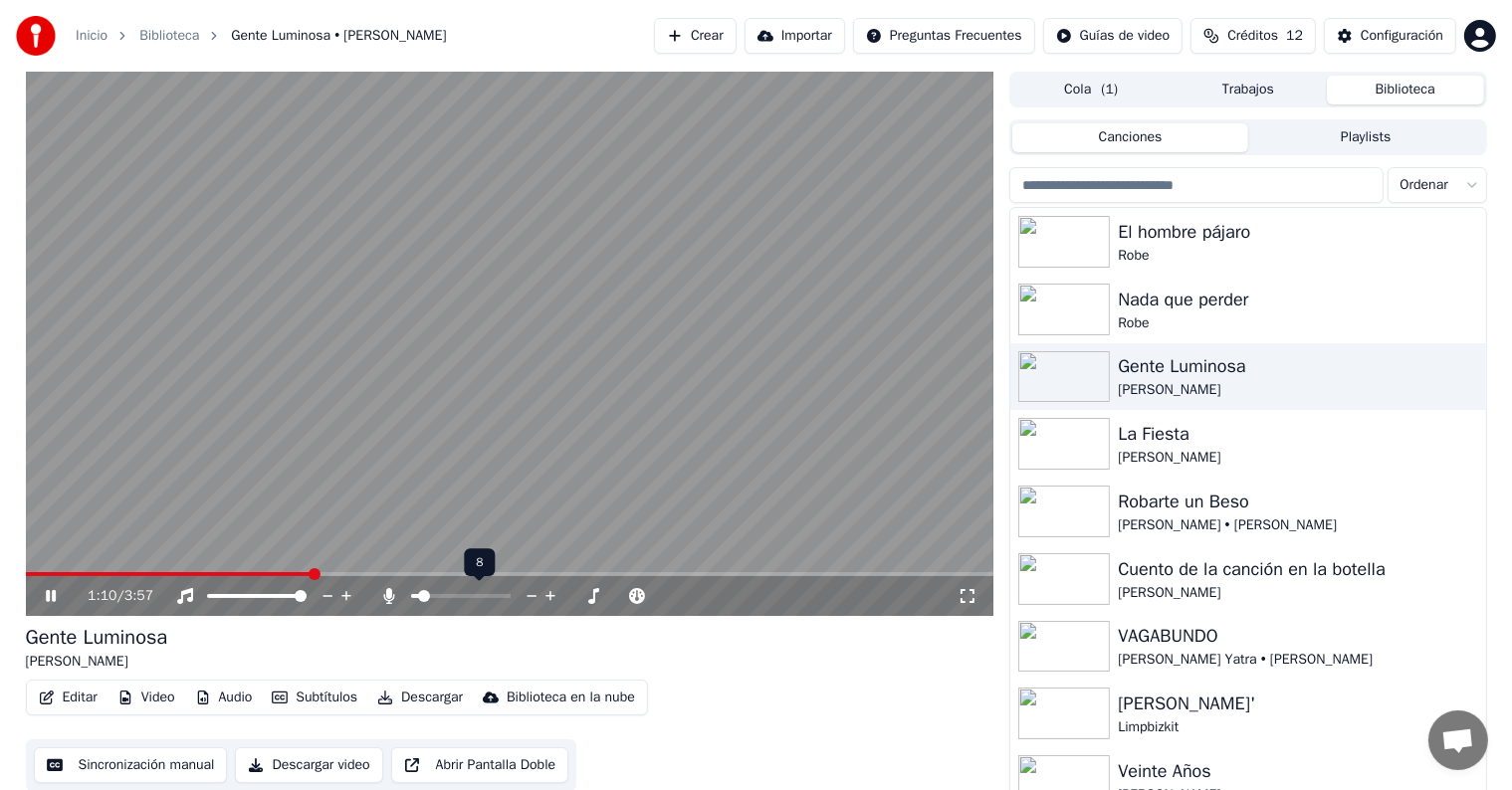 click 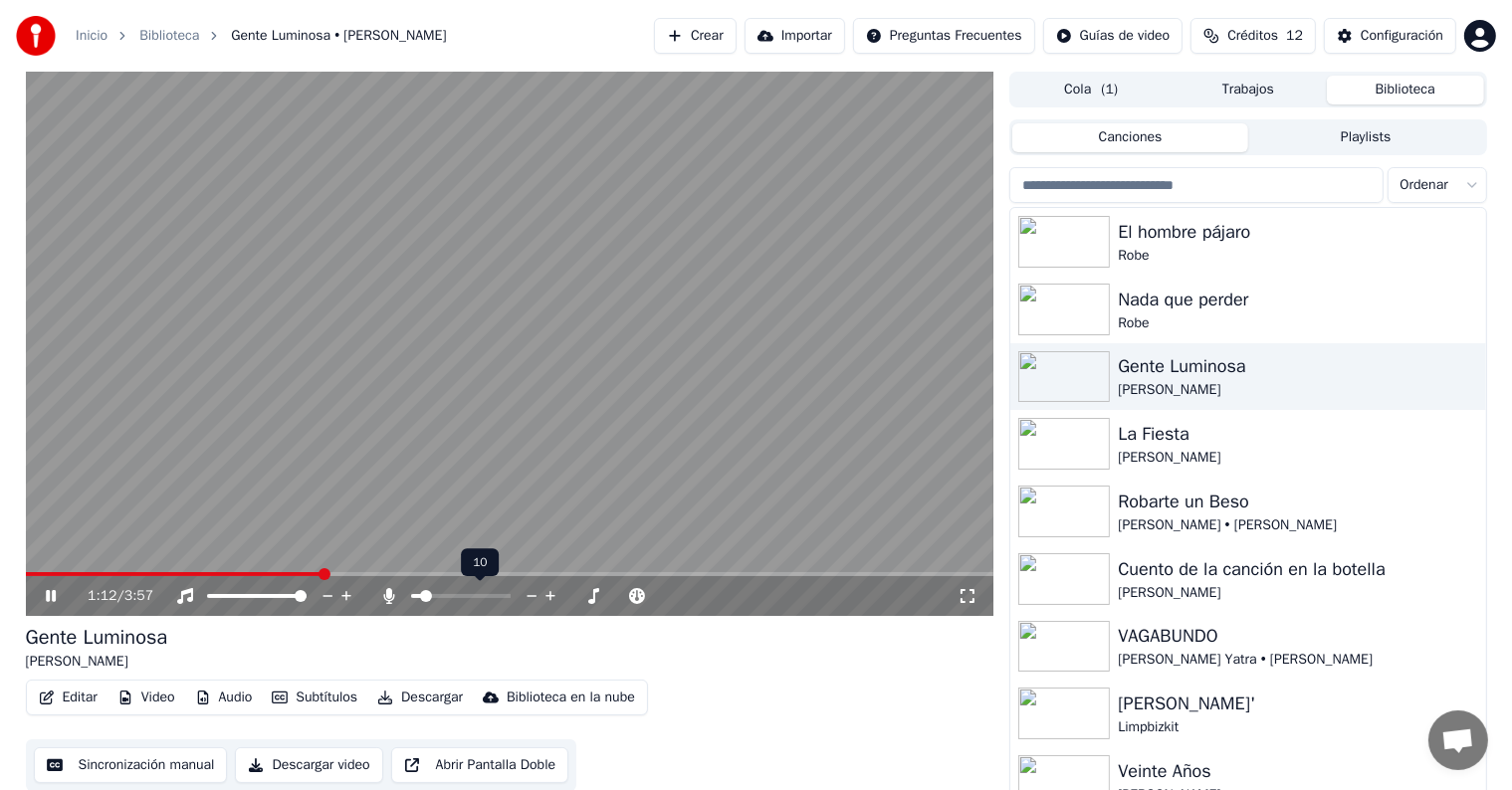 click 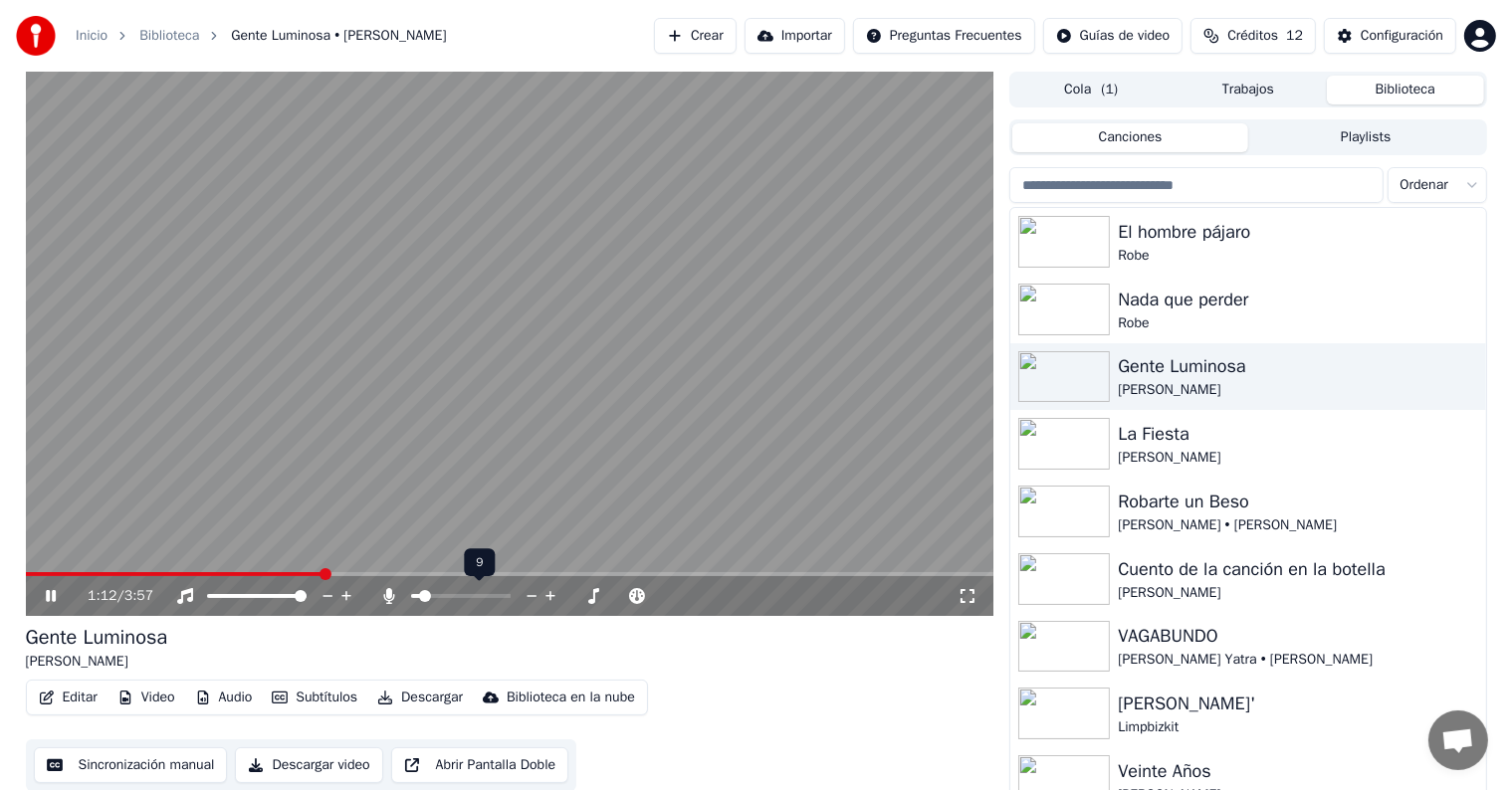 click 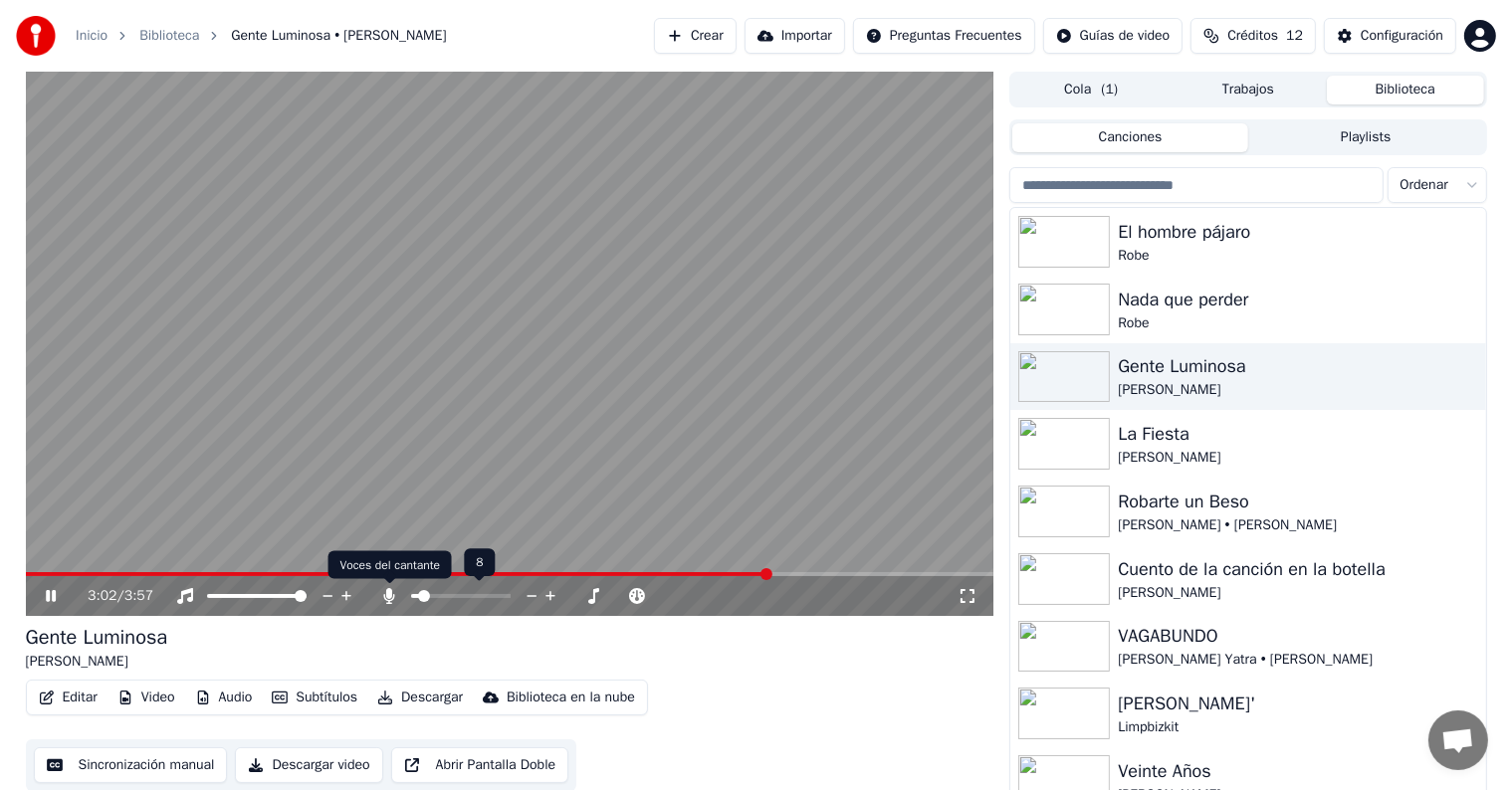 click 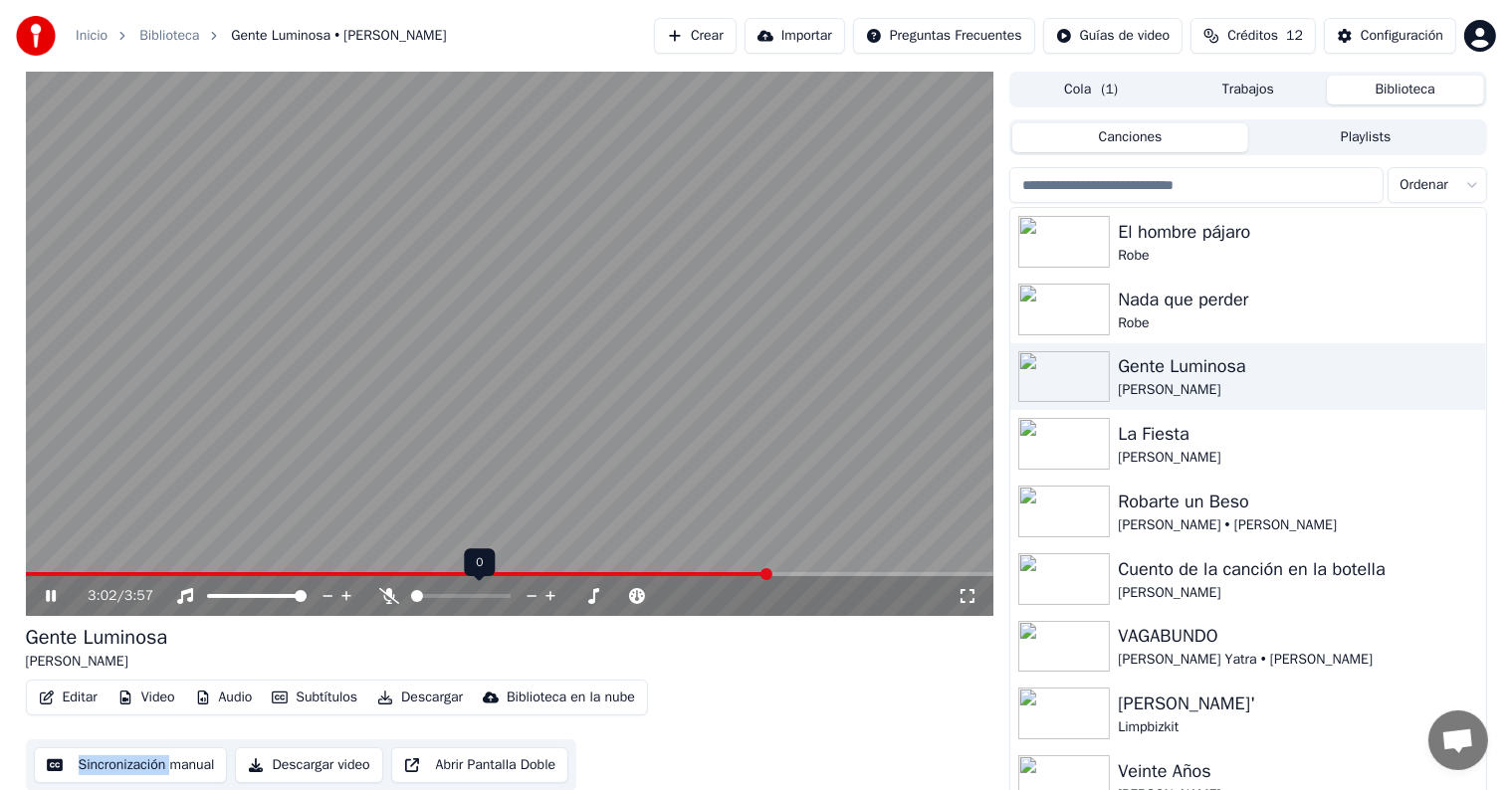 click 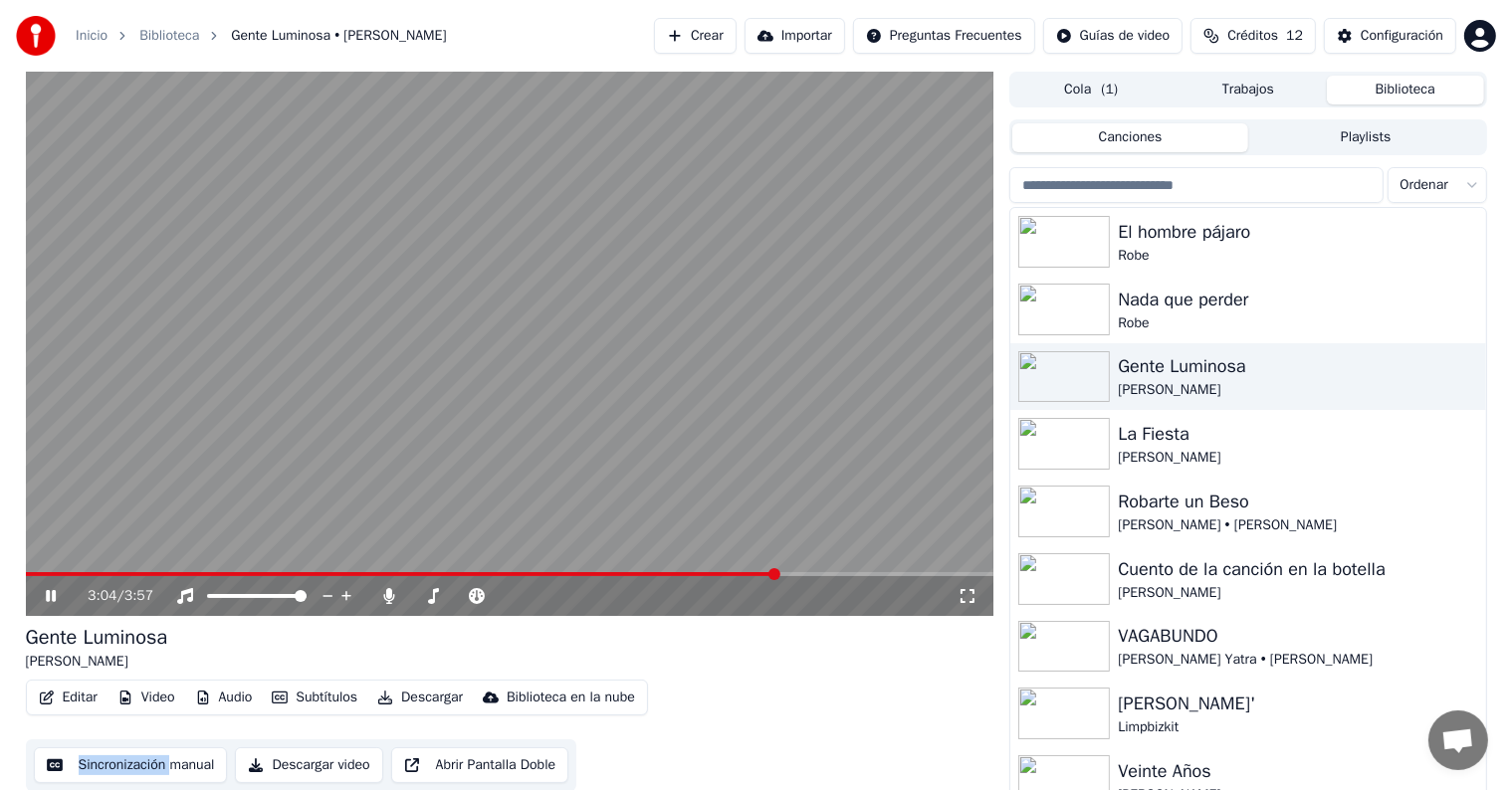 click at bounding box center (510, 343) 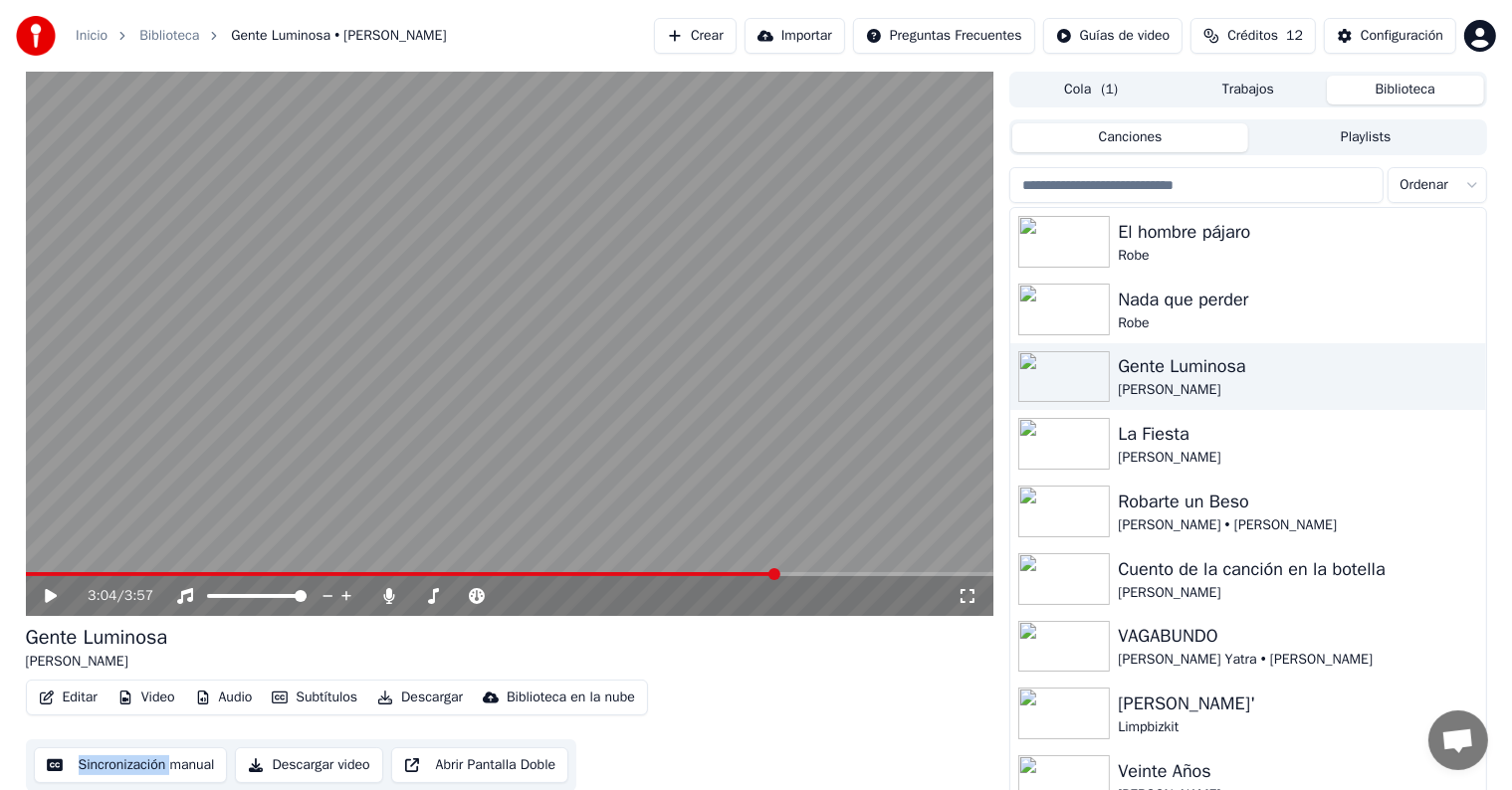 click at bounding box center (402, 574) 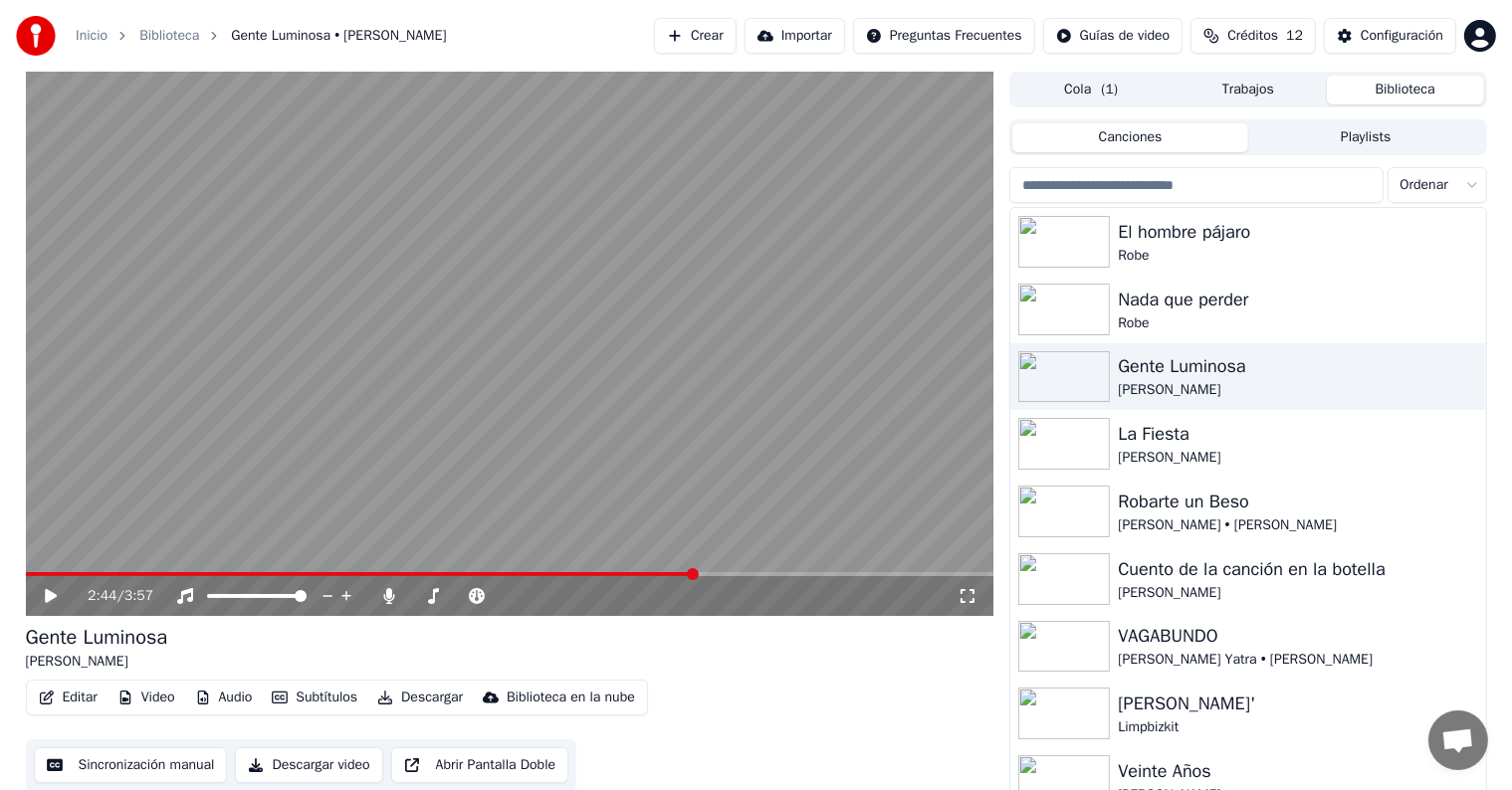 click 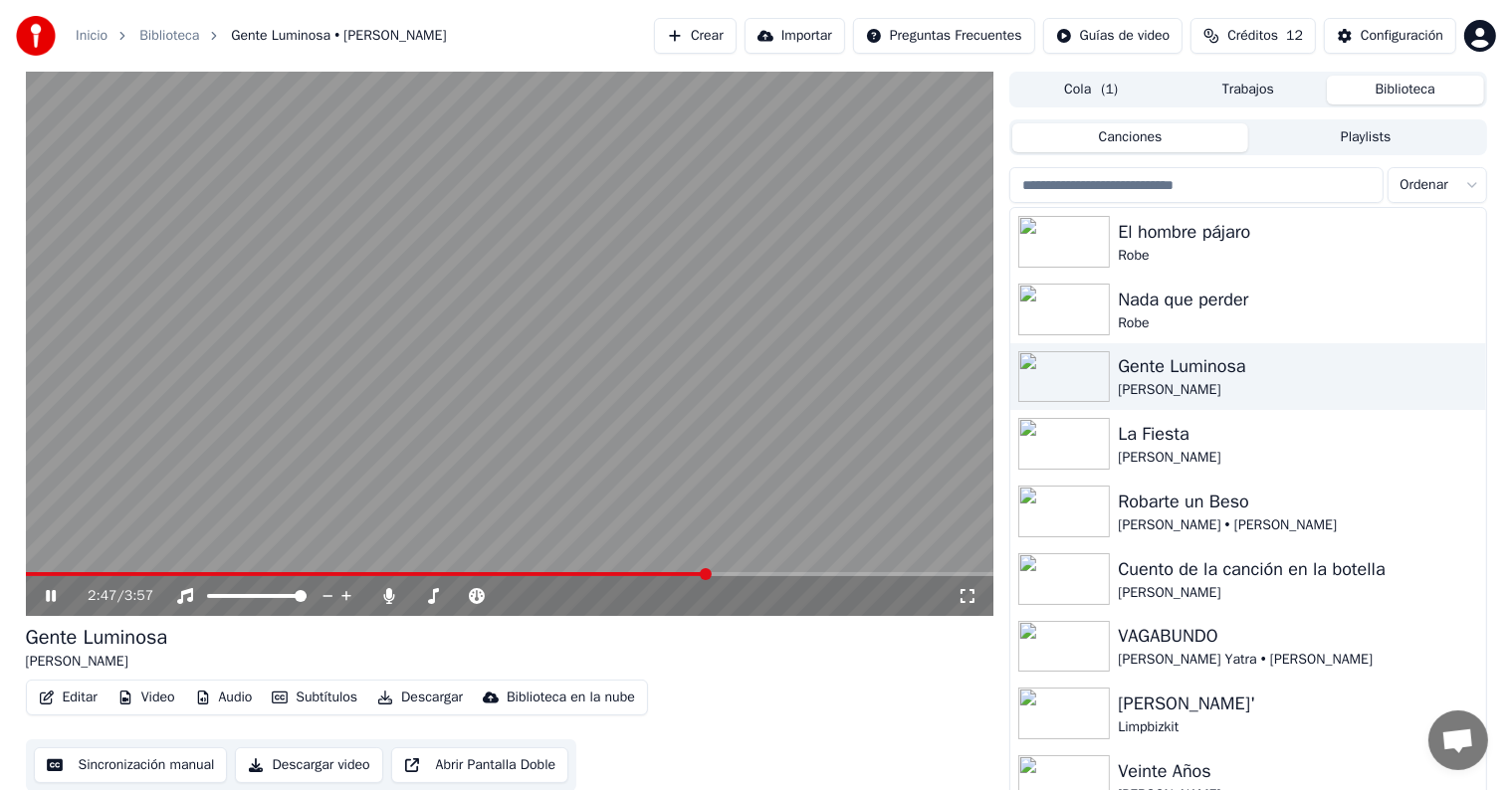 click at bounding box center [367, 574] 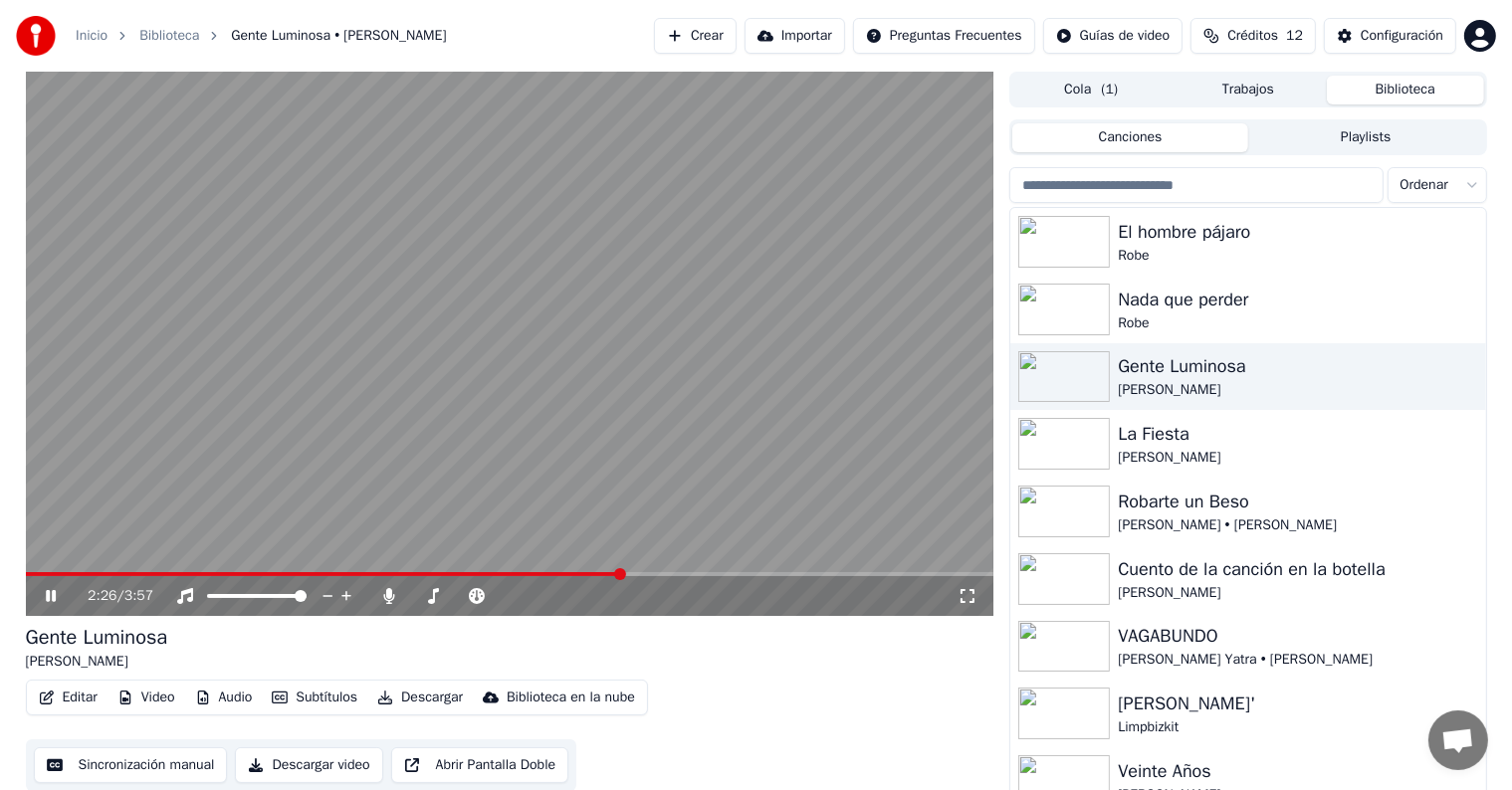 click at bounding box center [324, 574] 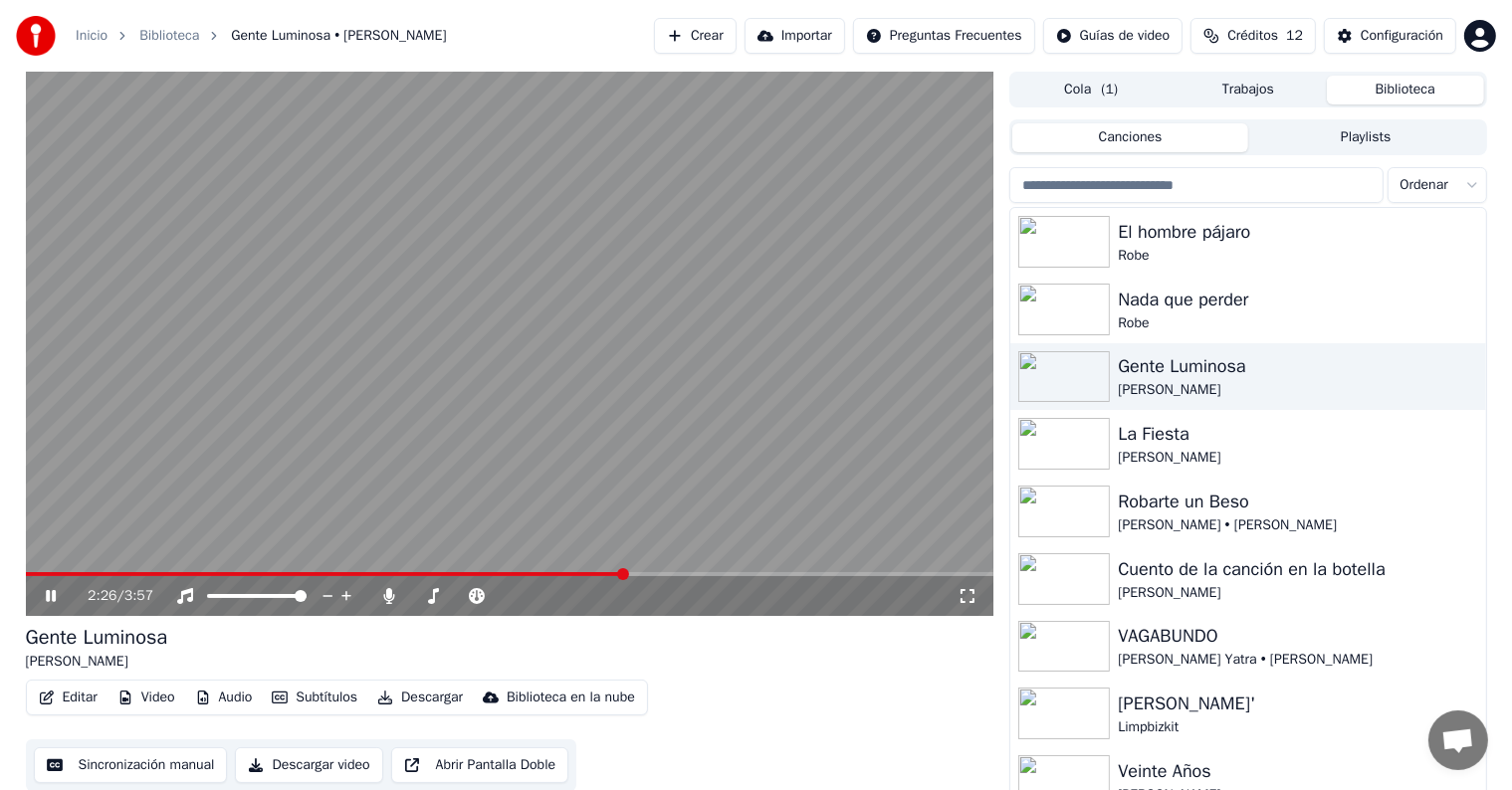 click at bounding box center (510, 574) 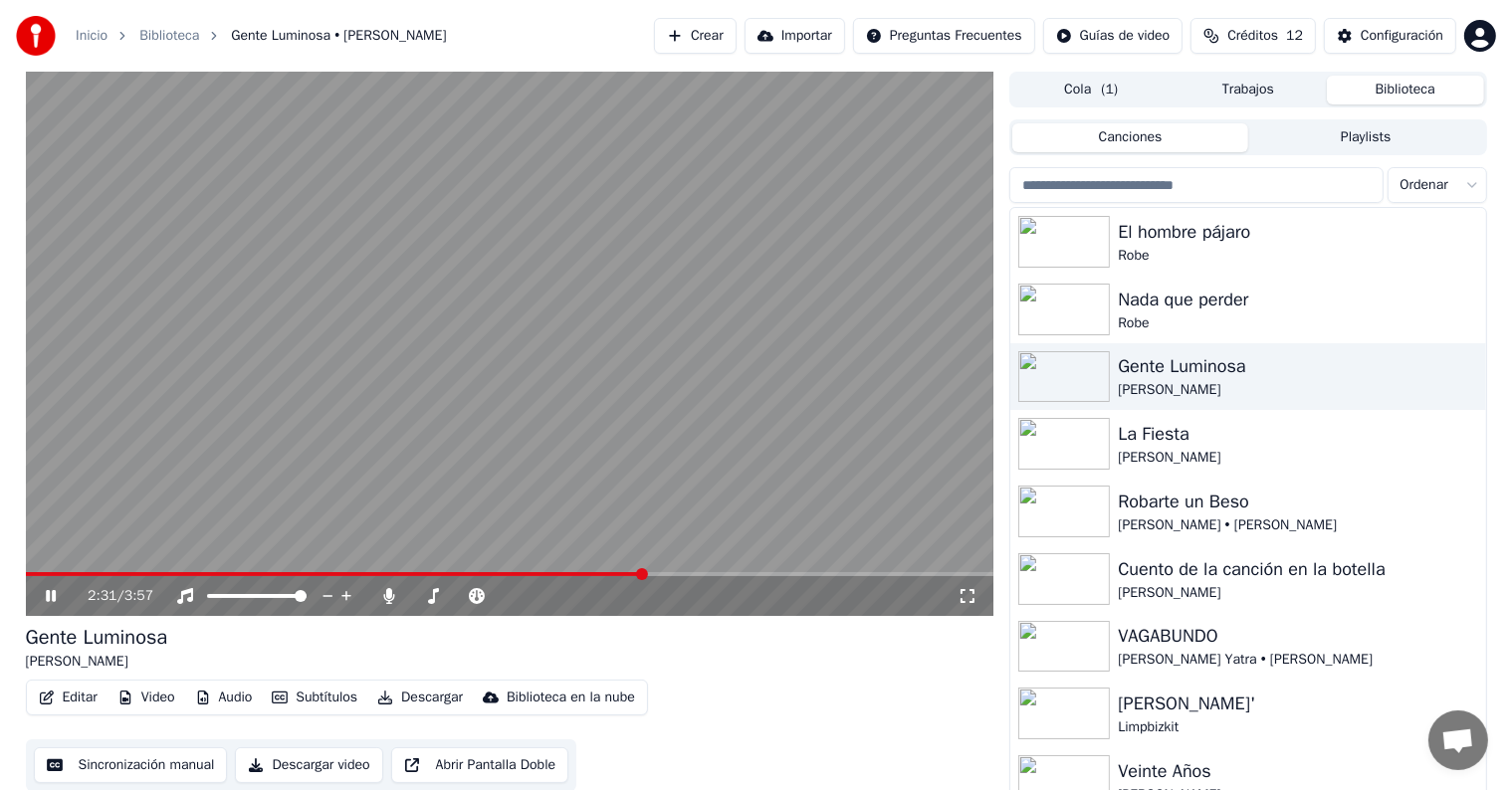 click at bounding box center (510, 574) 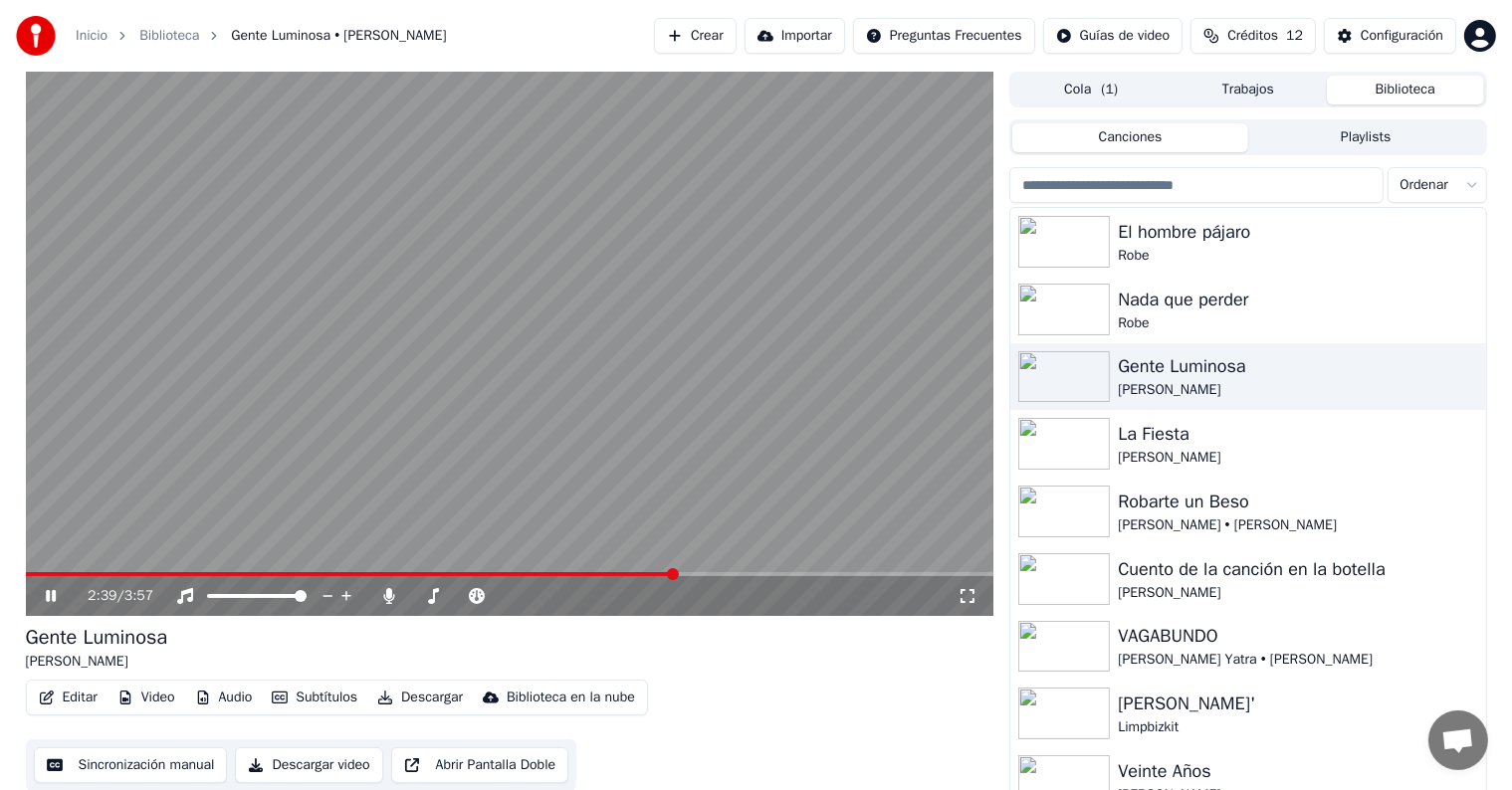 click at bounding box center [510, 574] 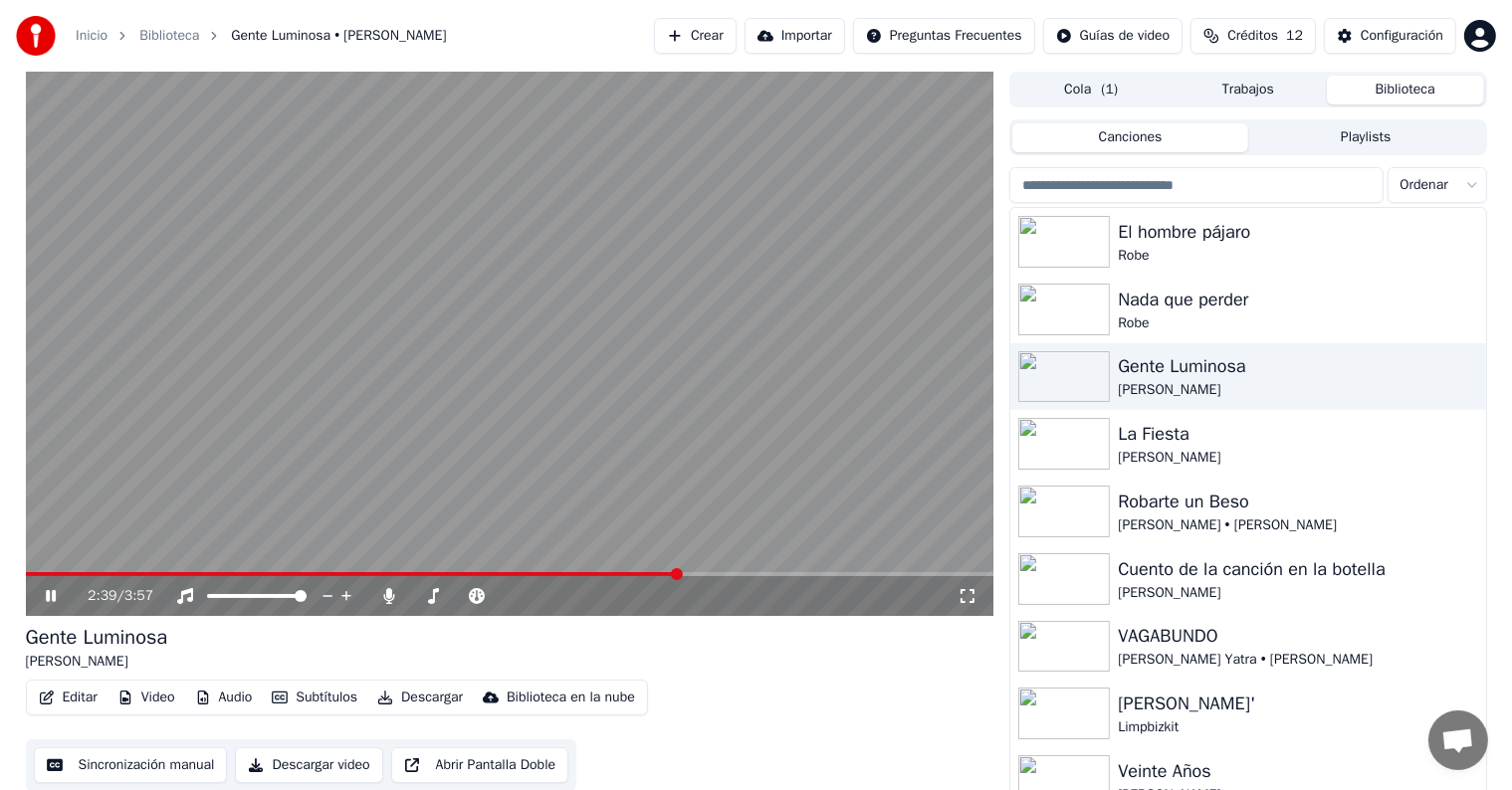 click at bounding box center (510, 343) 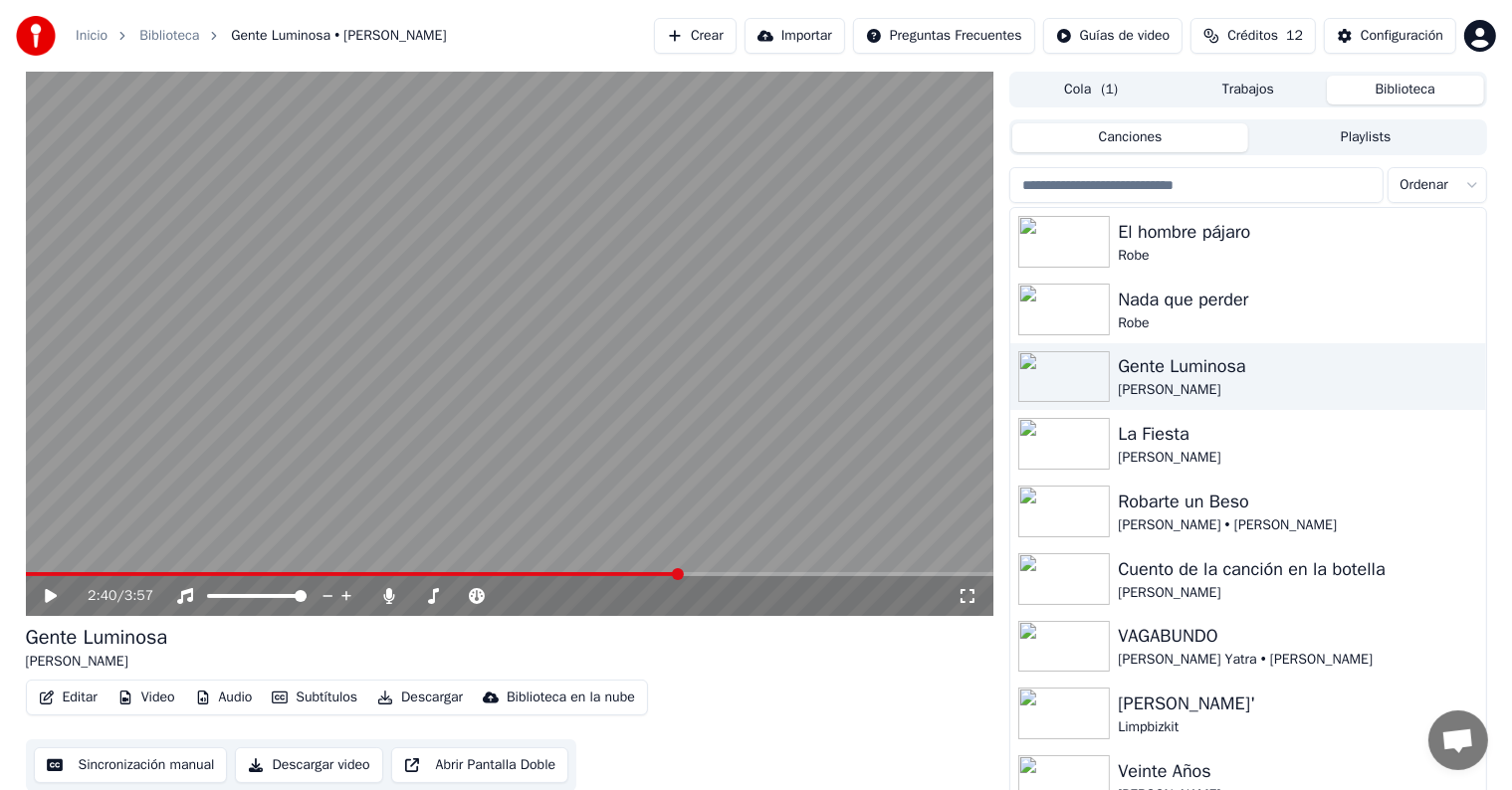 click at bounding box center [510, 343] 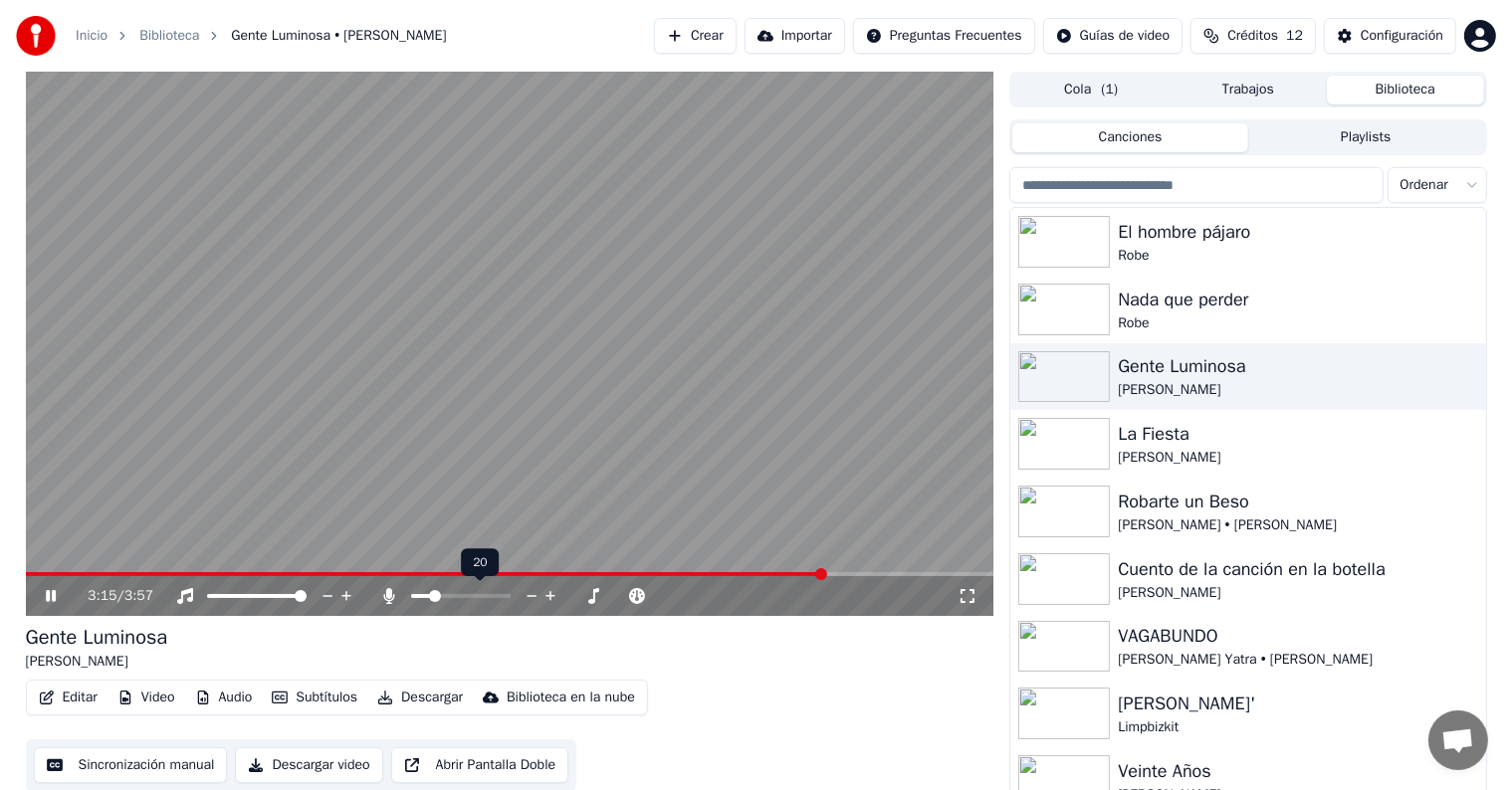 click at bounding box center (435, 596) 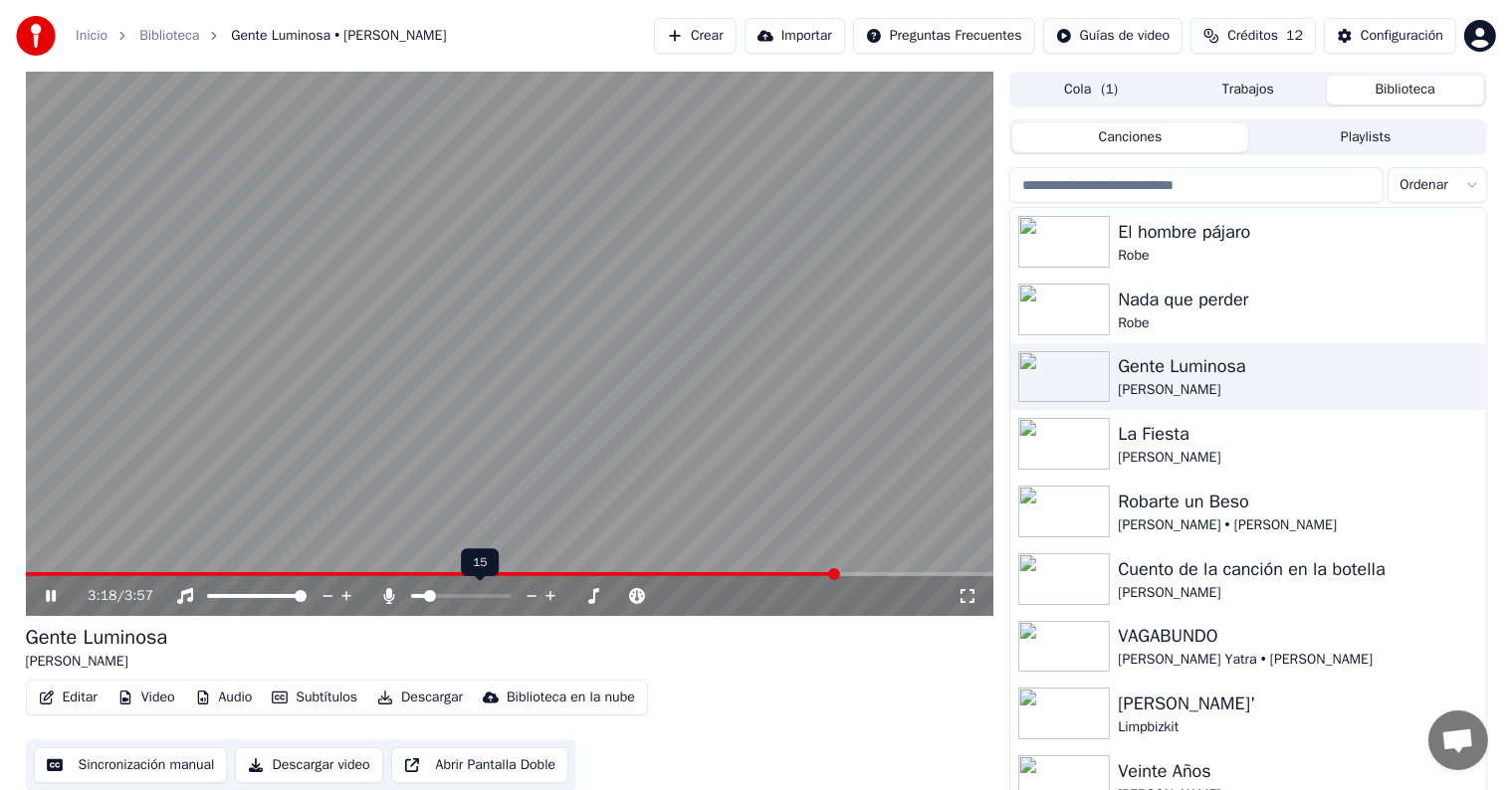 click at bounding box center [430, 596] 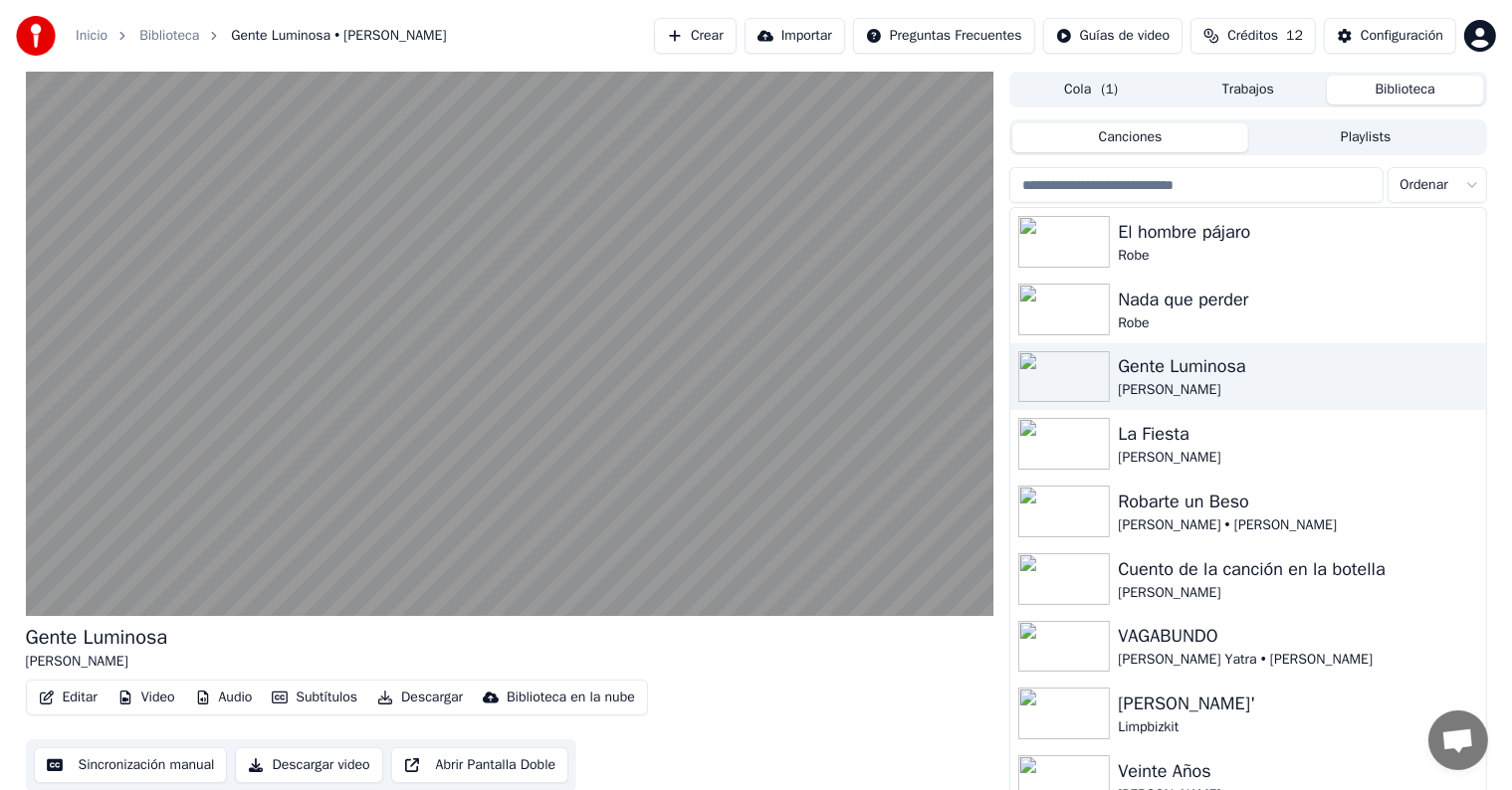 click on "Audio" at bounding box center [224, 697] 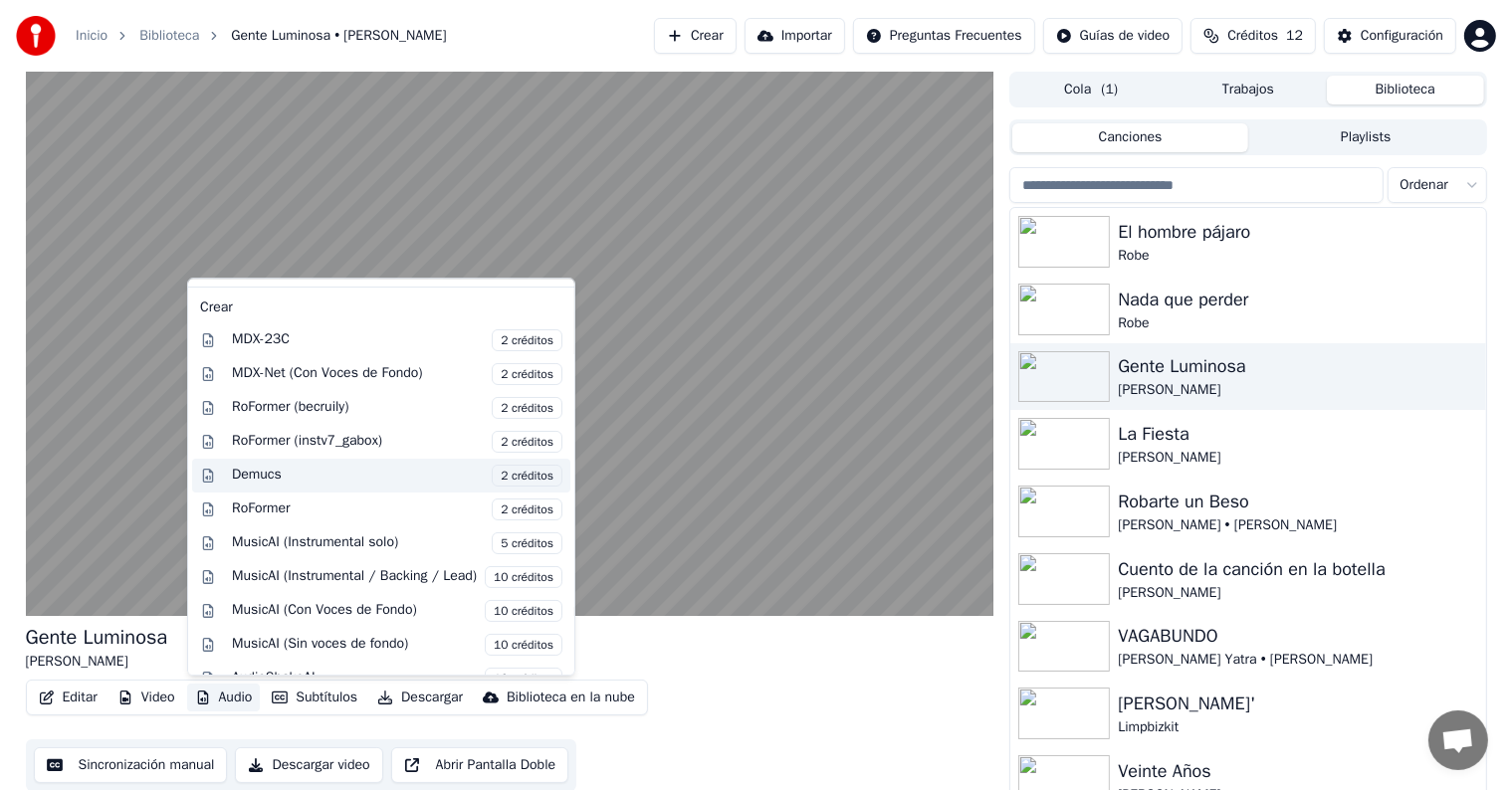 scroll, scrollTop: 199, scrollLeft: 0, axis: vertical 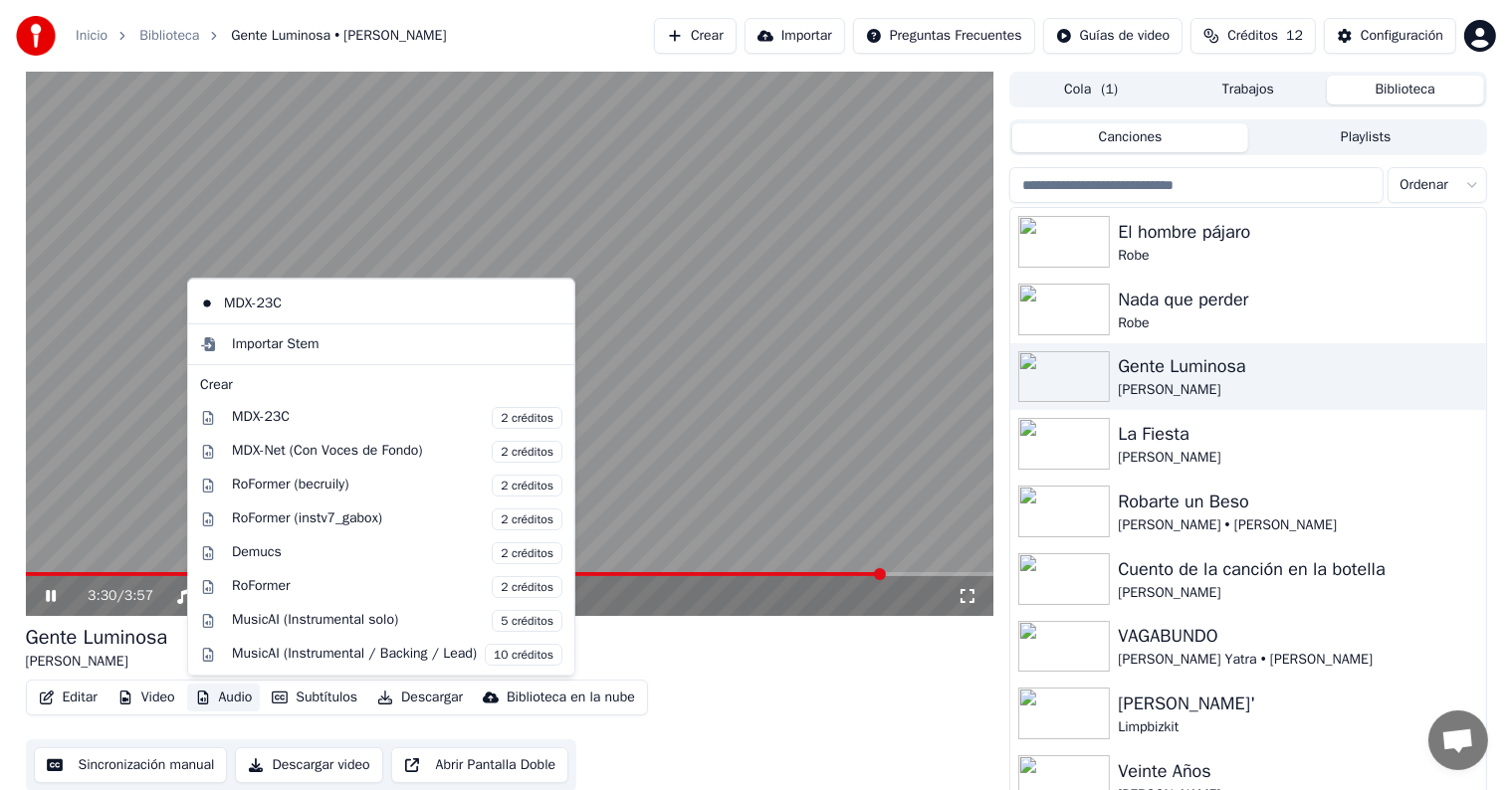 click on "Gente Luminosa El Arrebato" at bounding box center [510, 648] 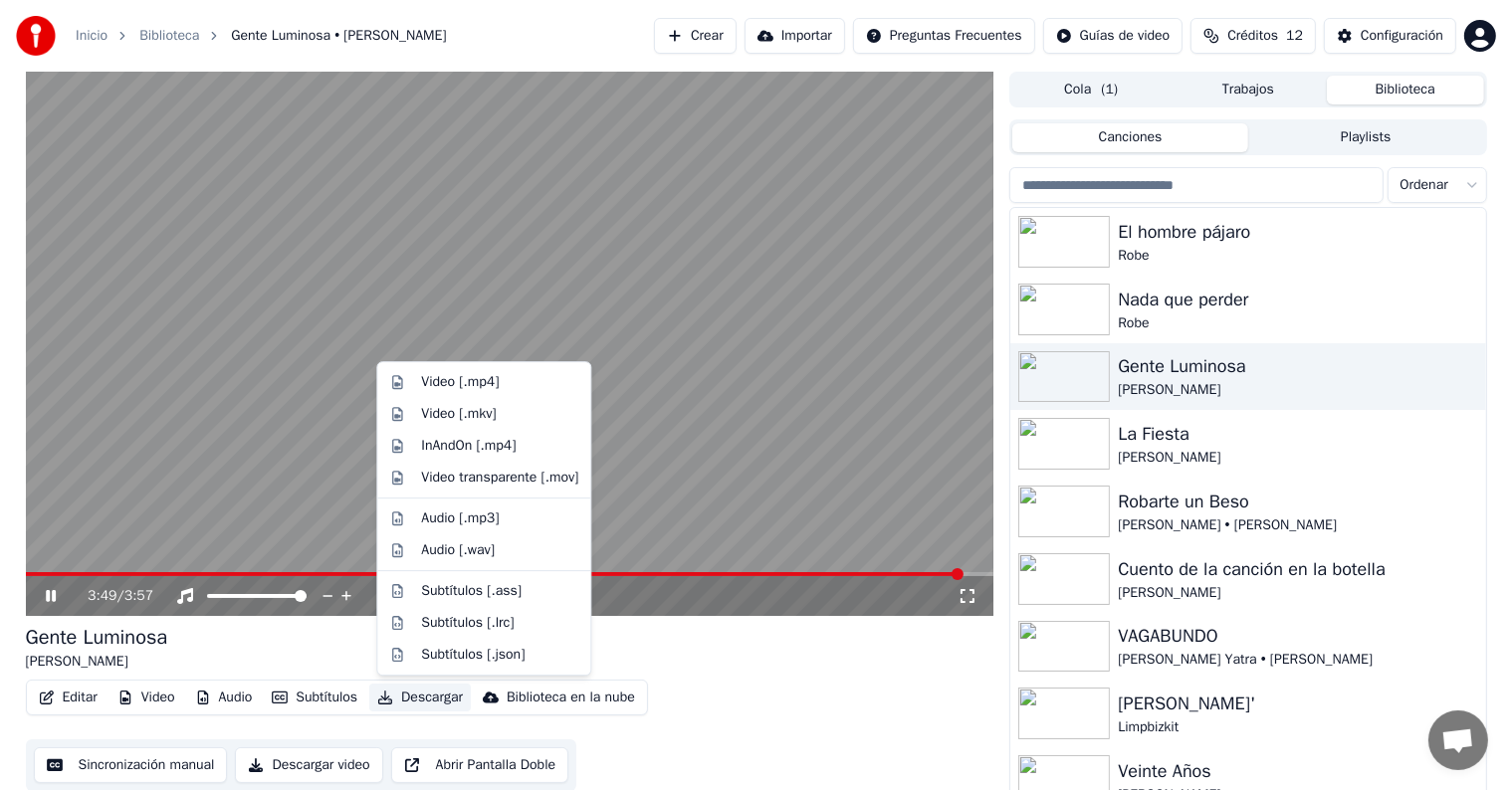click on "Descargar" at bounding box center [420, 697] 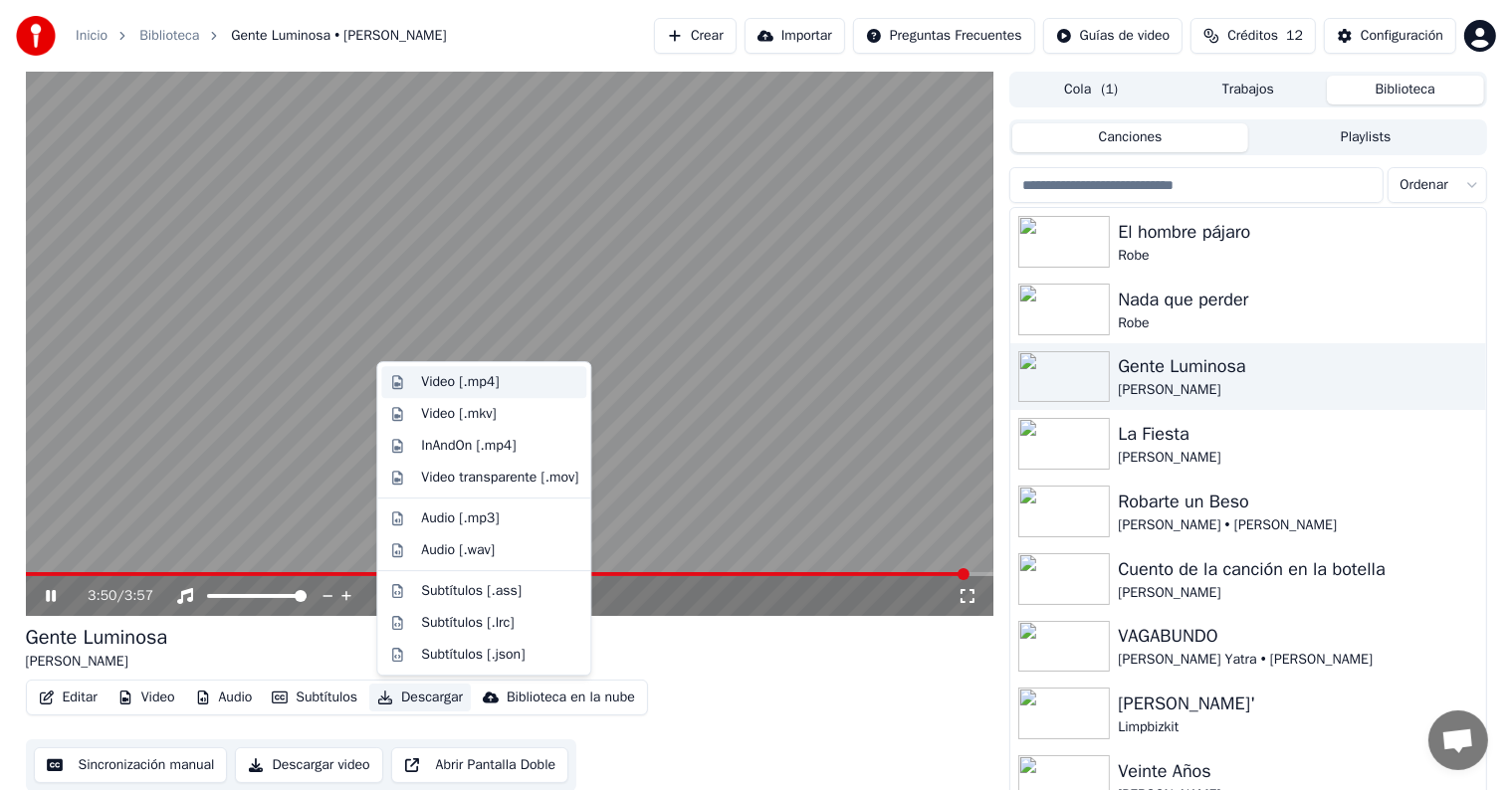 click on "Video [.mp4]" at bounding box center (460, 382) 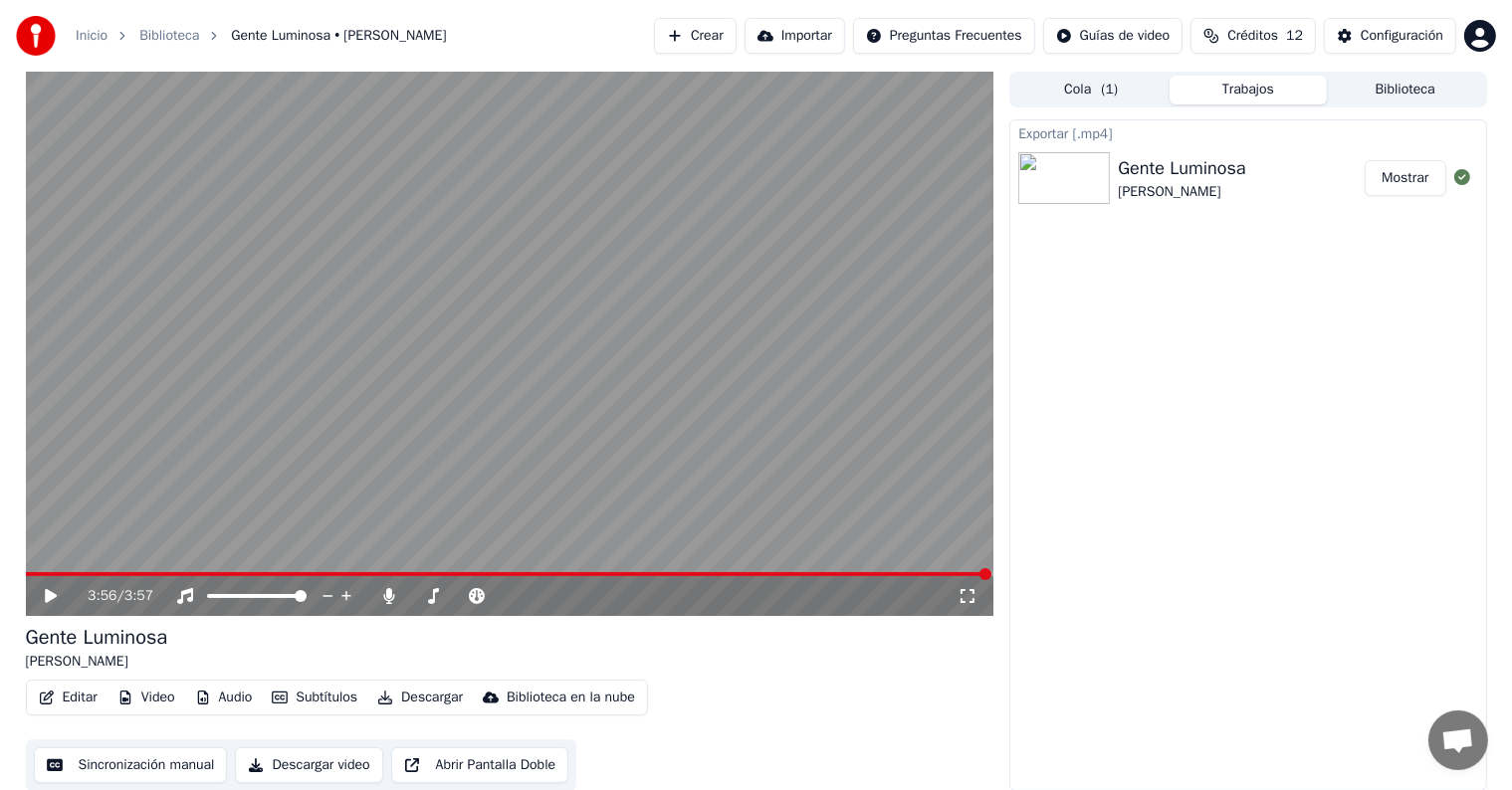 click on "Biblioteca" at bounding box center (1405, 90) 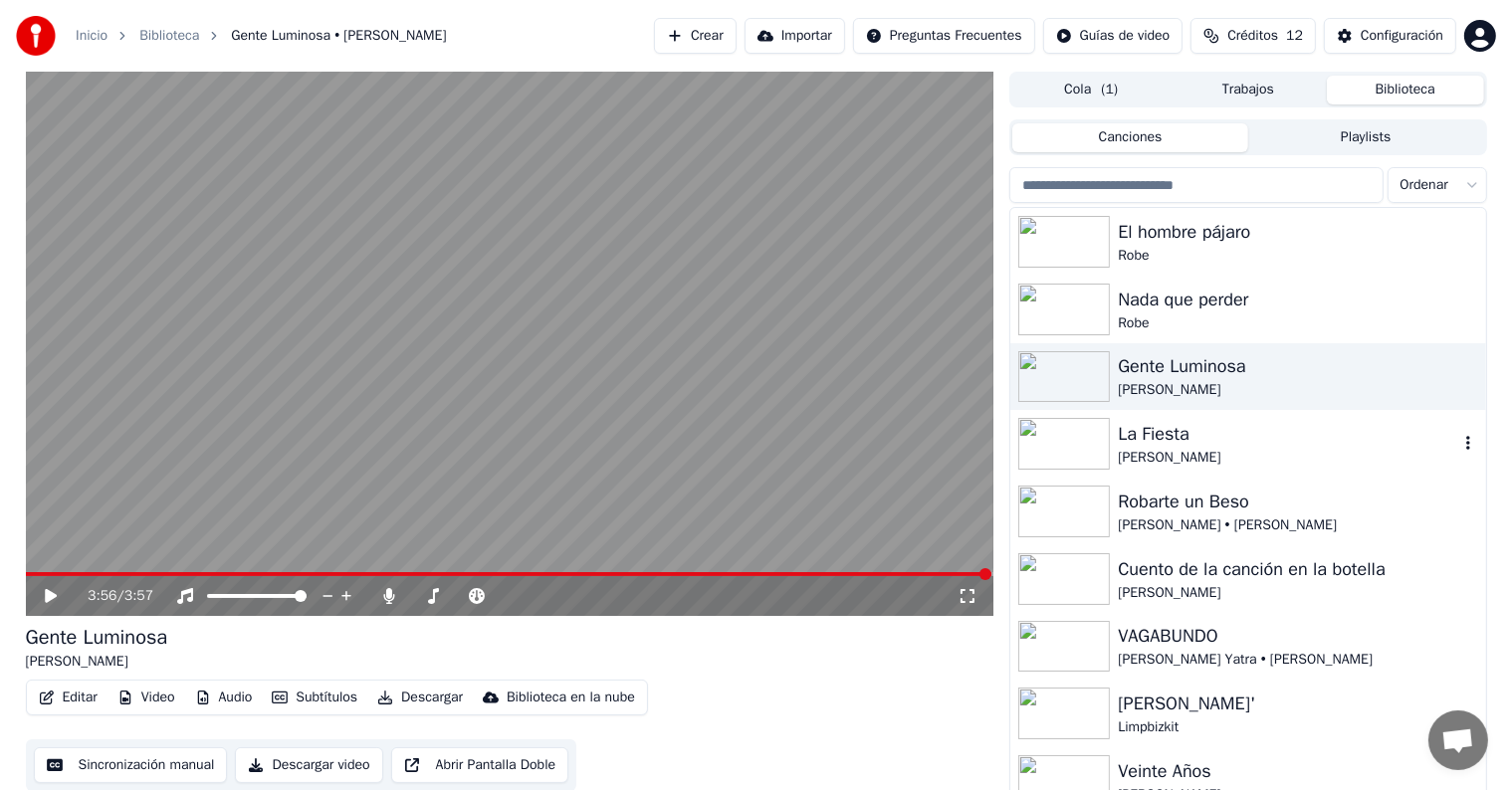 click on "La Fiesta" at bounding box center (1287, 434) 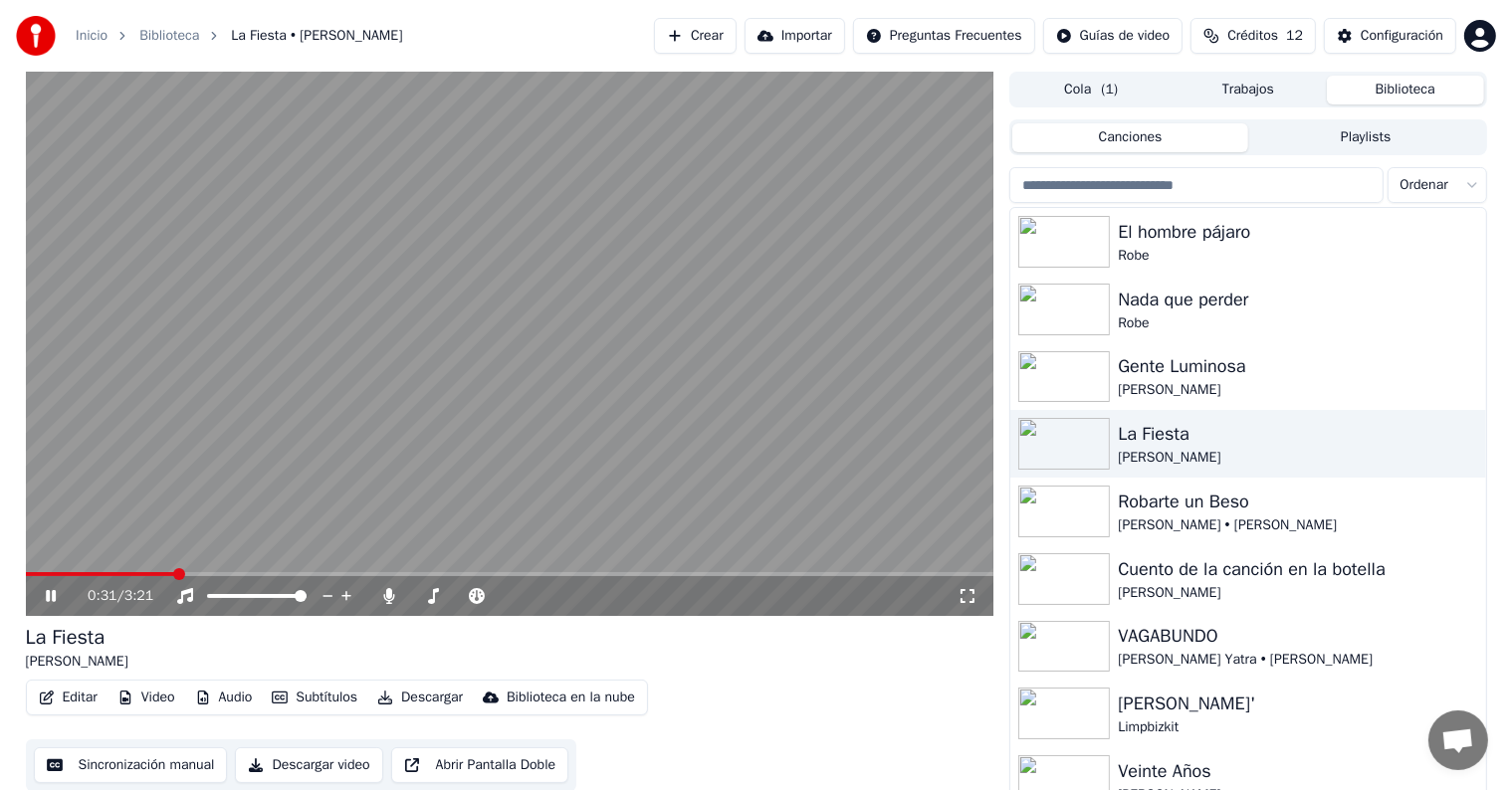 click on "0:31  /  3:21" at bounding box center (510, 596) 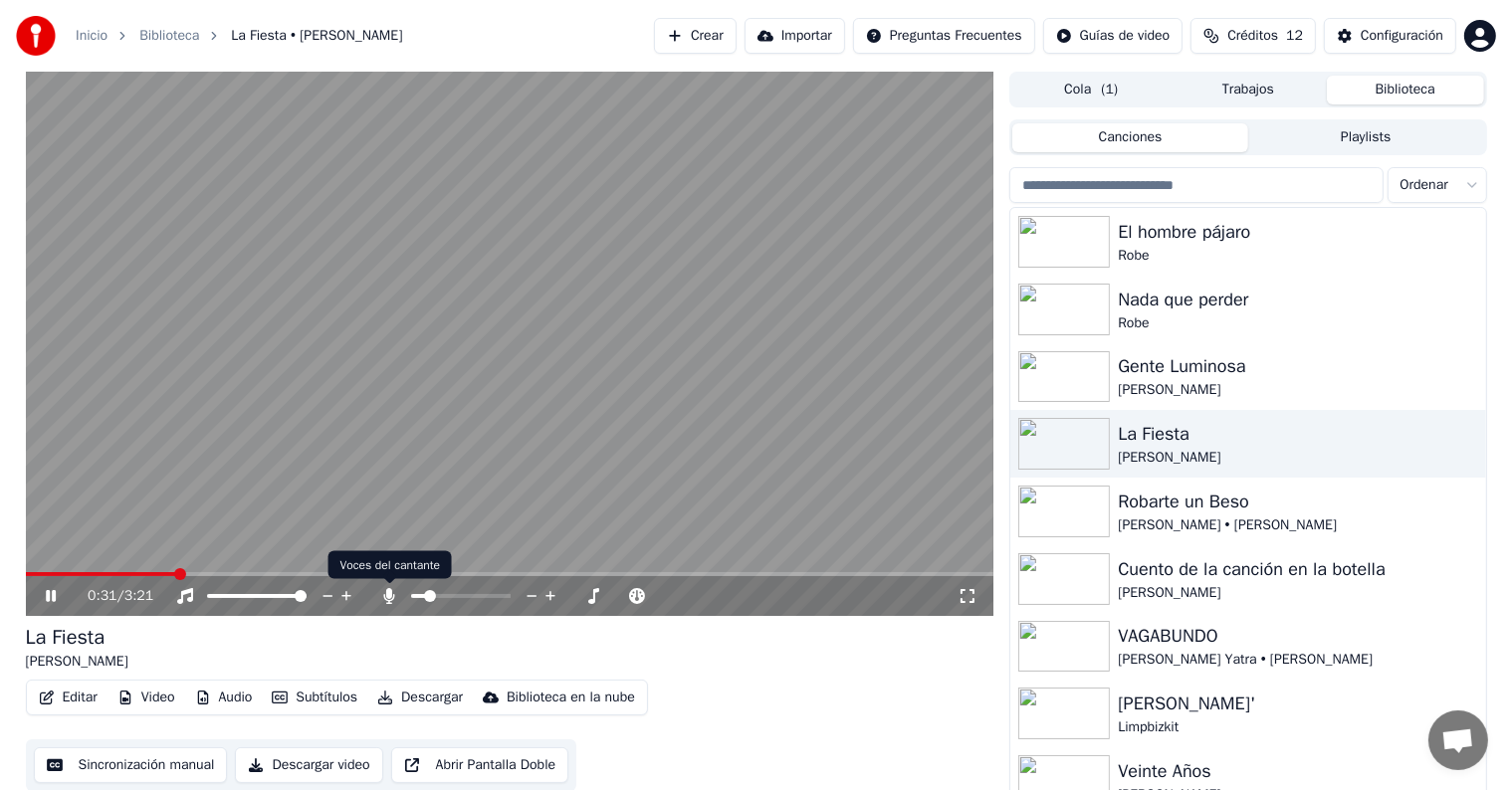 click on "Inicio Biblioteca La Fiesta • Pedro Capó Crear Importar Preguntas Frecuentes Guías de video Créditos 12 Configuración 0:31  /  3:21 La Fiesta Pedro Capó Editar Video Audio Subtítulos Descargar Biblioteca en la nube Sincronización manual Descargar video Abrir Pantalla Doble Cola ( 1 ) Trabajos Biblioteca Canciones Playlists Ordenar El hombre pájaro Robe Nada que perder Robe Gente Luminosa El Arrebato La Fiesta Pedro Capó Robarte un Beso Carlos Vives • Sebastián Yatra Cuento de la canción en la botella Duncan Dhu VAGABUNDO Sebastián Yatra • Manuel Turizo Rollin' Limpbizkit Veinte Años Omara Portuondo Points of Authority Linkin Park Que se joda el viento Marea Corazón de Mimbre Marea Conversación Adam ¿Tienes alguna pregunta? ¡Hablemos! No estamos disponibles en estos momentos Red fuera de línea. Reconectando... Por ahora no se pueden recibir ni enviar mensajes. Youka Desktop ¡Hola! ¿En qué te puedo ayudar?  Enviar un archivo Insertar un emoji Enviar un archivo Grabar mensaje de audio" at bounding box center (756, 395) 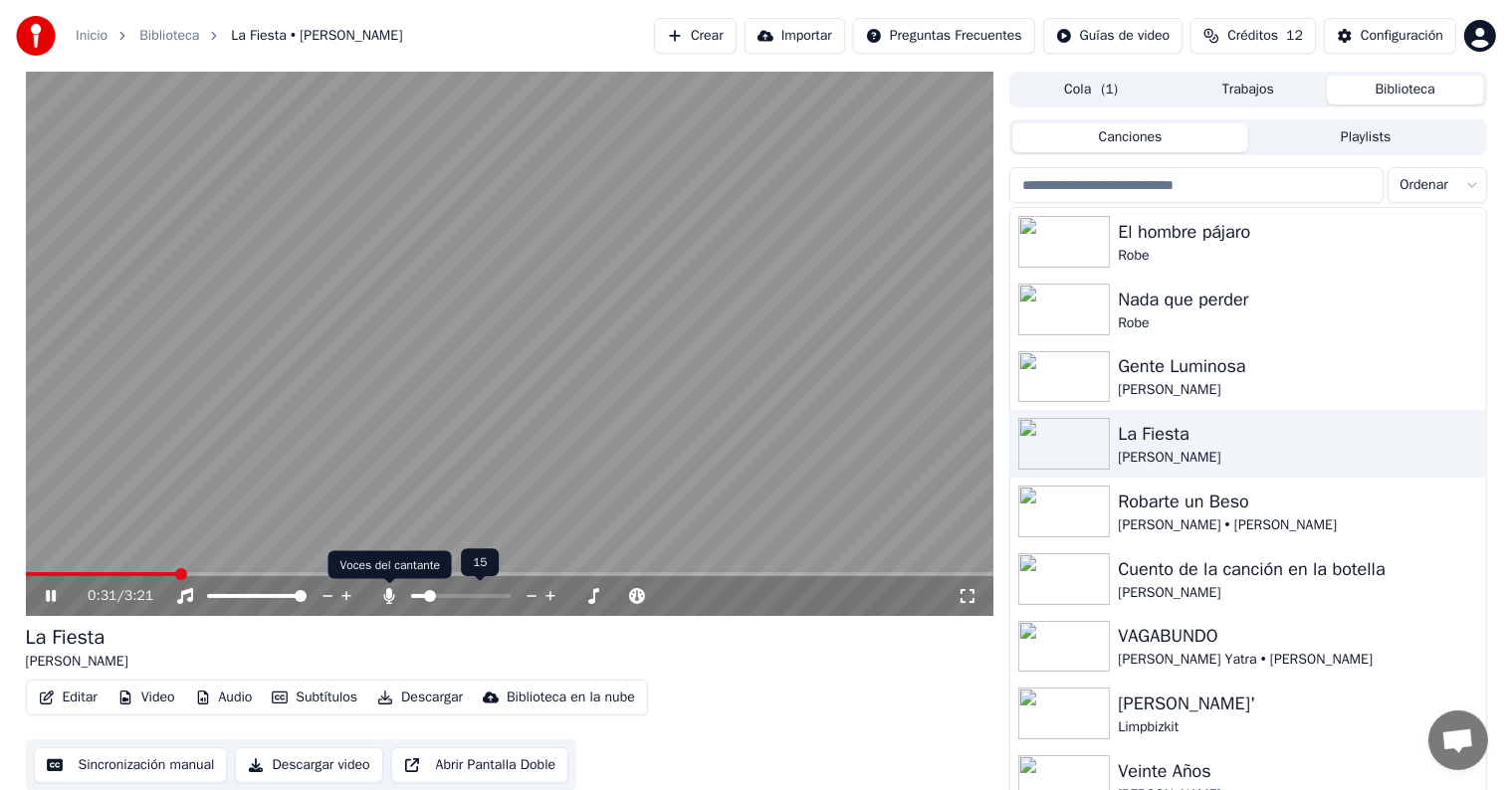 click 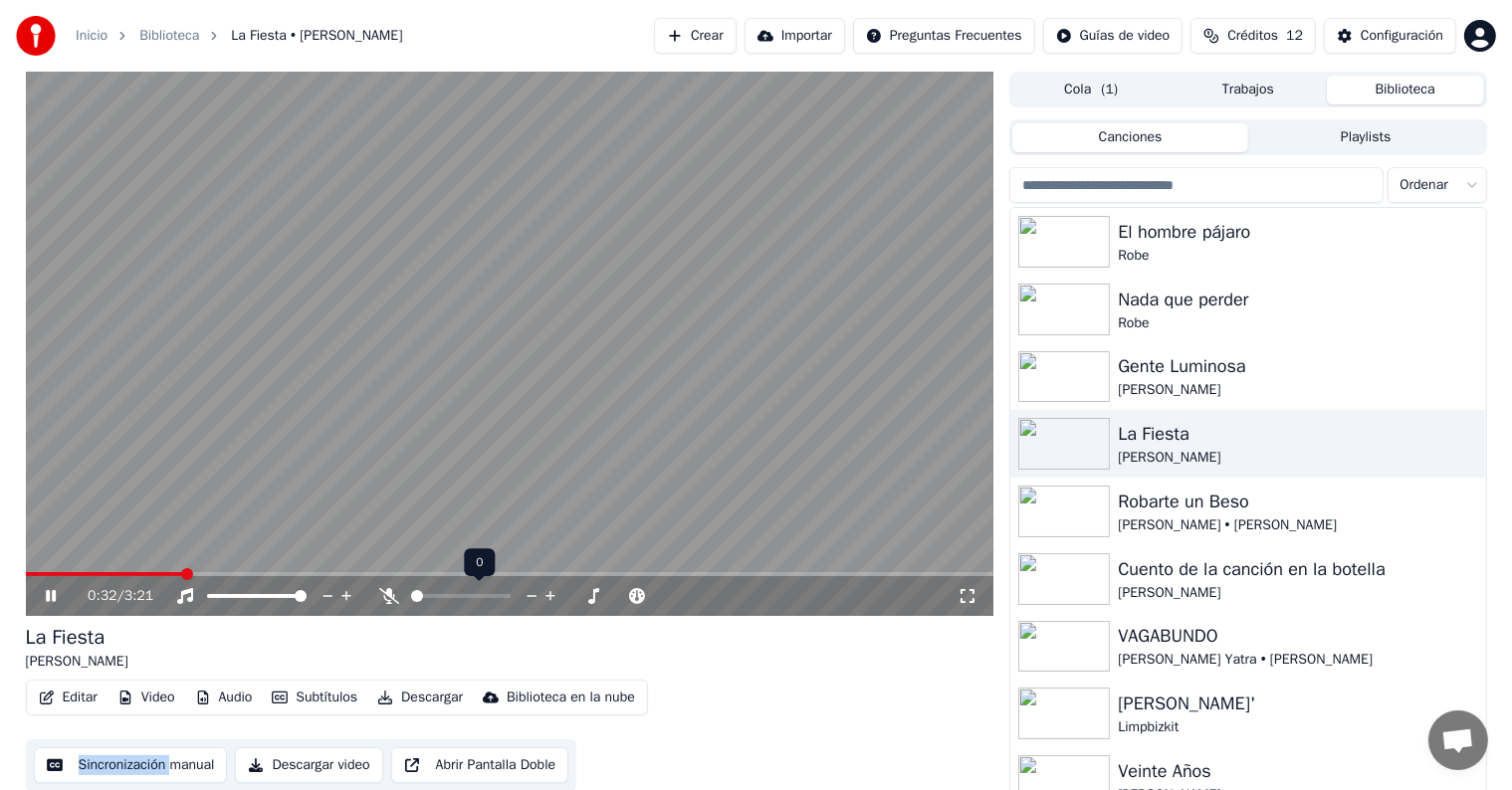 click 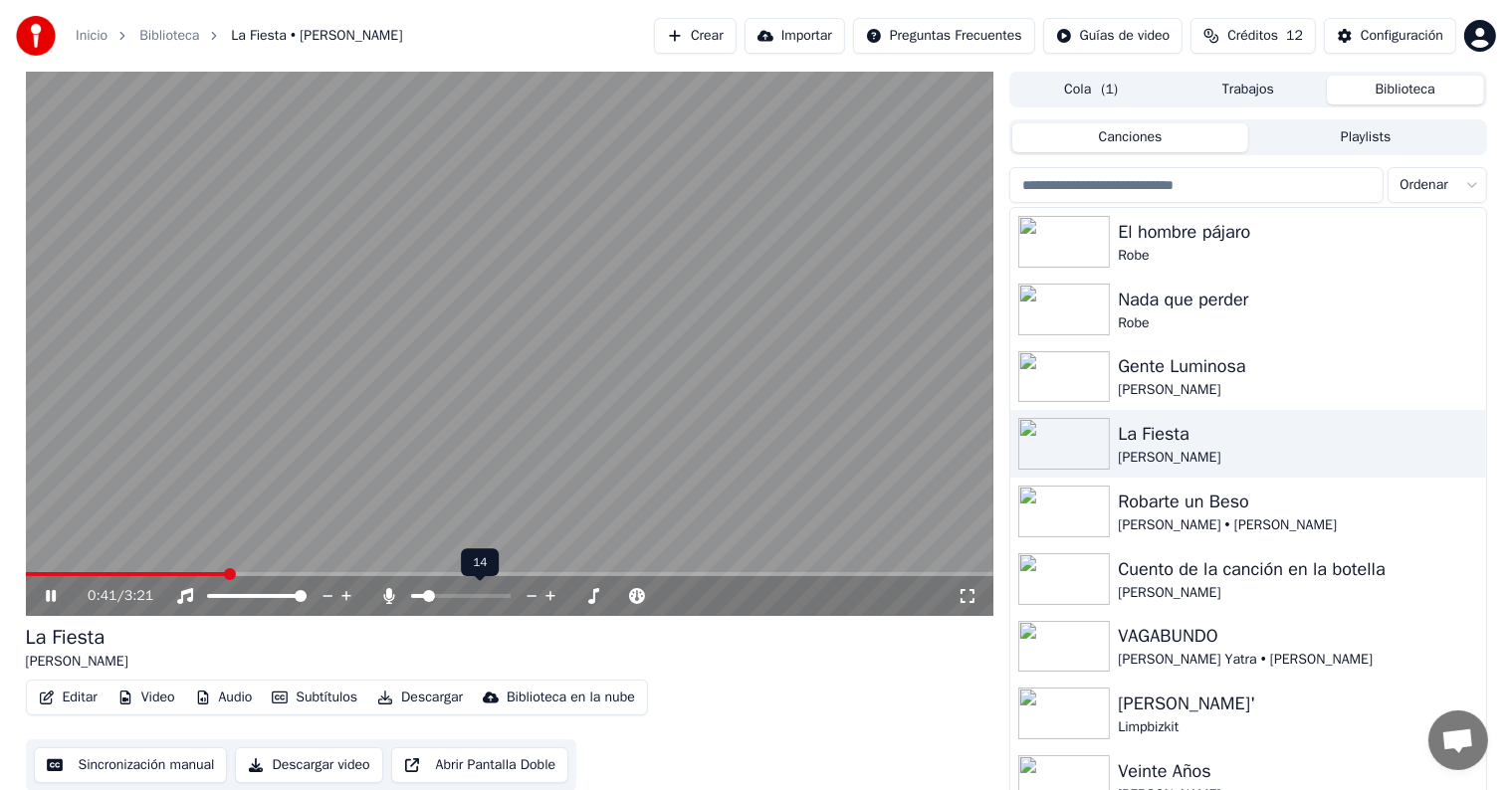 click at bounding box center [418, 596] 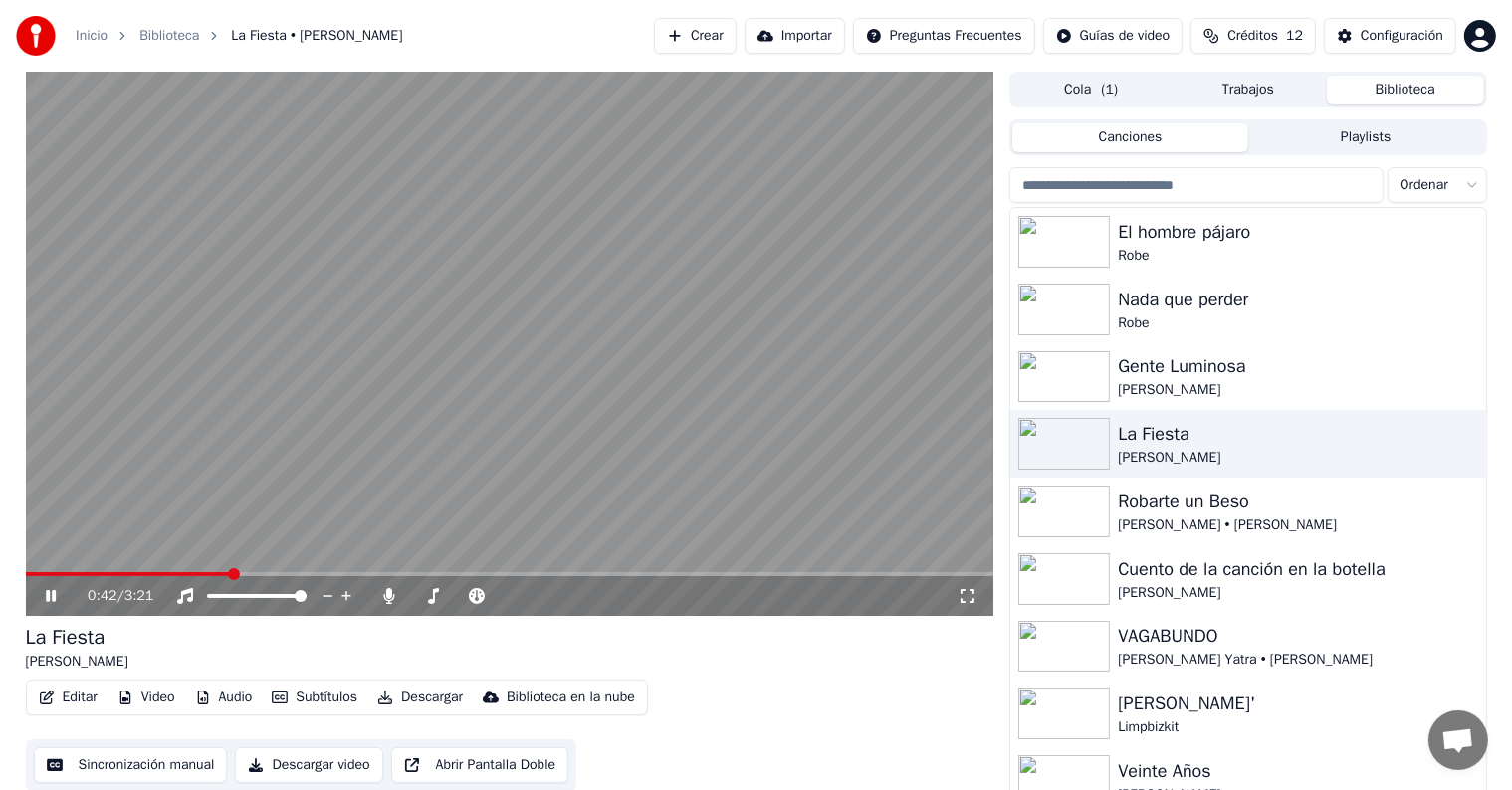 click on "0:42  /  3:21 La Fiesta Pedro Capó Editar Video Audio Subtítulos Descargar Biblioteca en la nube Sincronización manual Descargar video Abrir Pantalla Doble" at bounding box center (510, 436) 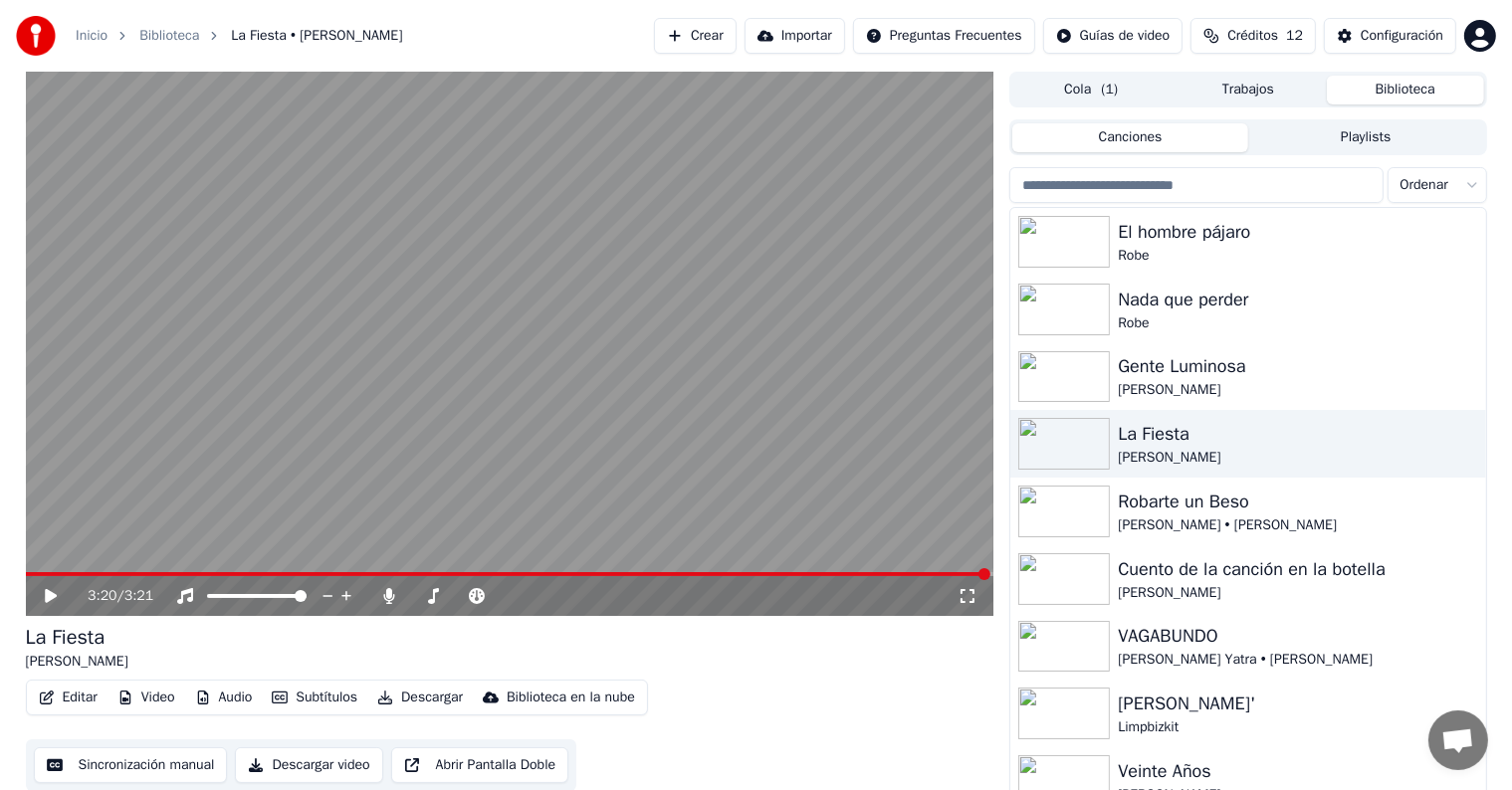 click 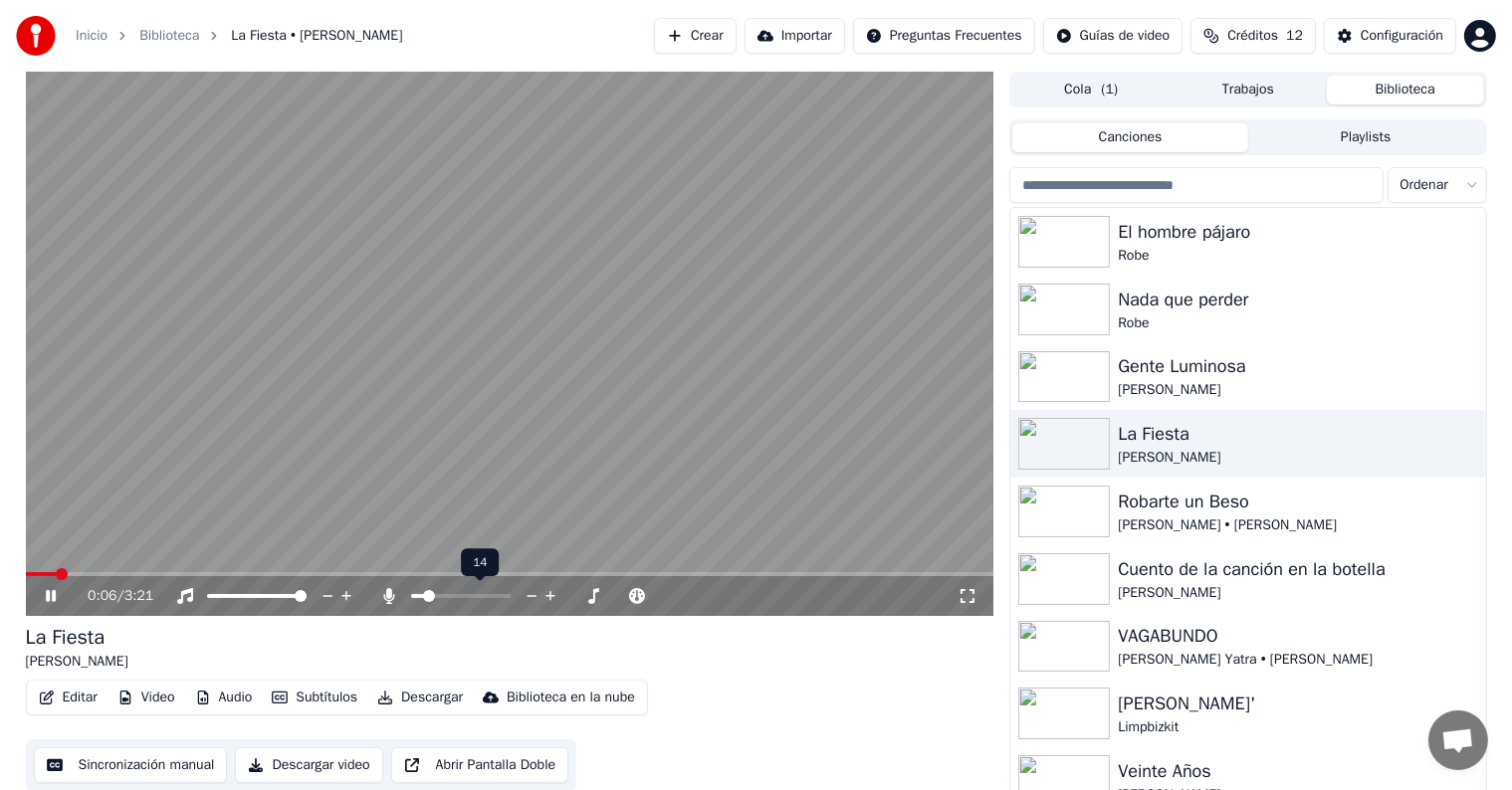 click 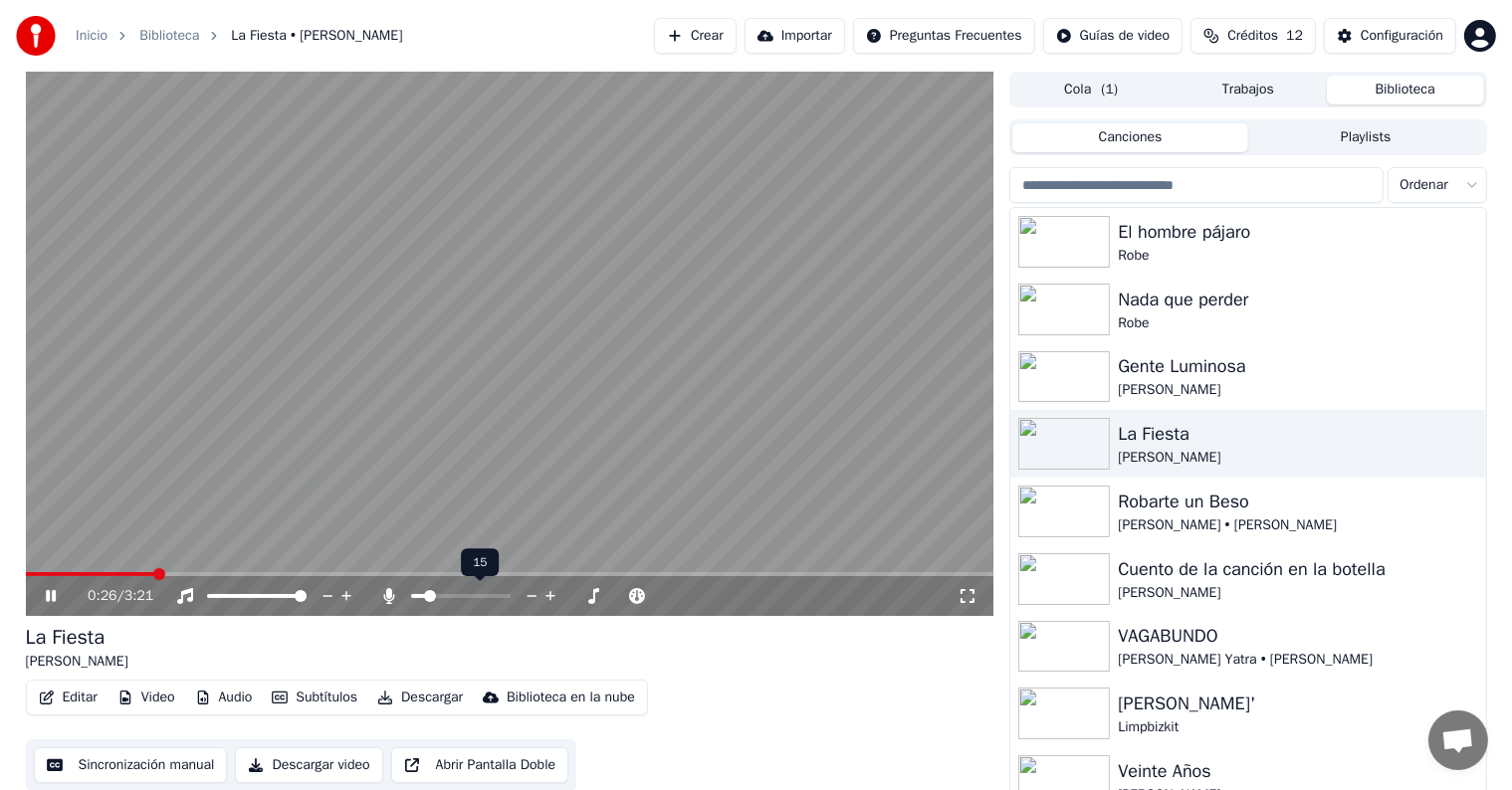 click 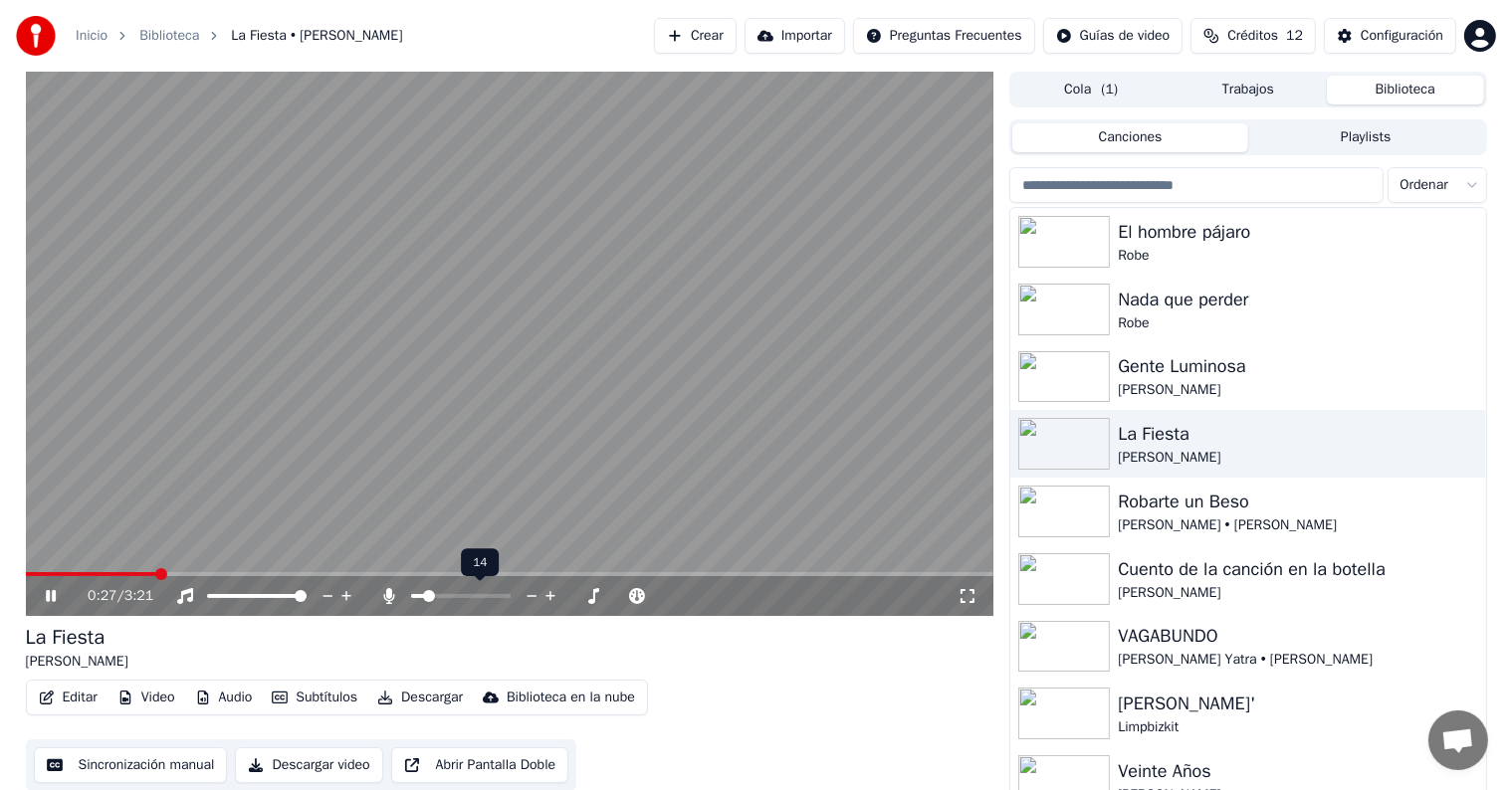click 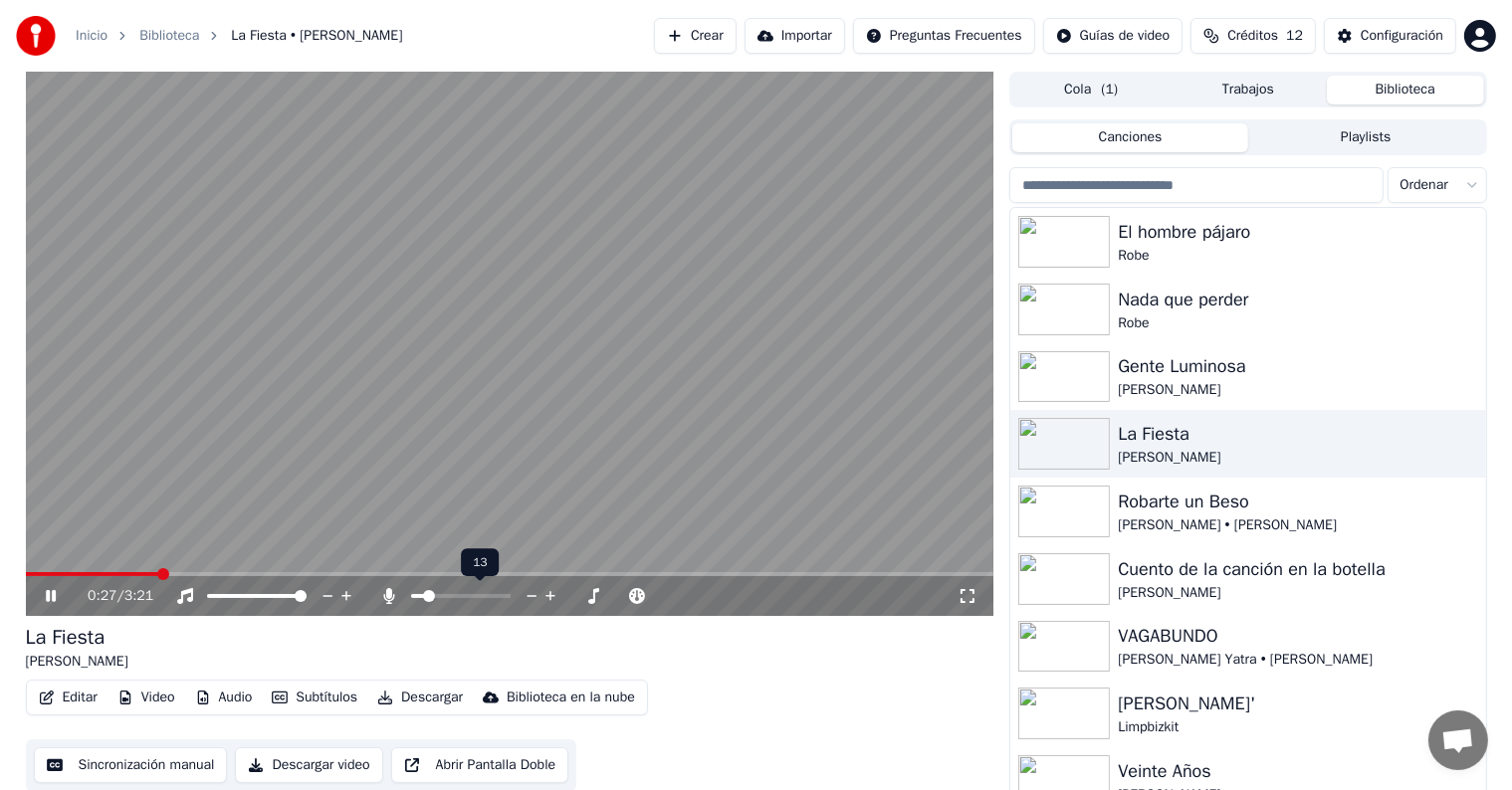 click 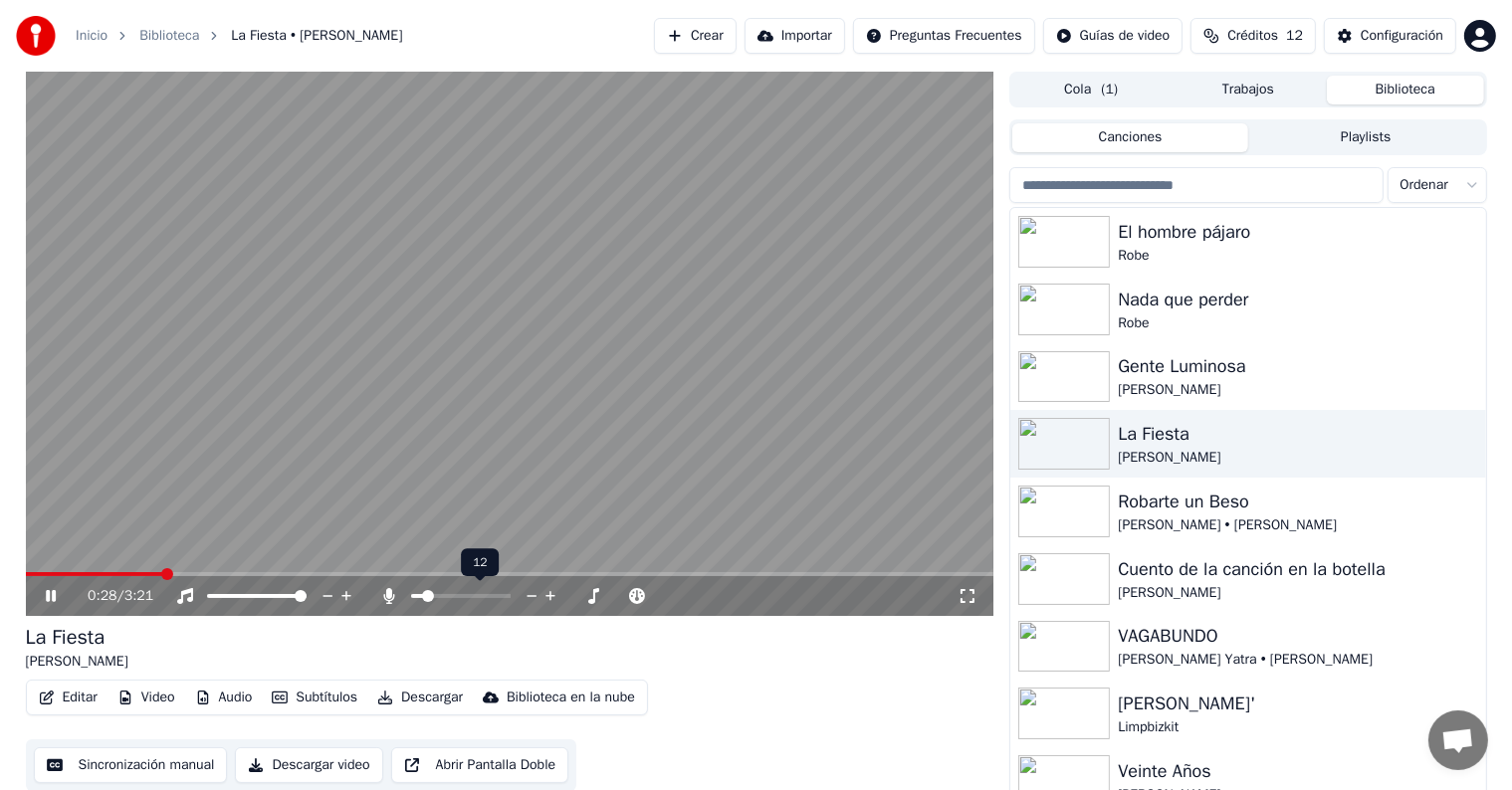 click 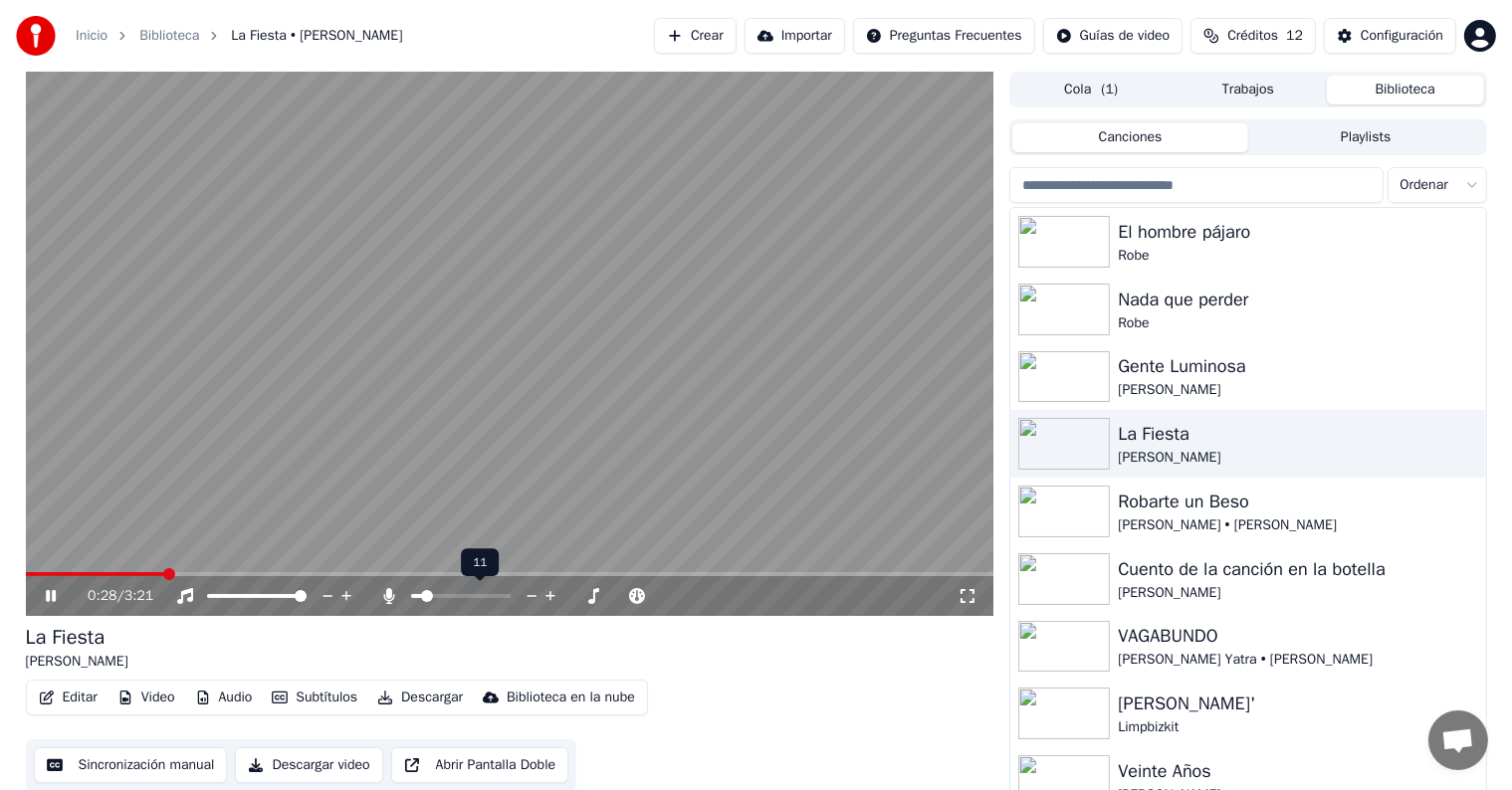 click 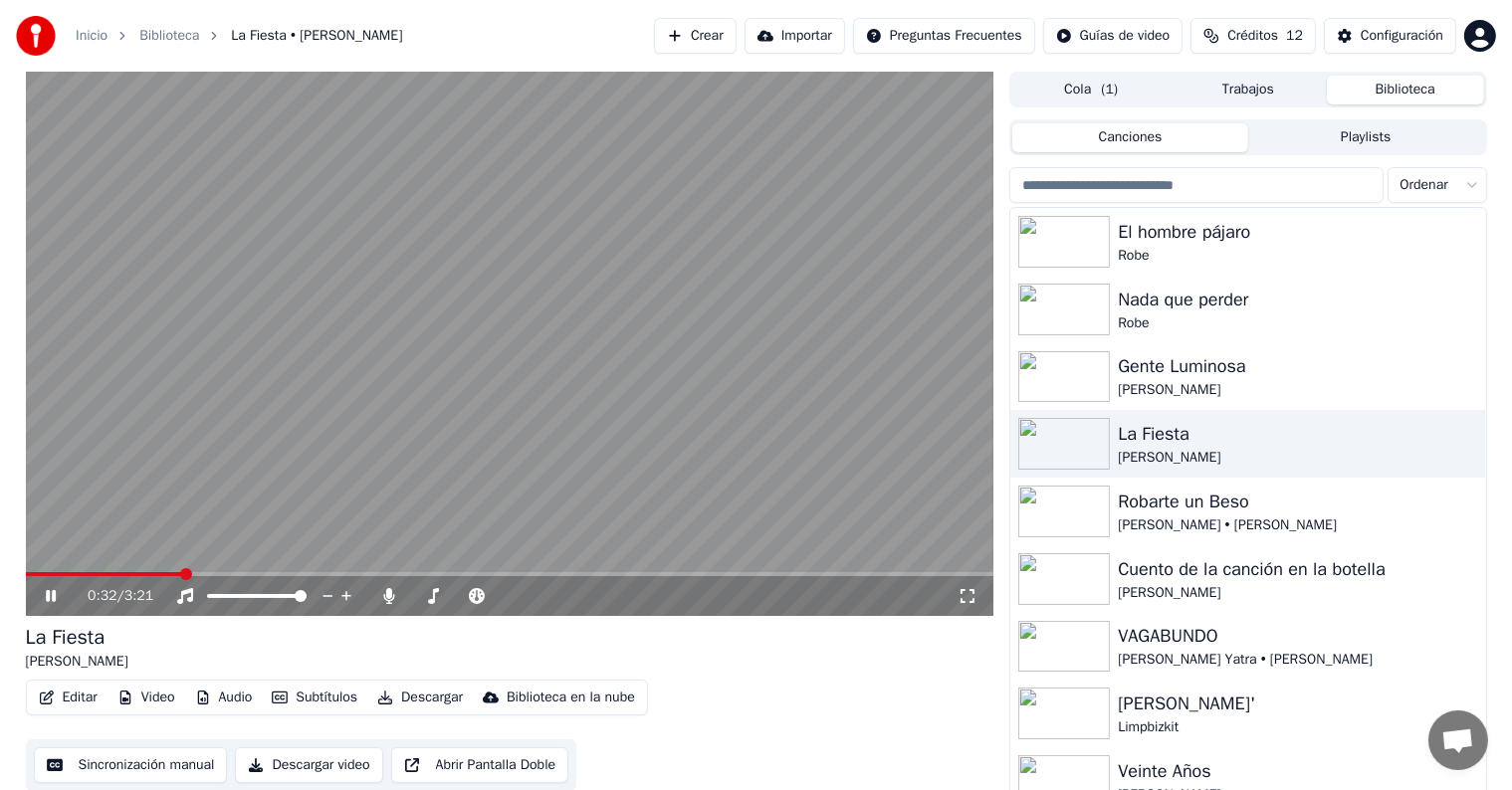 click 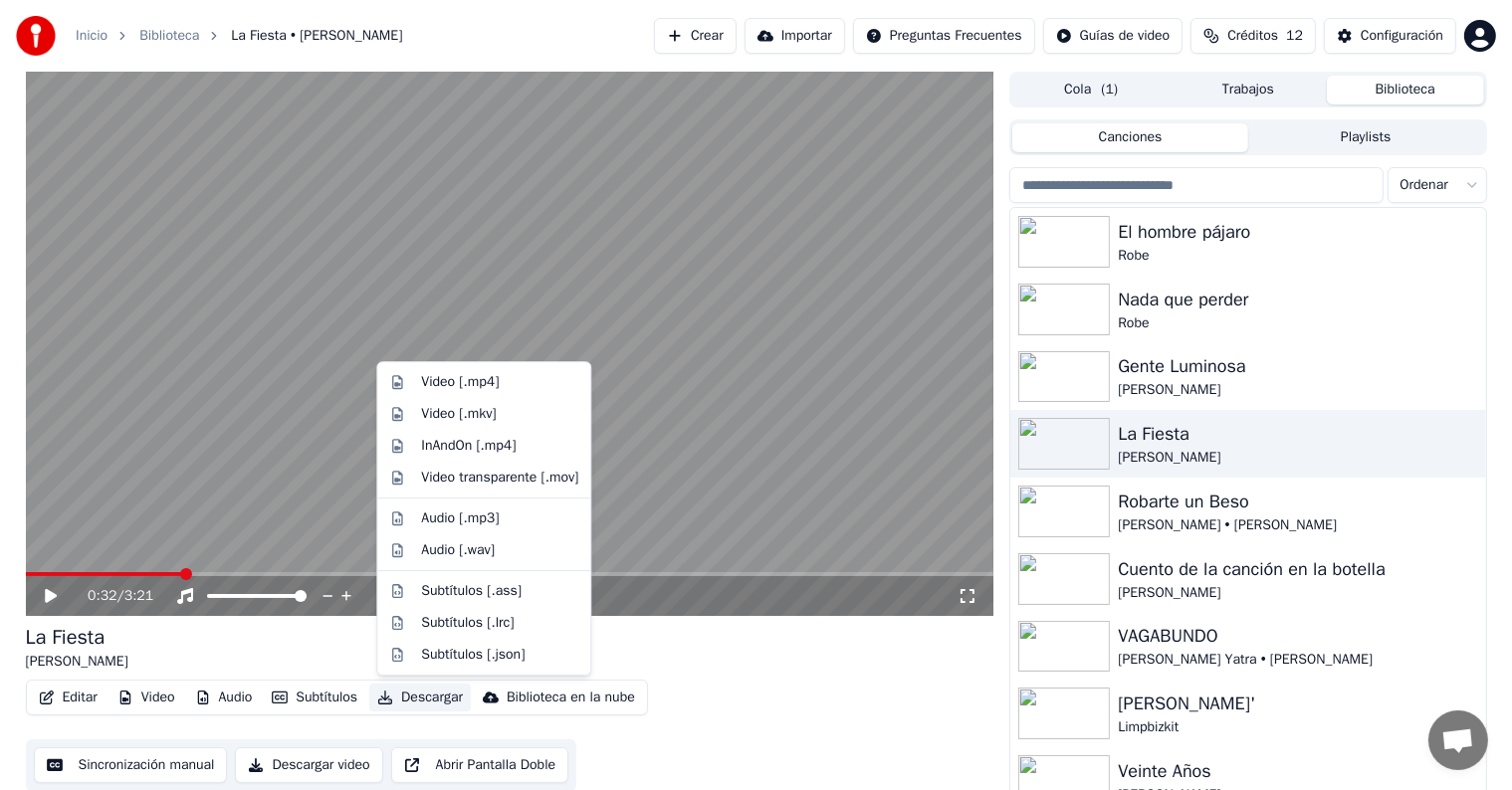 click on "Descargar" at bounding box center (420, 697) 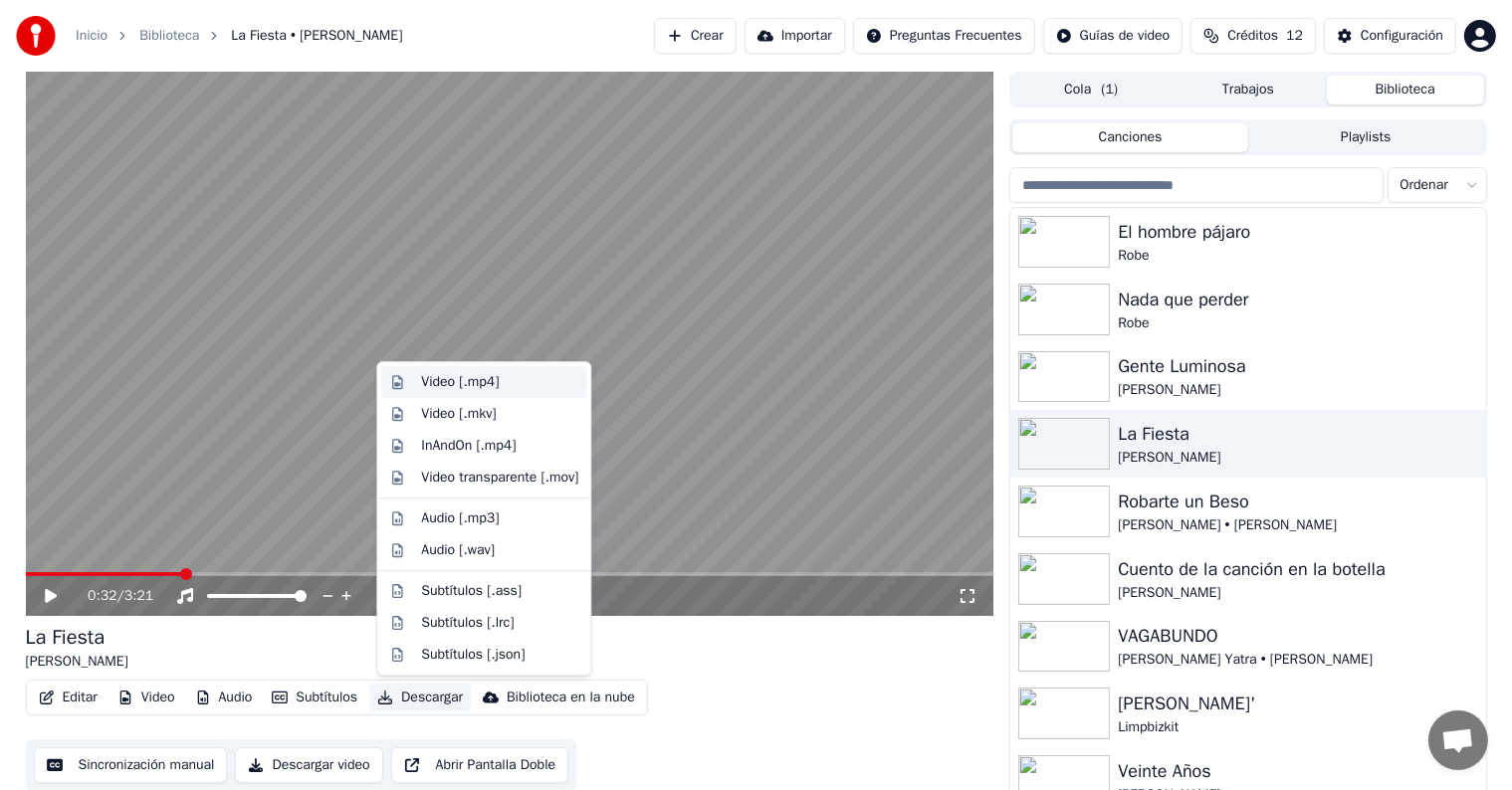 click on "Video [.mp4]" at bounding box center (484, 382) 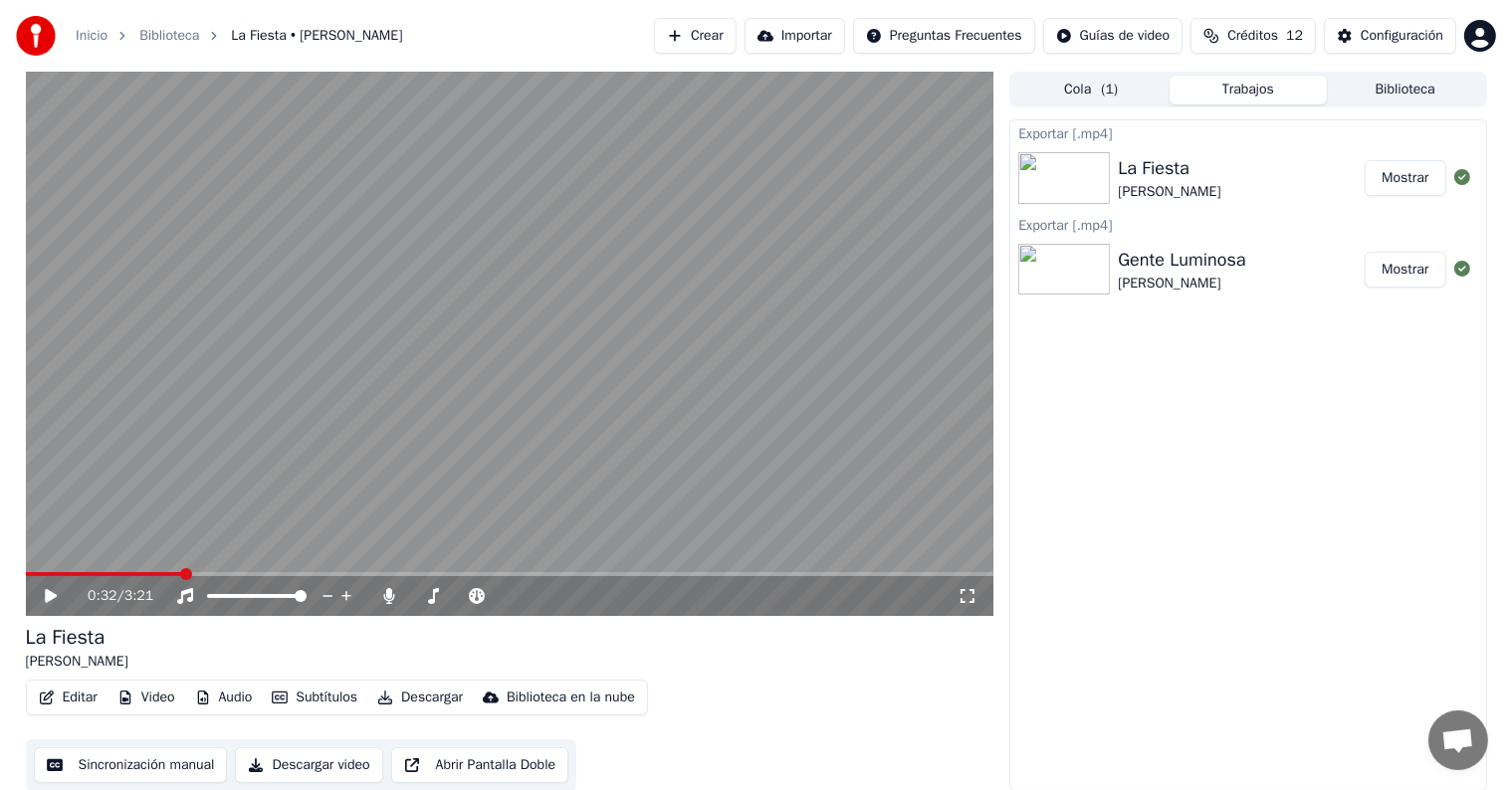 click on "Biblioteca" at bounding box center (1405, 90) 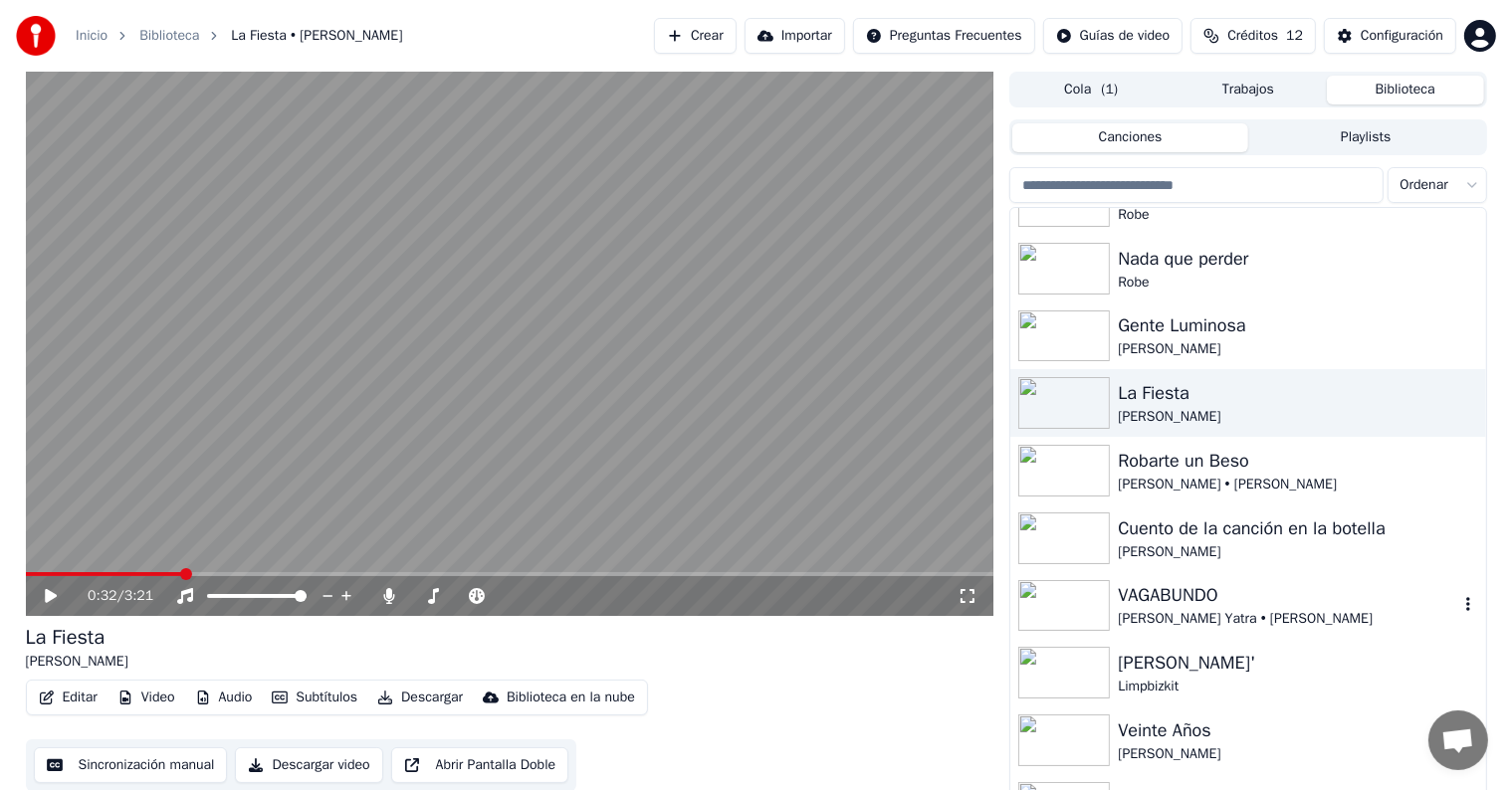 scroll, scrollTop: 0, scrollLeft: 0, axis: both 